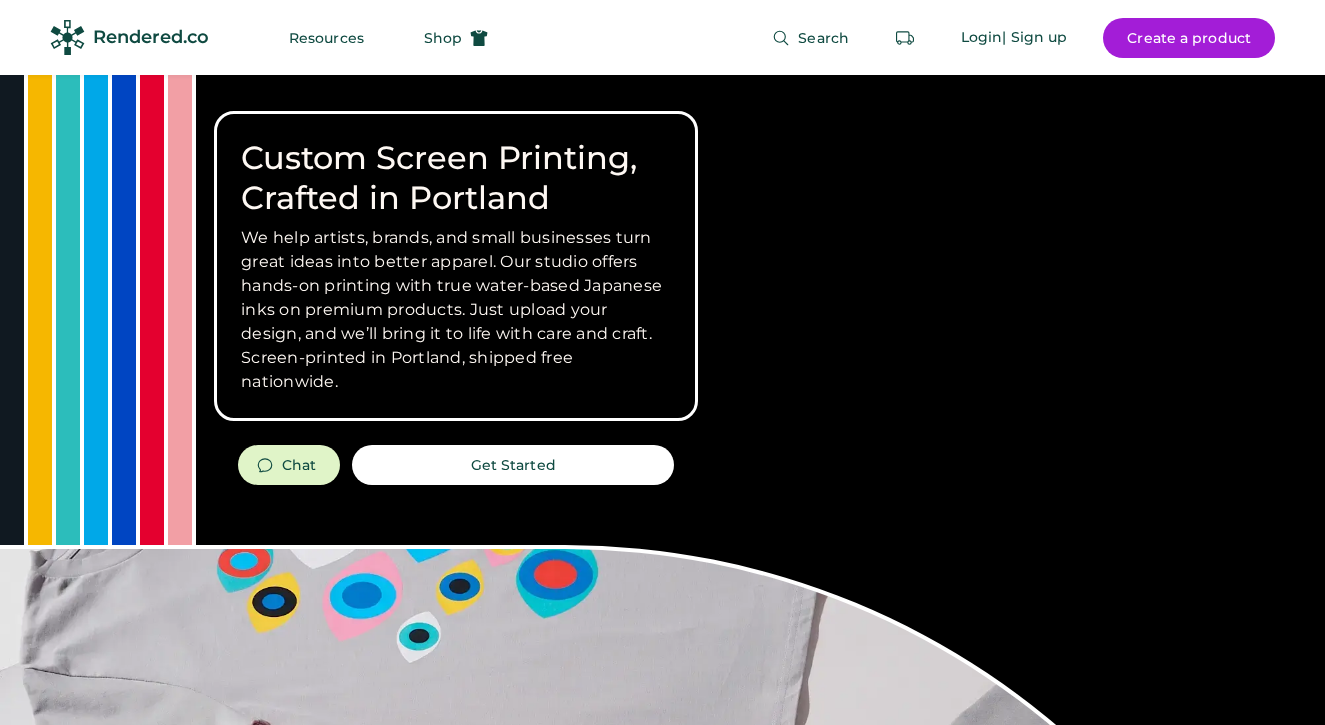 scroll, scrollTop: 0, scrollLeft: 0, axis: both 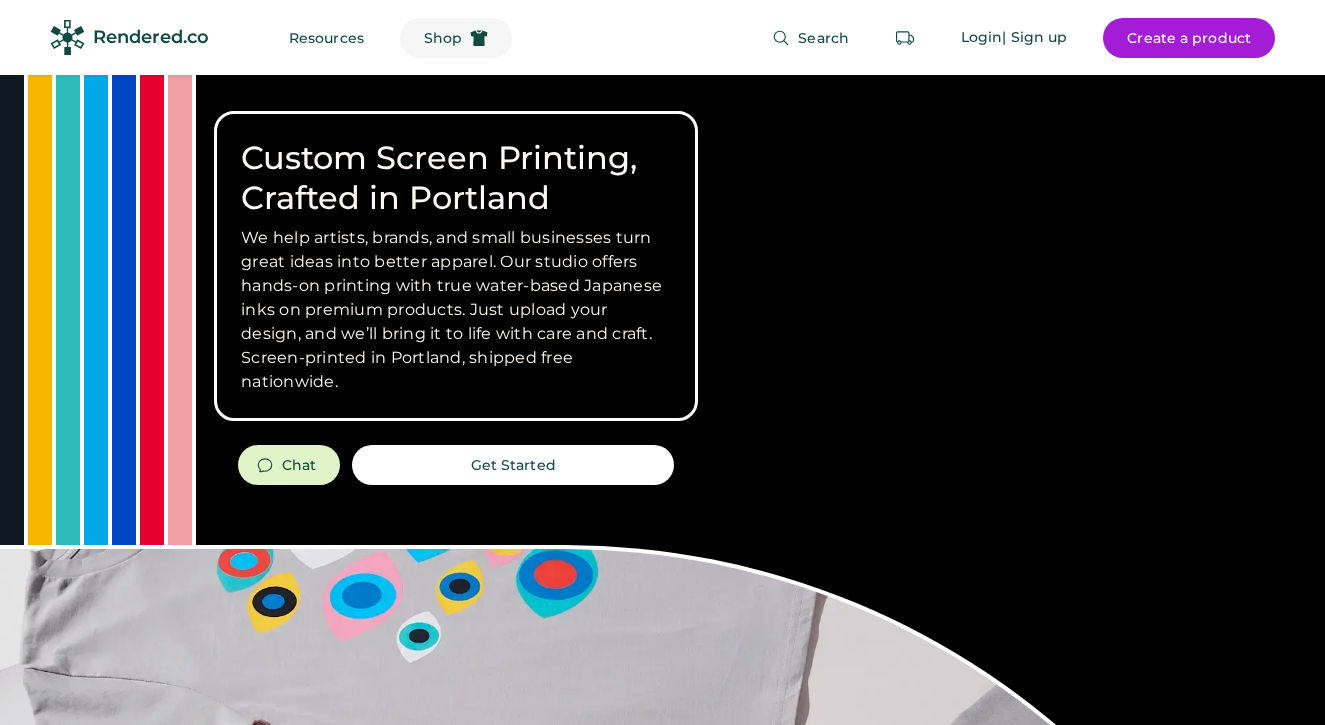 click on "Shop" at bounding box center [443, 38] 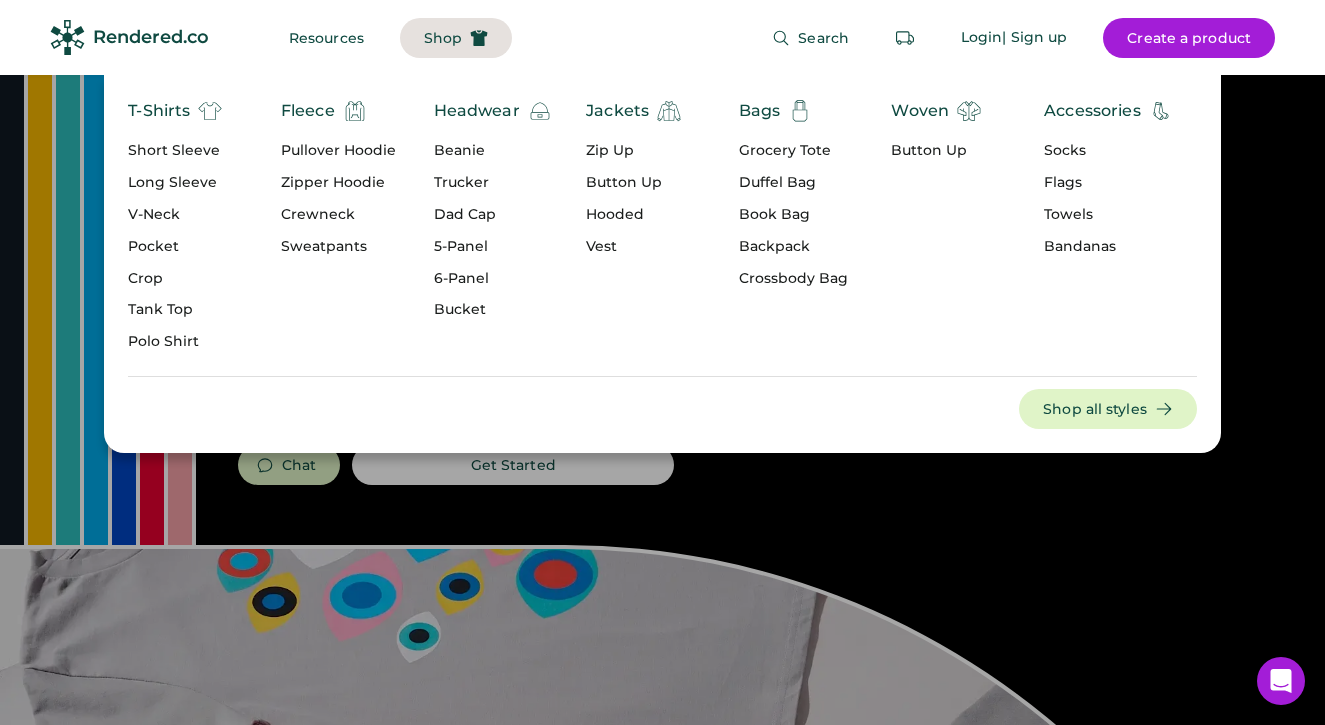 click on "Pullover Hoodie" at bounding box center (338, 151) 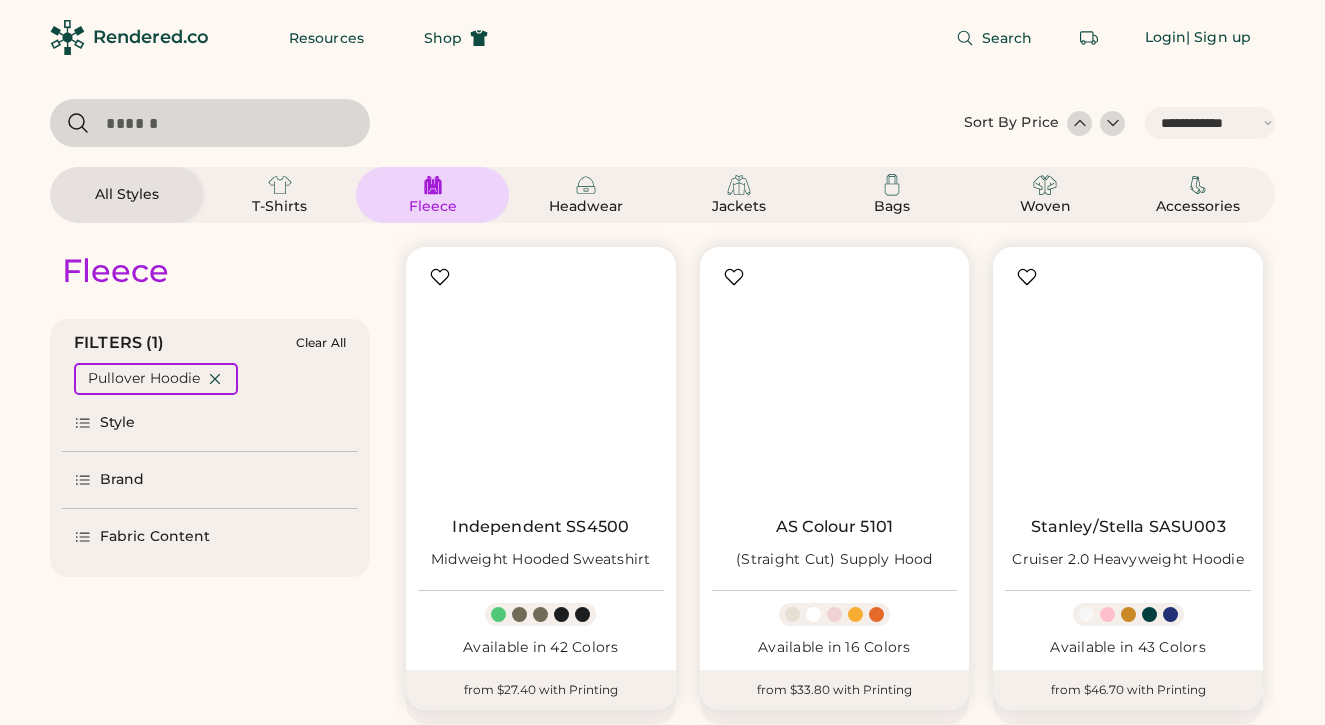 select on "*****" 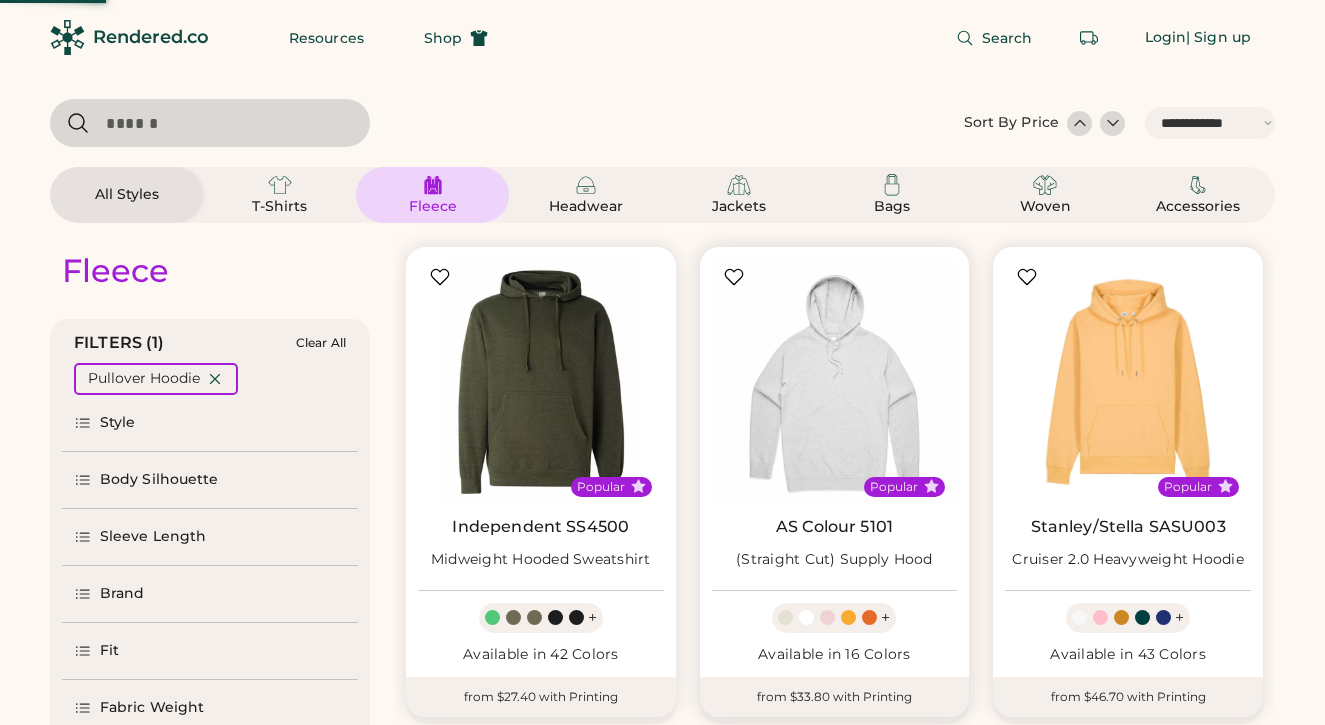 scroll, scrollTop: 0, scrollLeft: 0, axis: both 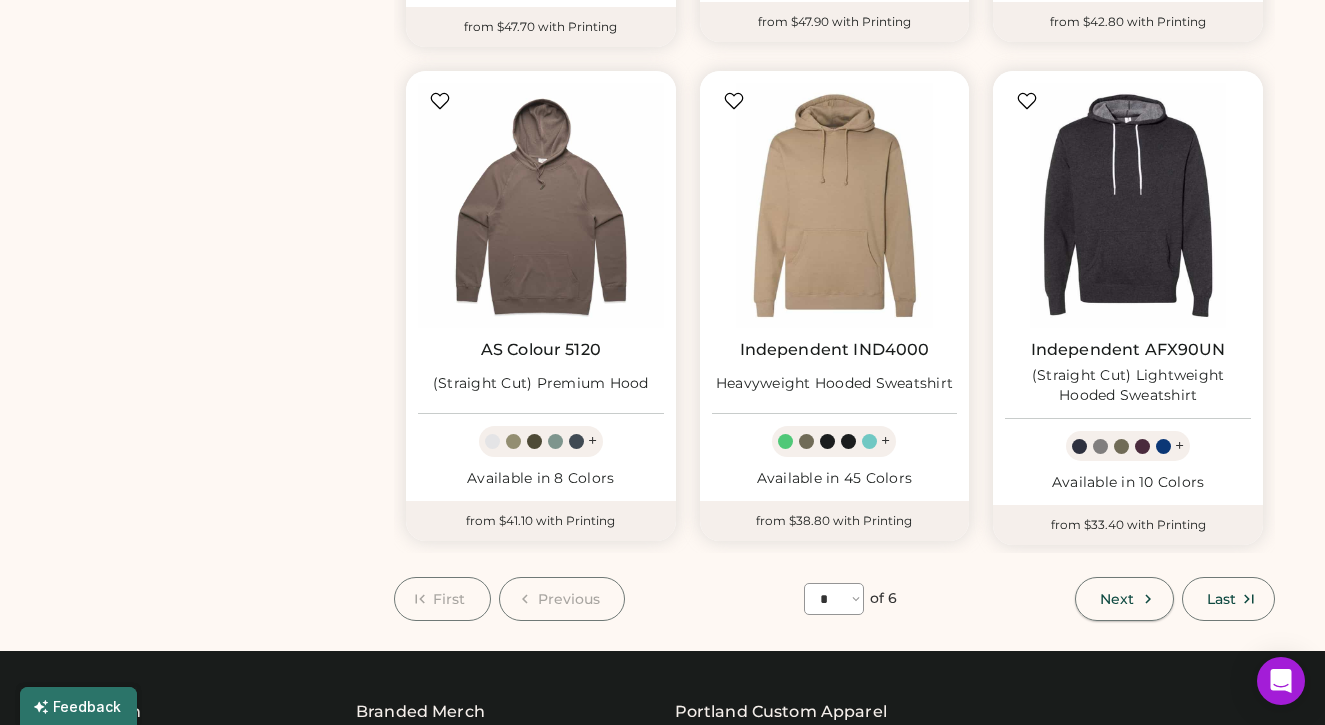 click on "Next" at bounding box center [1117, 599] 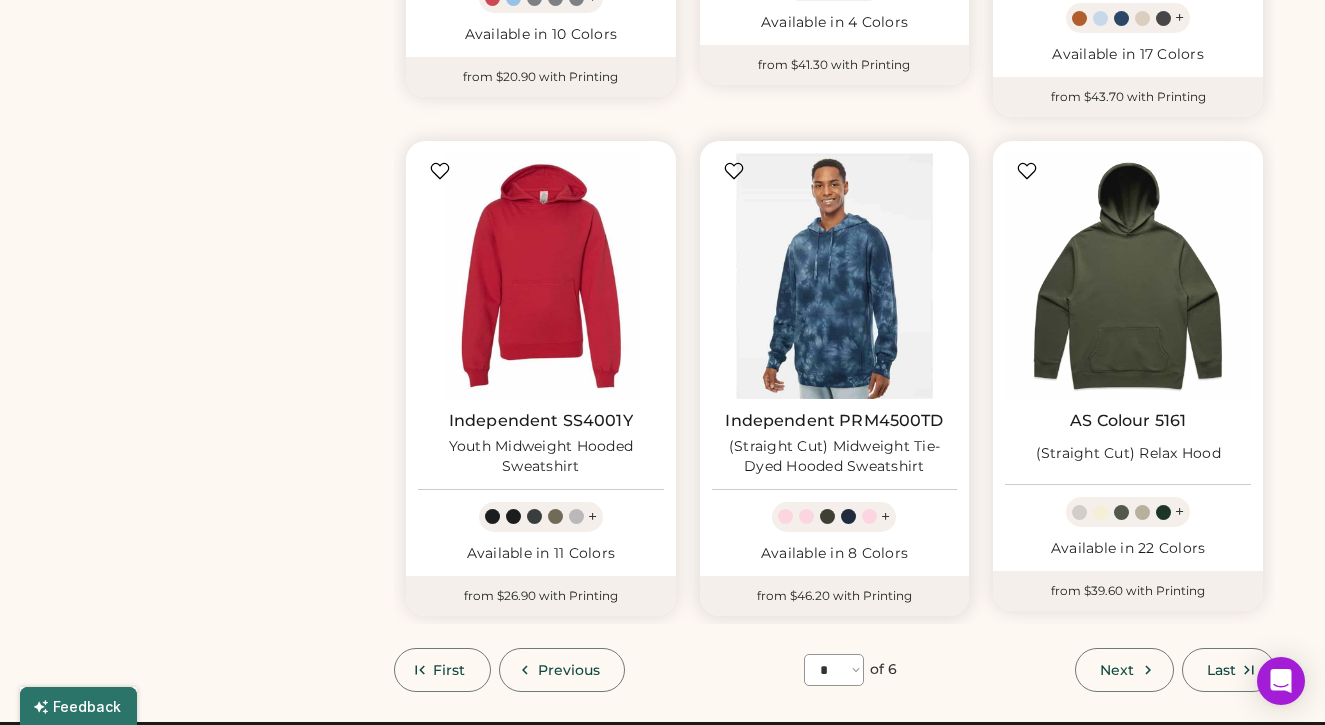 scroll, scrollTop: 1789, scrollLeft: 0, axis: vertical 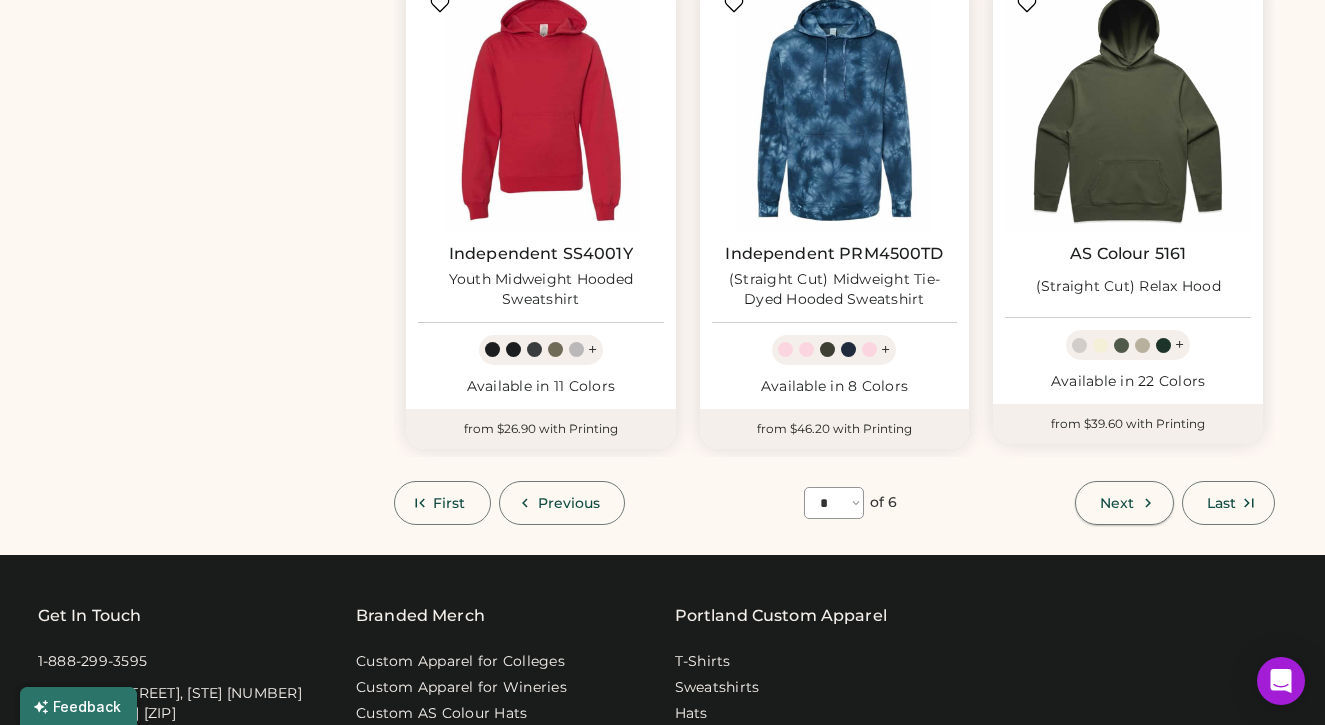 click on "Next" at bounding box center (1117, 503) 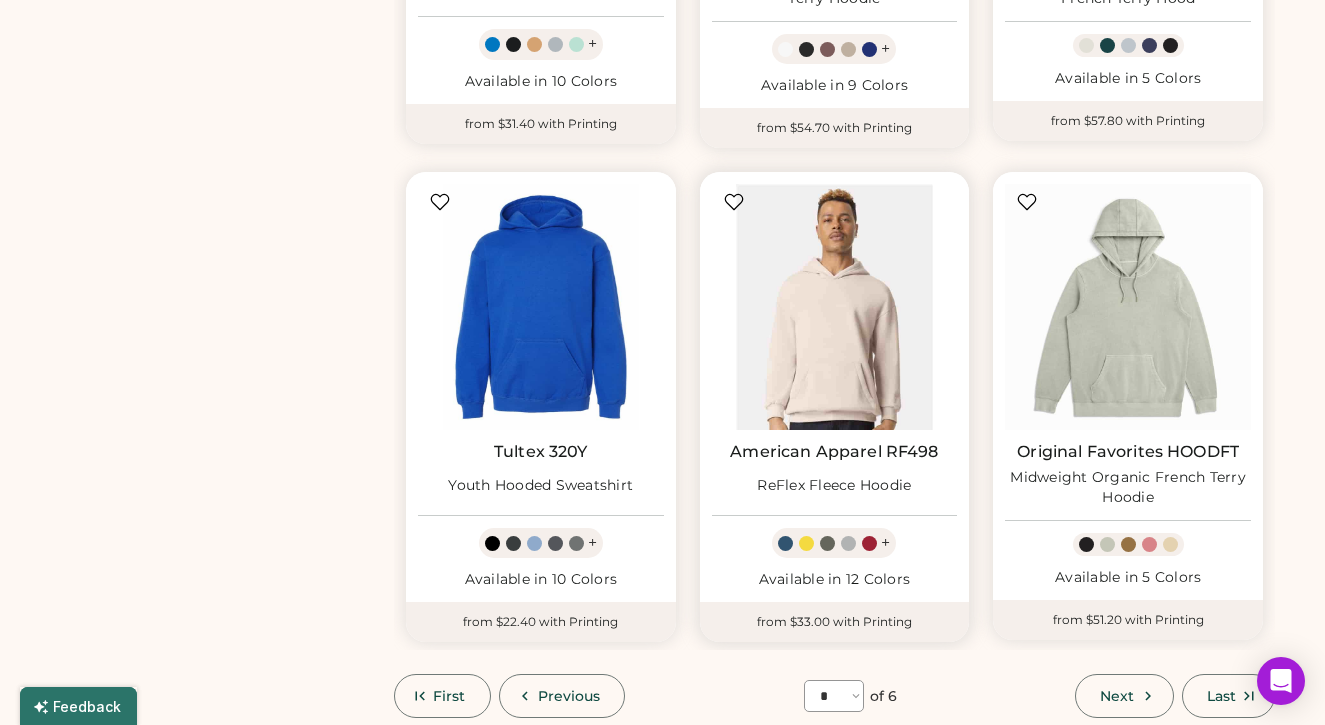 scroll, scrollTop: 1873, scrollLeft: 0, axis: vertical 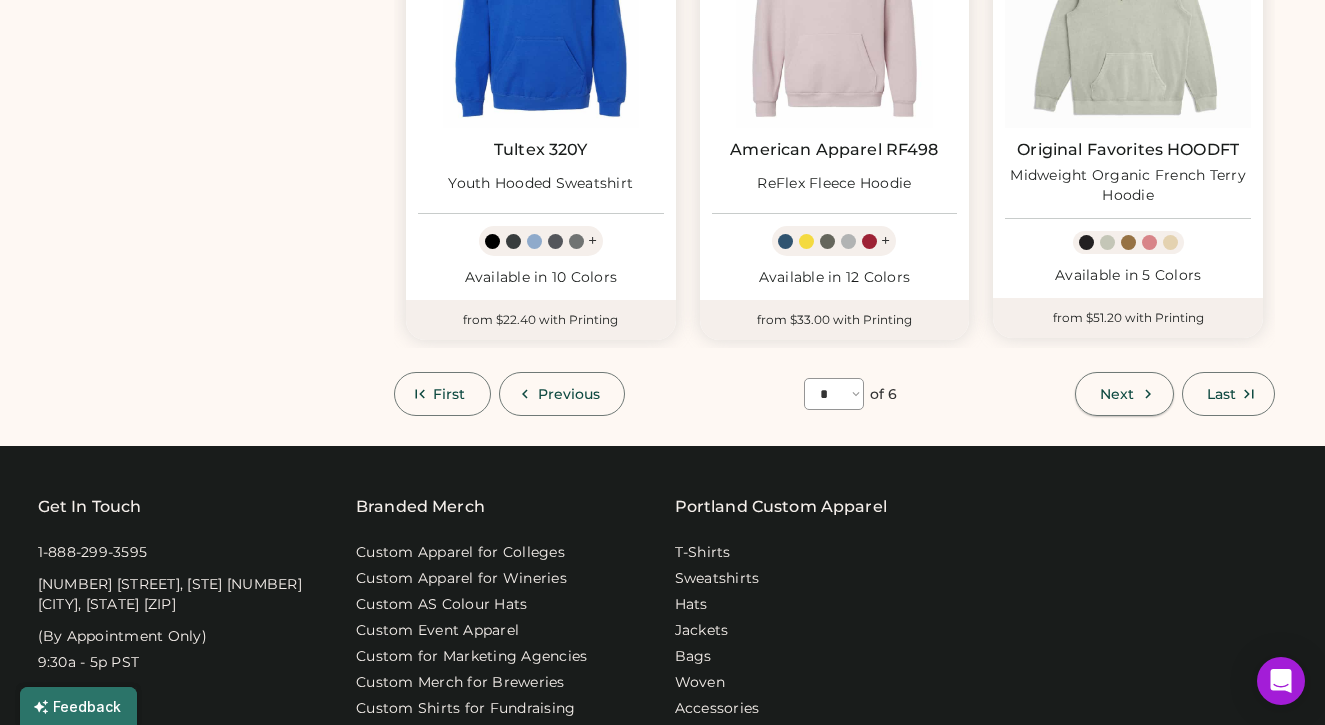 click on "Next" at bounding box center [1117, 394] 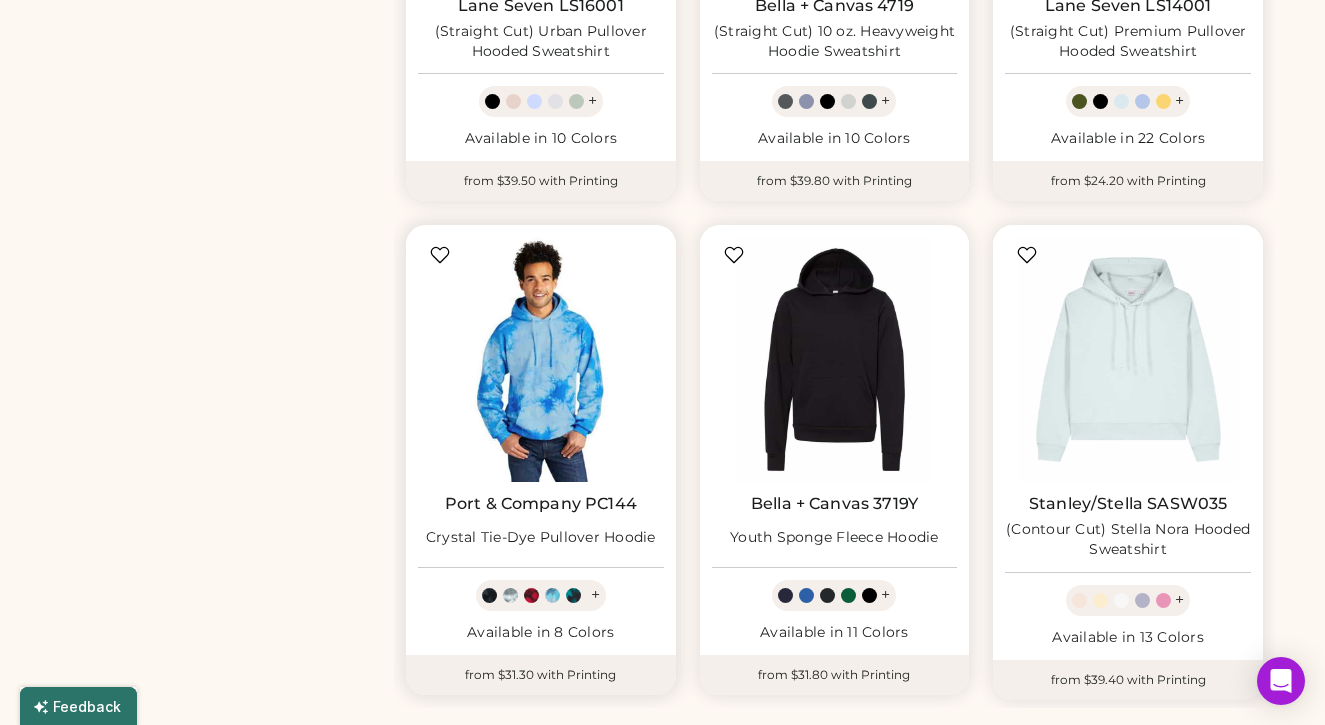 scroll, scrollTop: 2019, scrollLeft: 0, axis: vertical 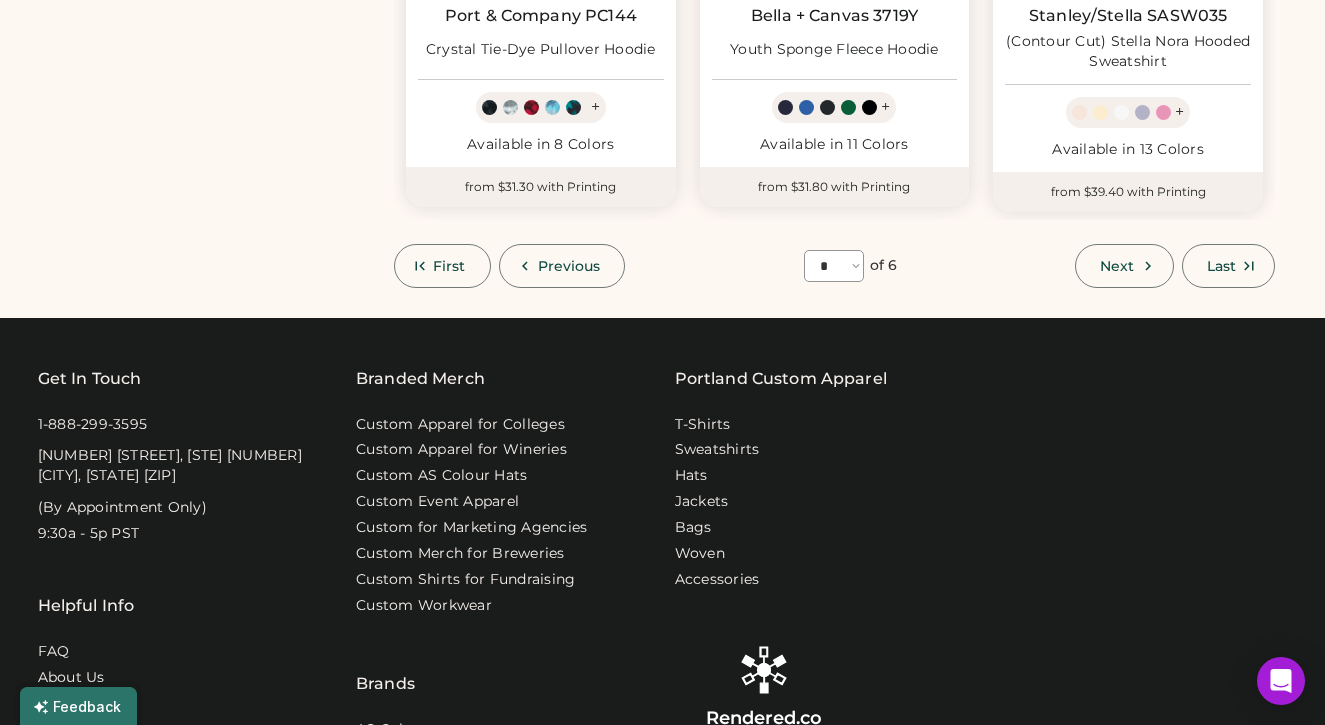 click on "Next" at bounding box center [1117, 266] 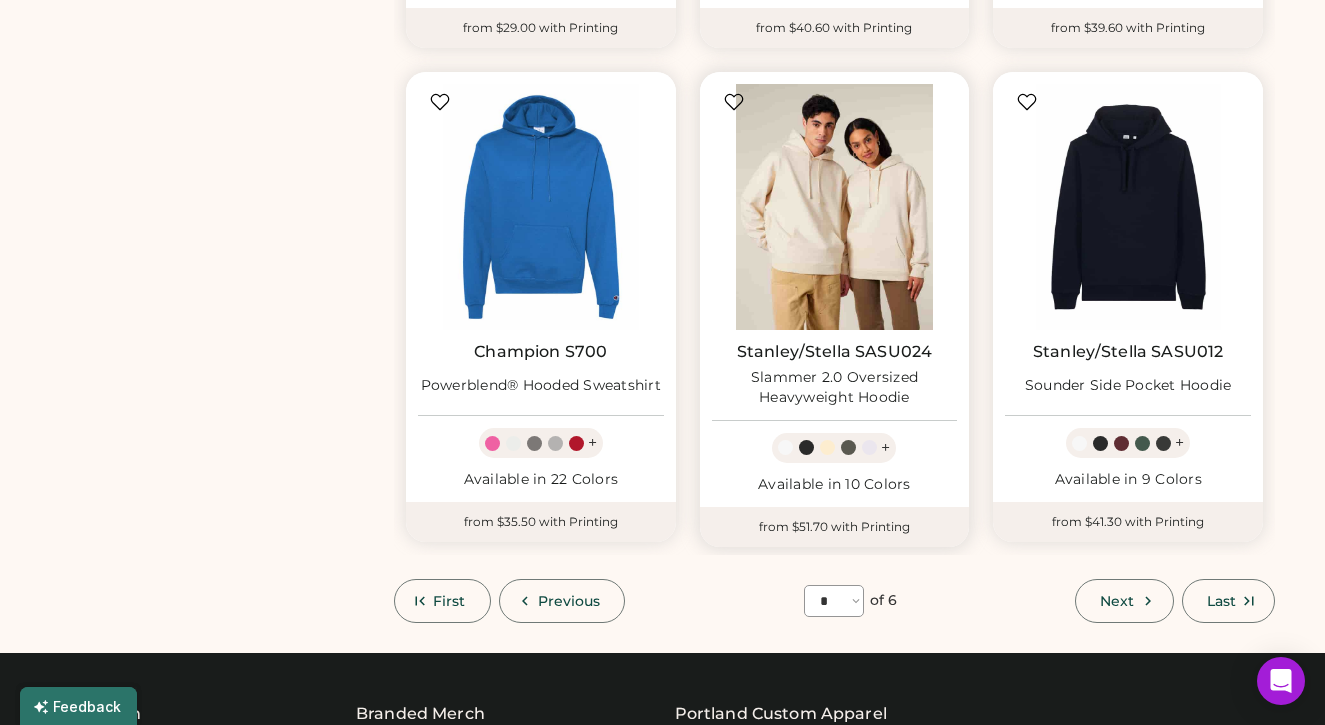 scroll, scrollTop: 1682, scrollLeft: 0, axis: vertical 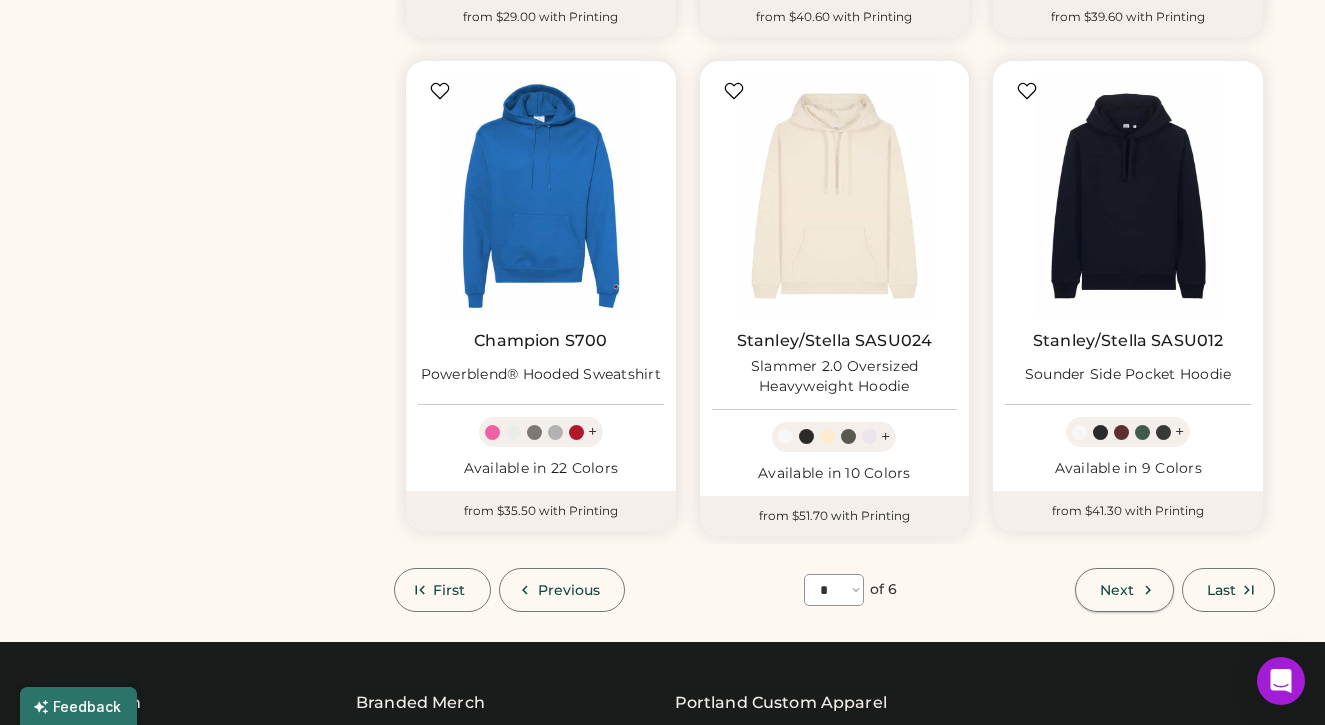 click on "Next" at bounding box center (1124, 590) 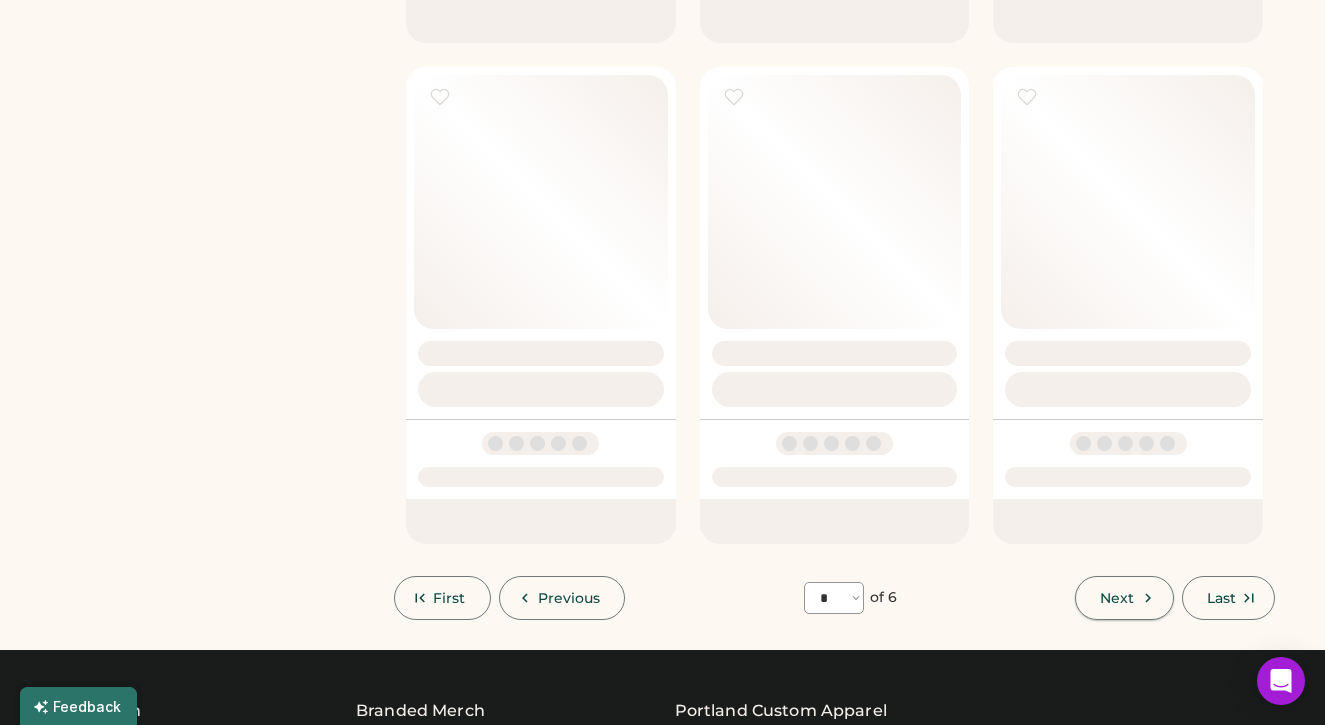 select on "*" 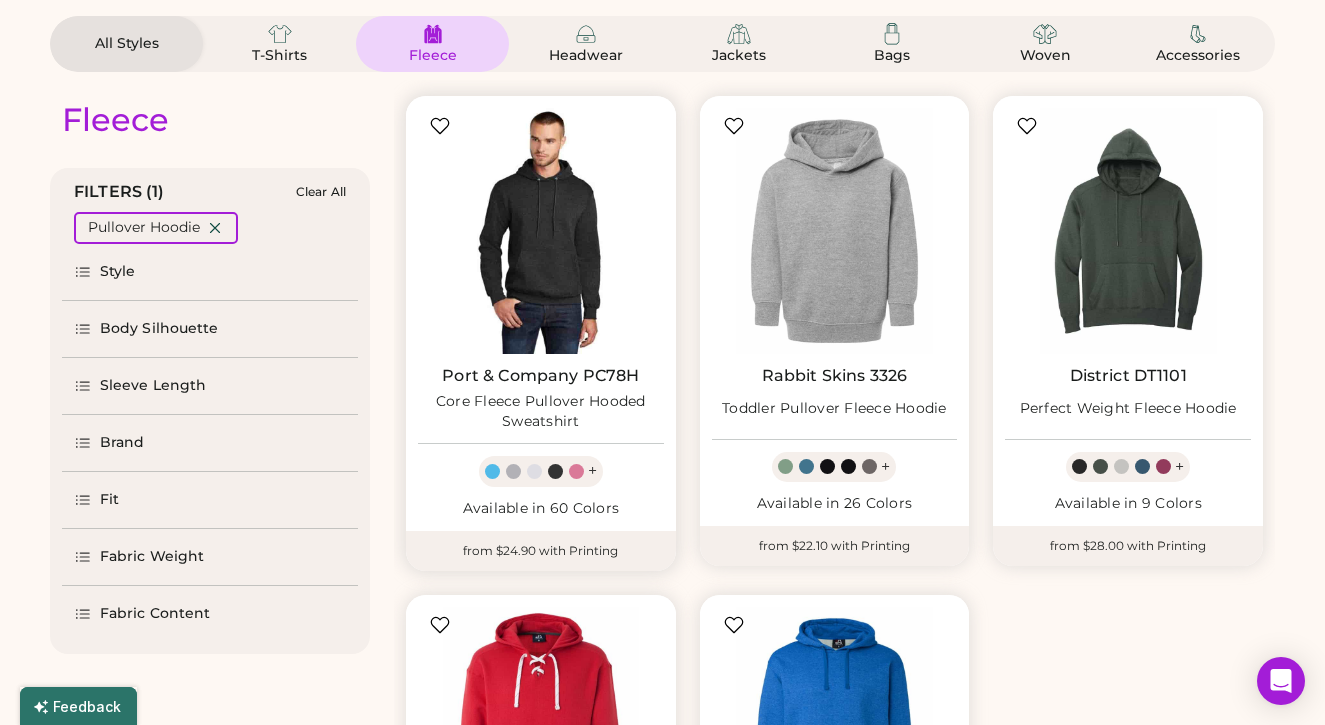 scroll, scrollTop: 186, scrollLeft: 0, axis: vertical 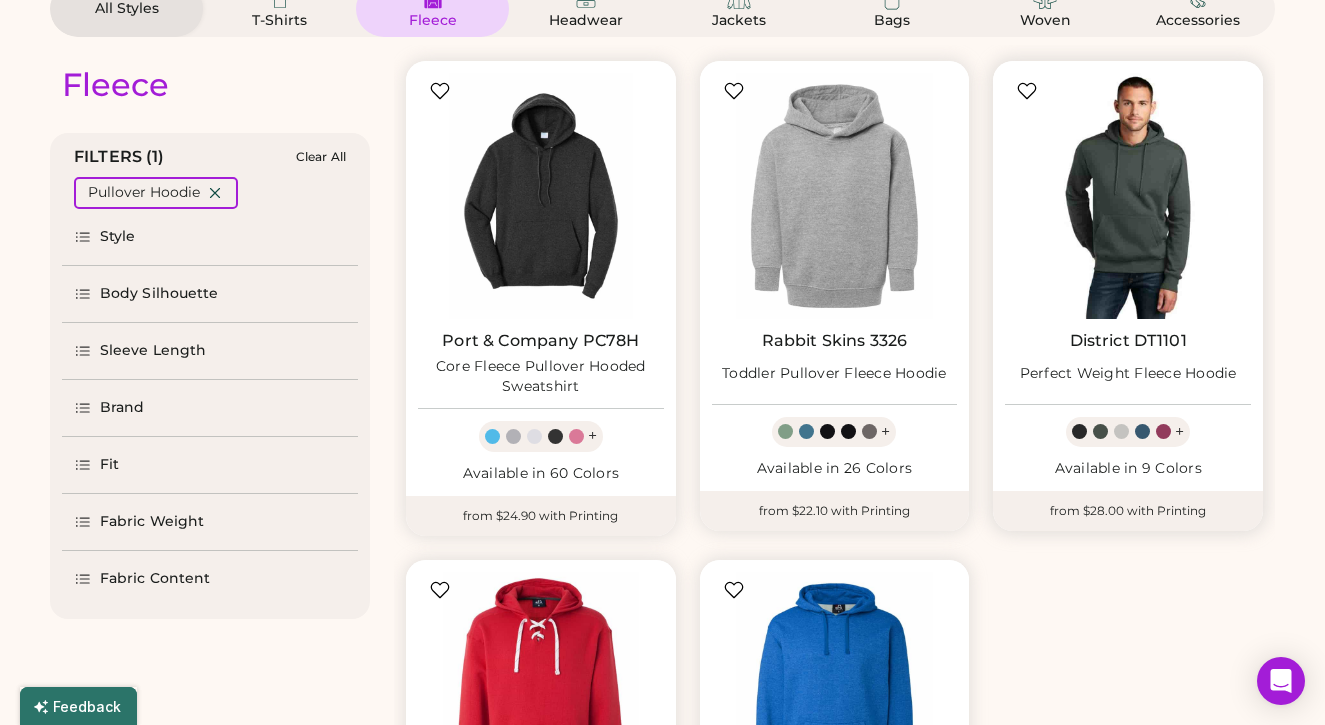 click at bounding box center [1128, 196] 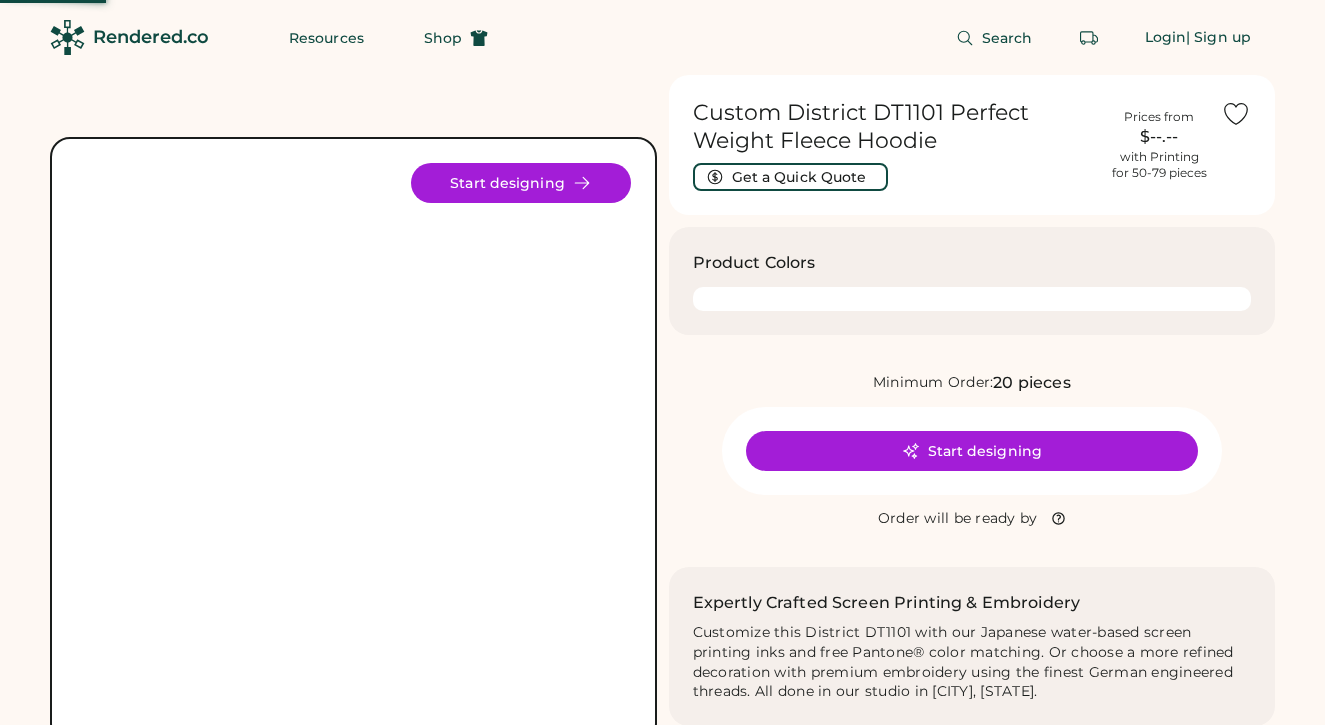 scroll, scrollTop: 0, scrollLeft: 0, axis: both 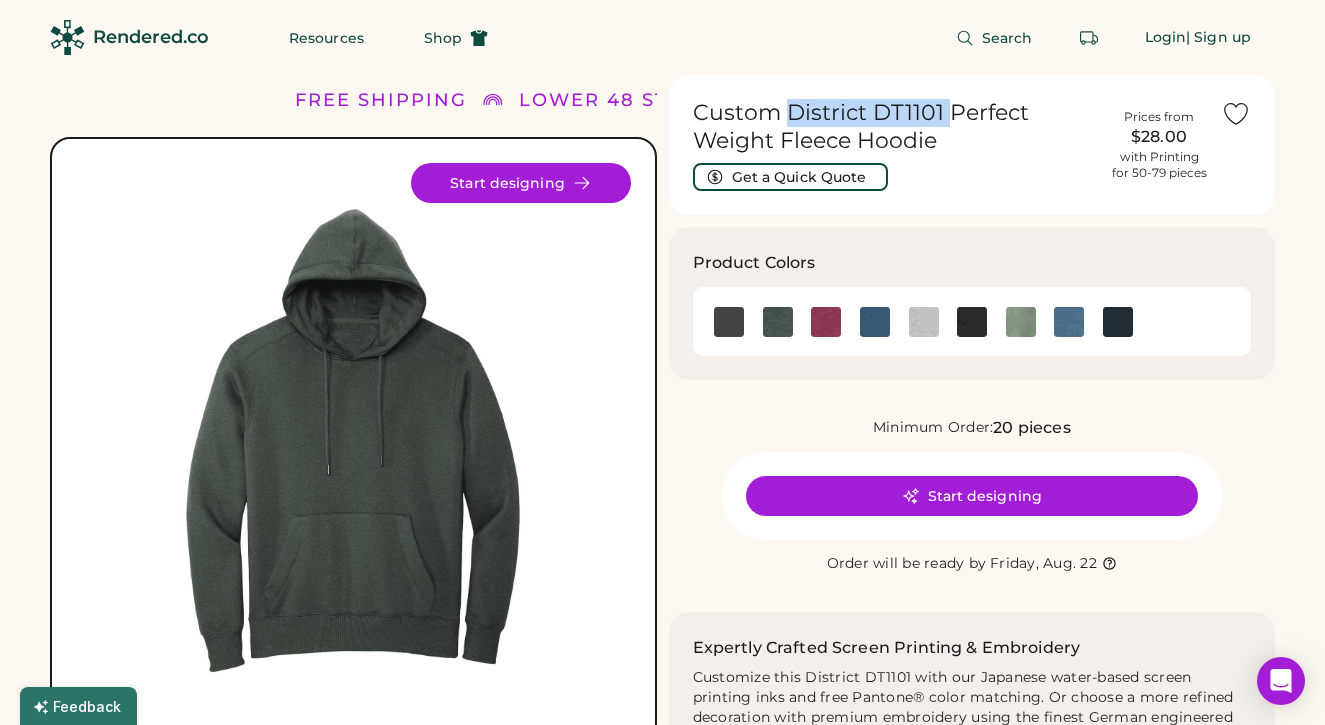 drag, startPoint x: 789, startPoint y: 109, endPoint x: 945, endPoint y: 109, distance: 156 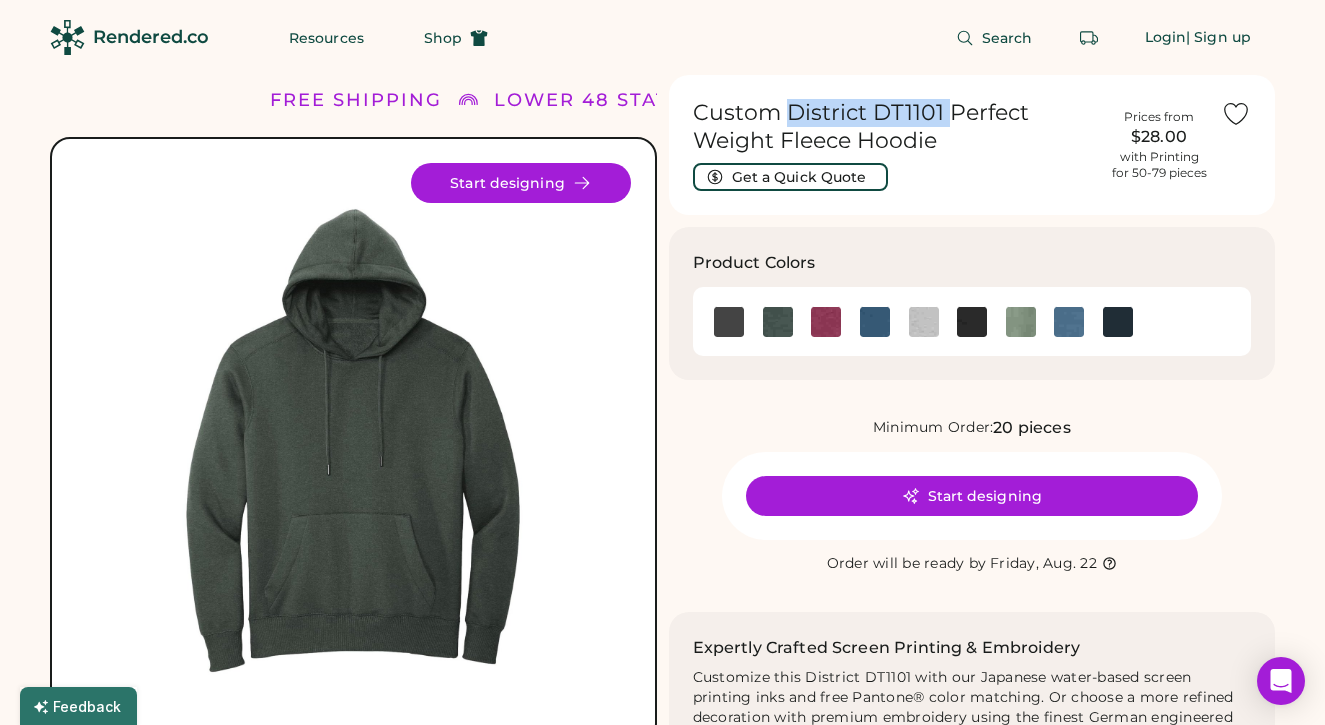 copy on "District DT1101" 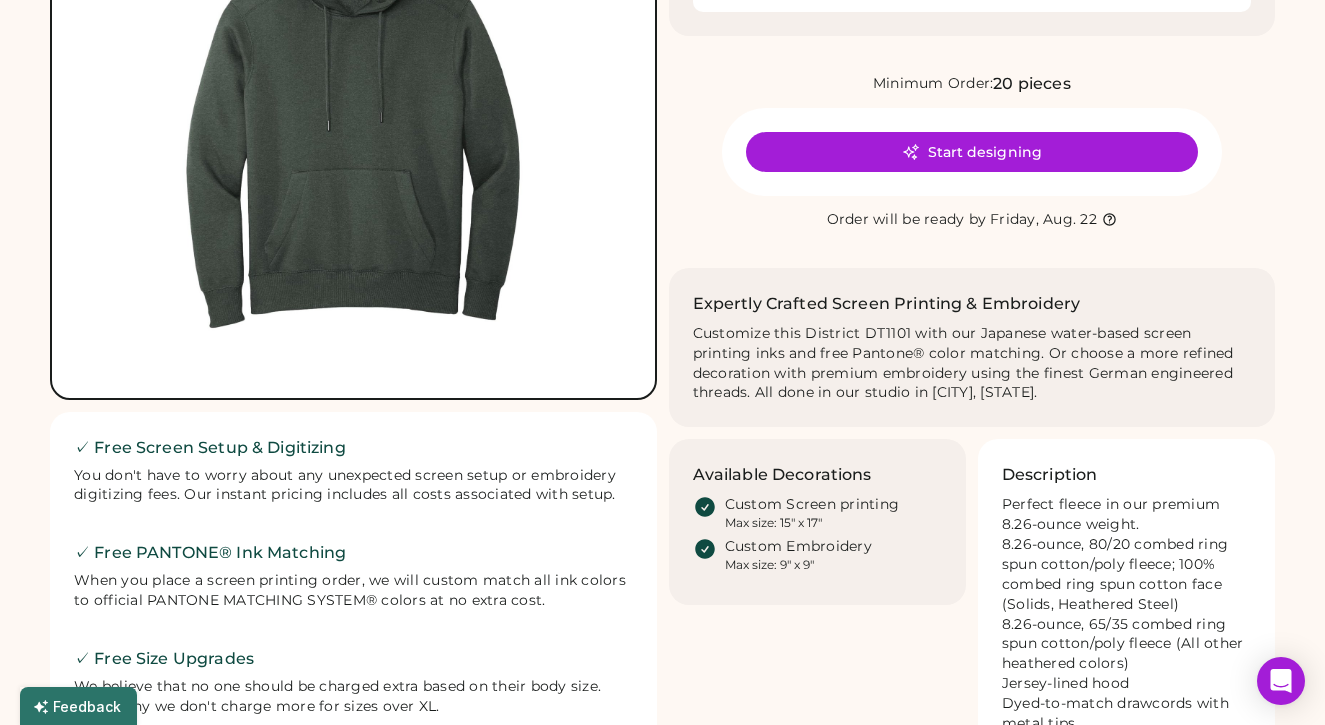 scroll, scrollTop: 359, scrollLeft: 0, axis: vertical 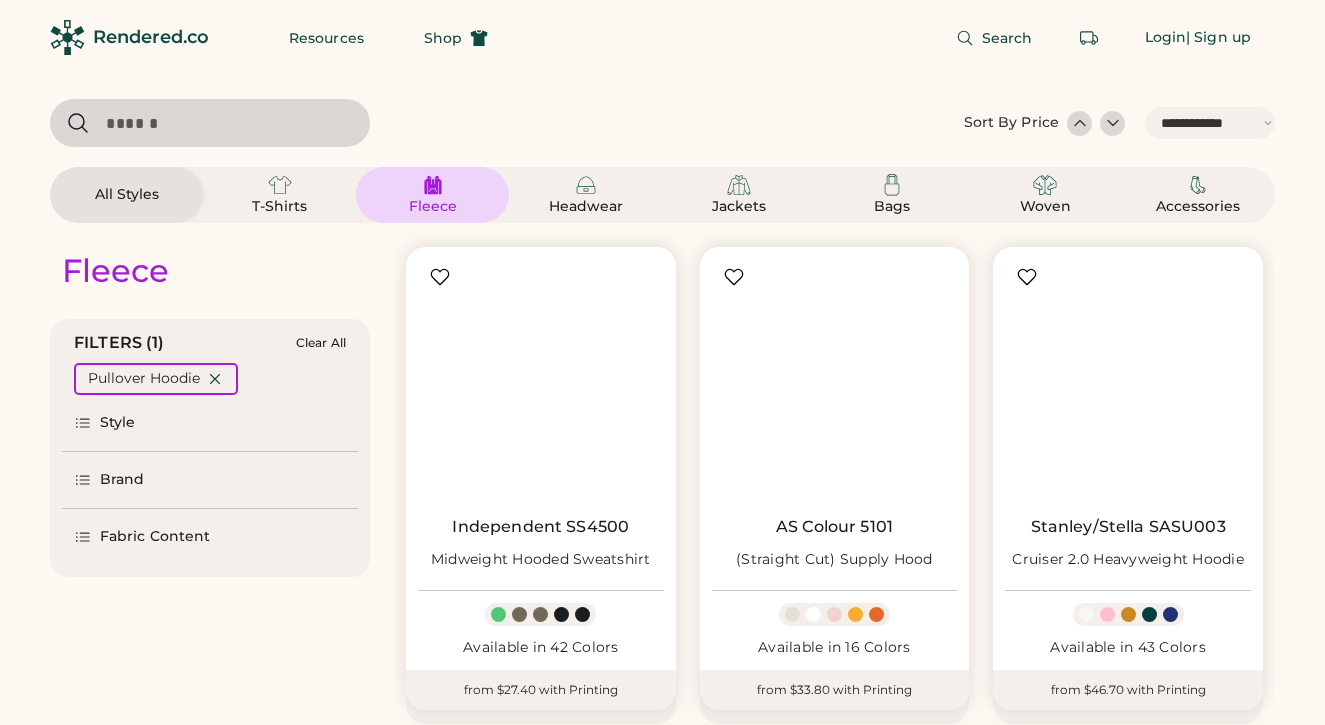 select on "*****" 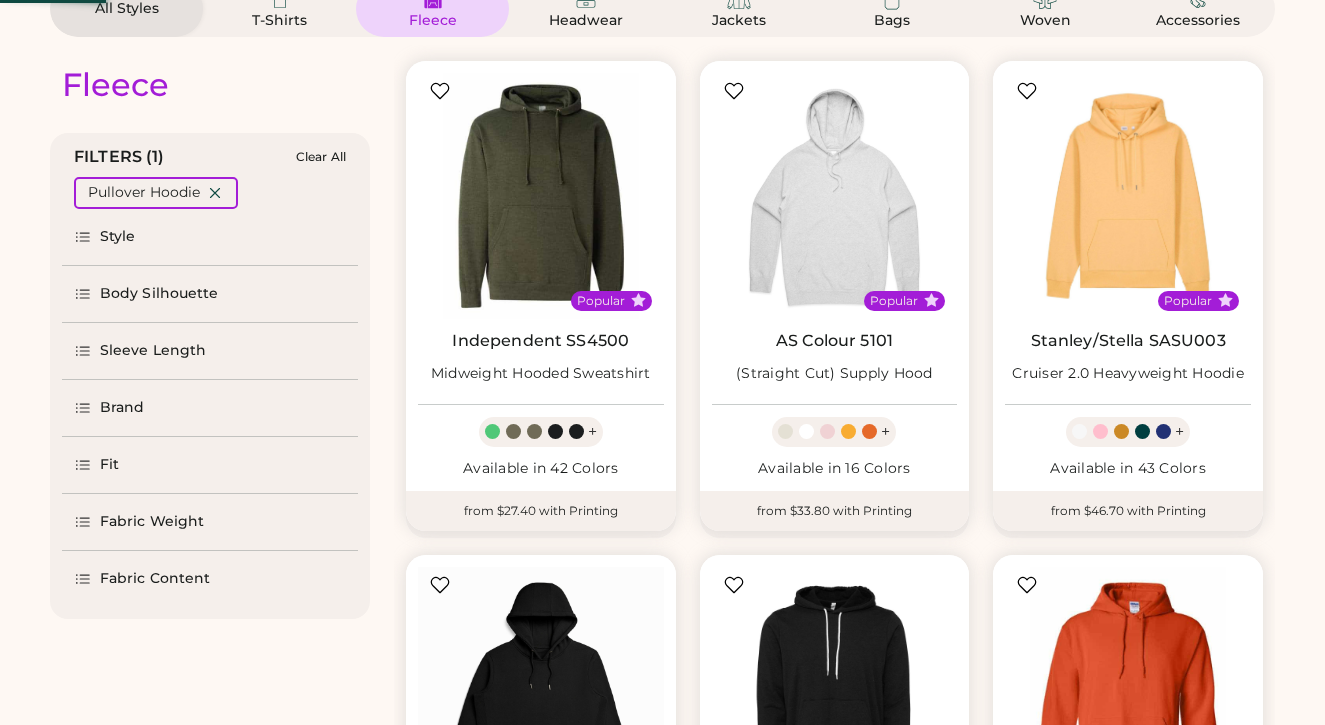scroll, scrollTop: 186, scrollLeft: 0, axis: vertical 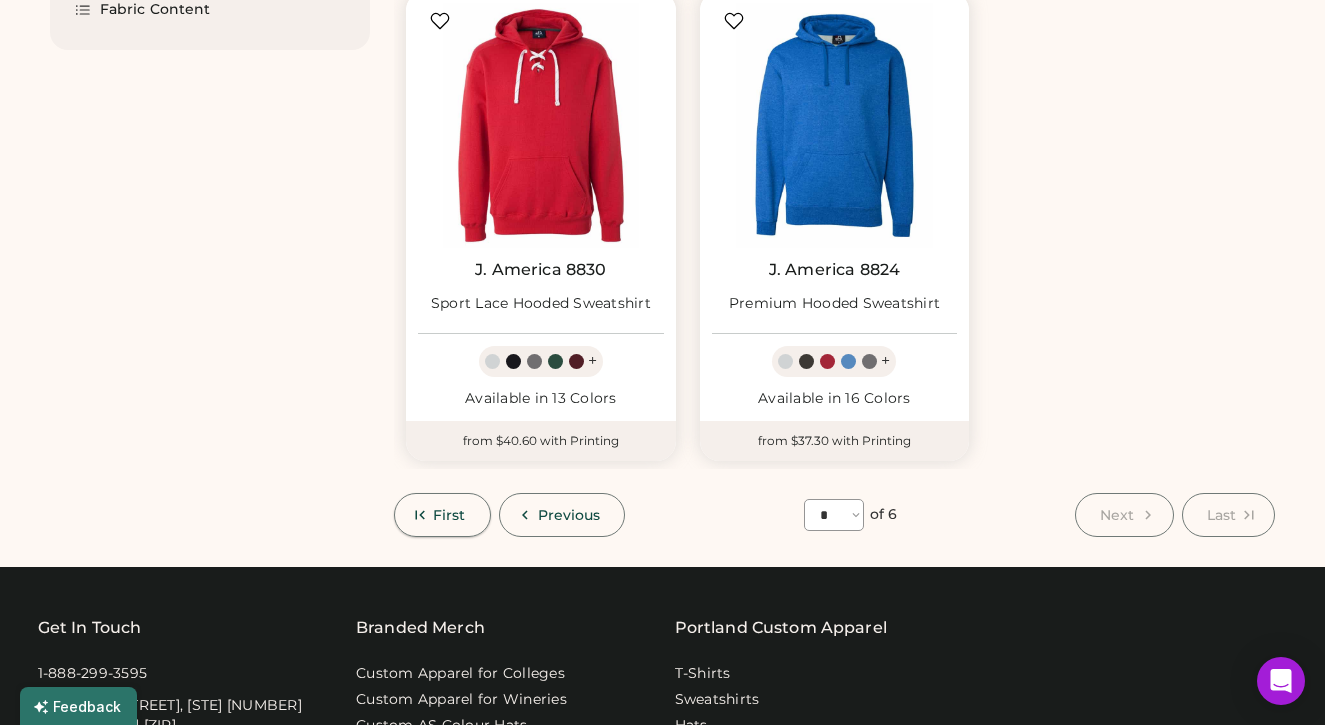 click on "First" at bounding box center (442, 515) 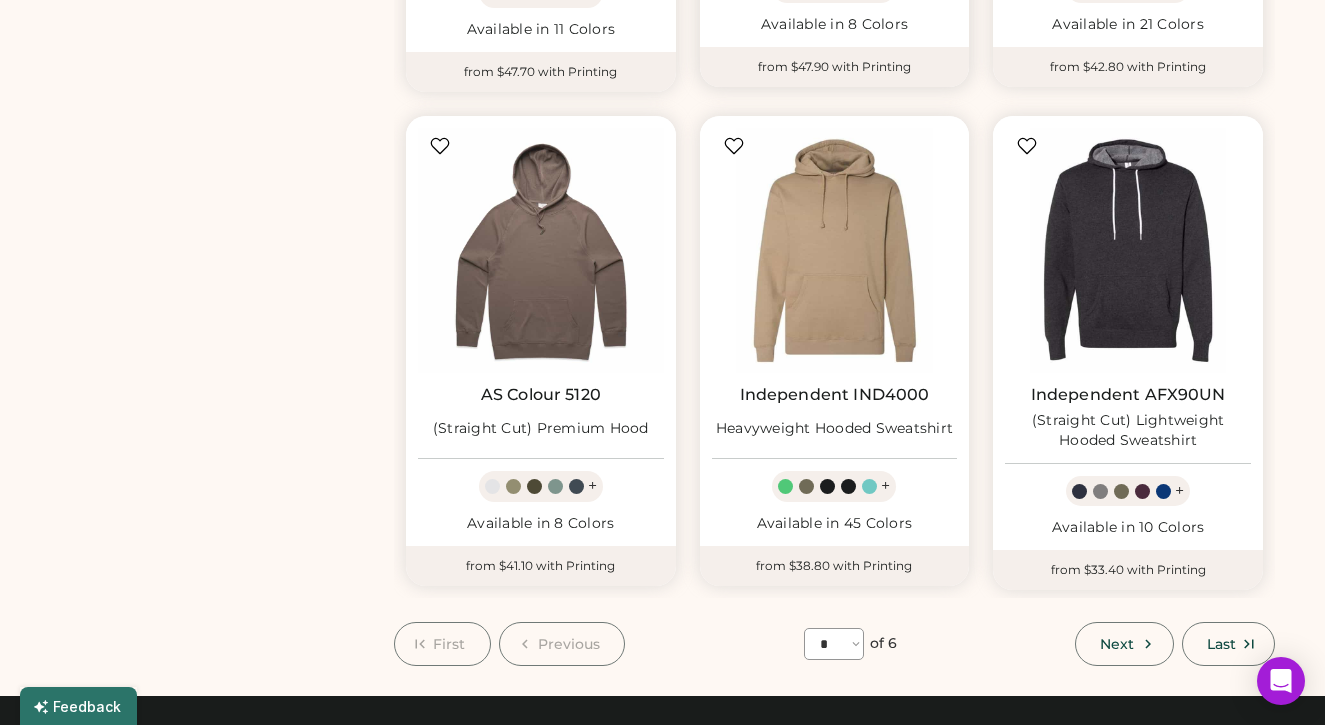 scroll, scrollTop: 1627, scrollLeft: 0, axis: vertical 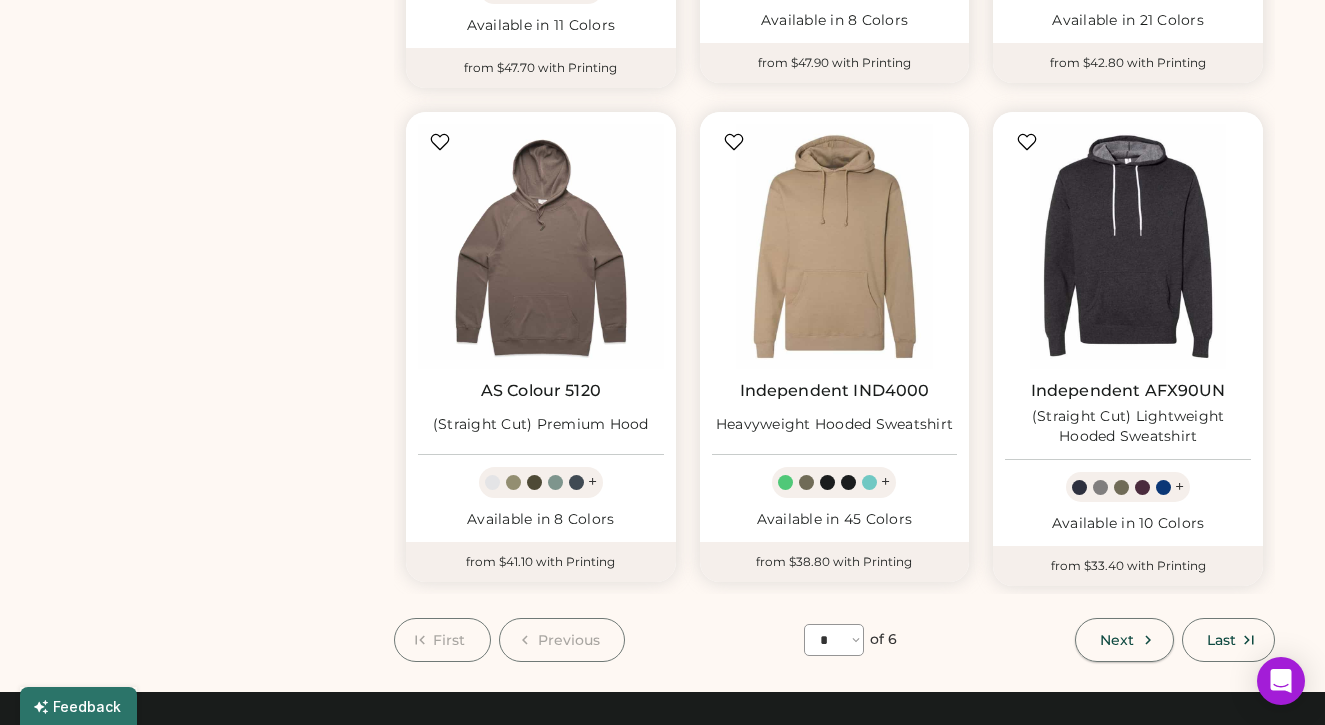 click on "Next" at bounding box center [1117, 640] 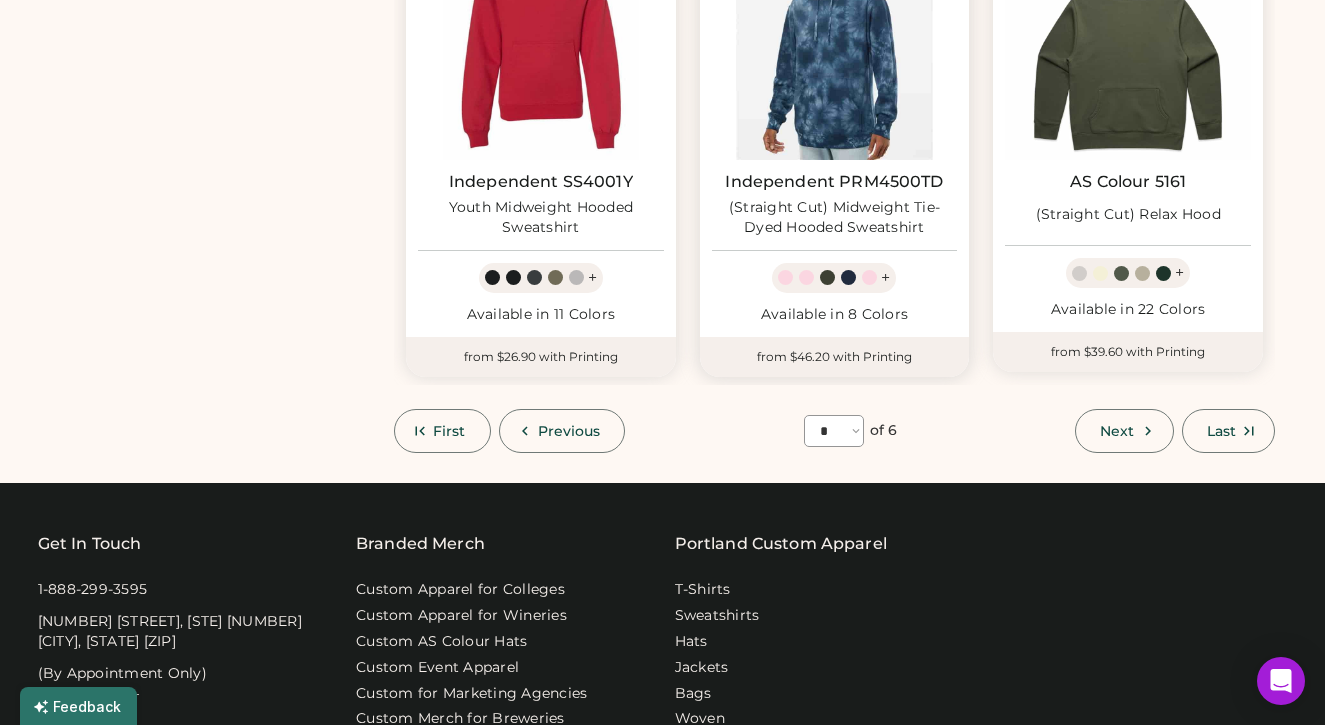scroll, scrollTop: 1914, scrollLeft: 0, axis: vertical 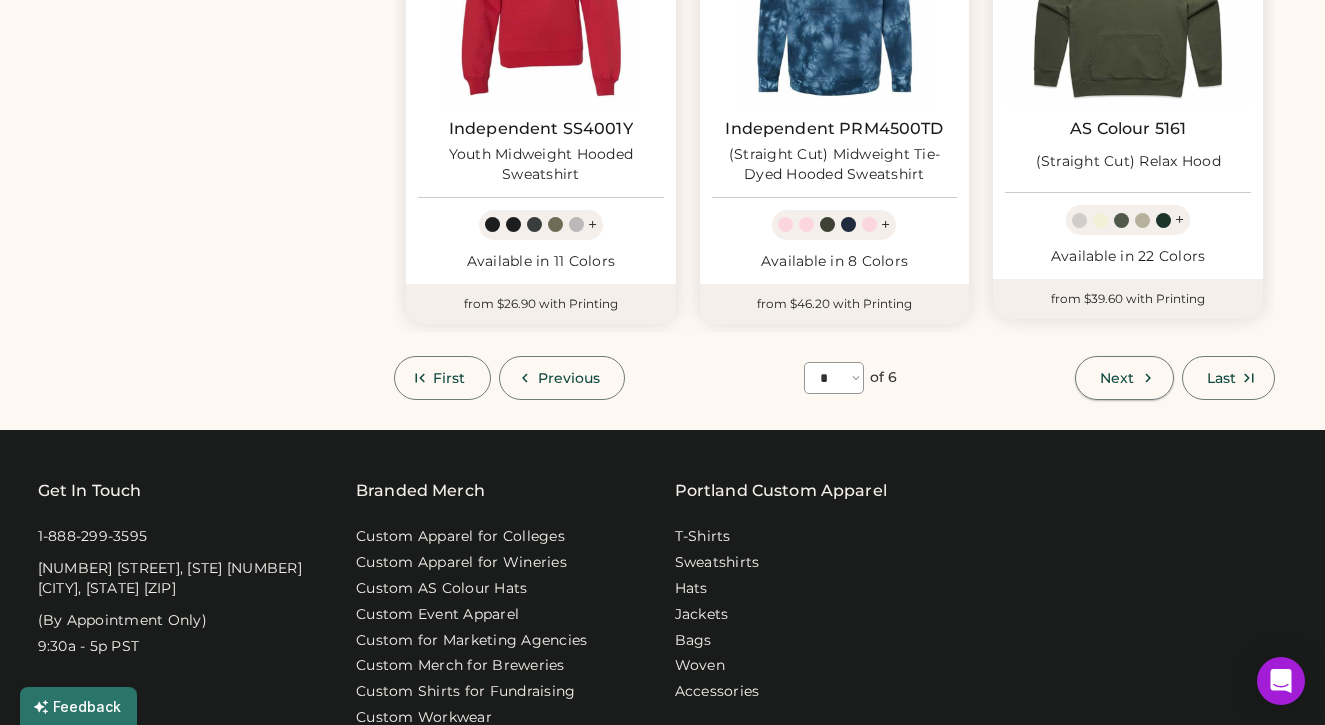 click 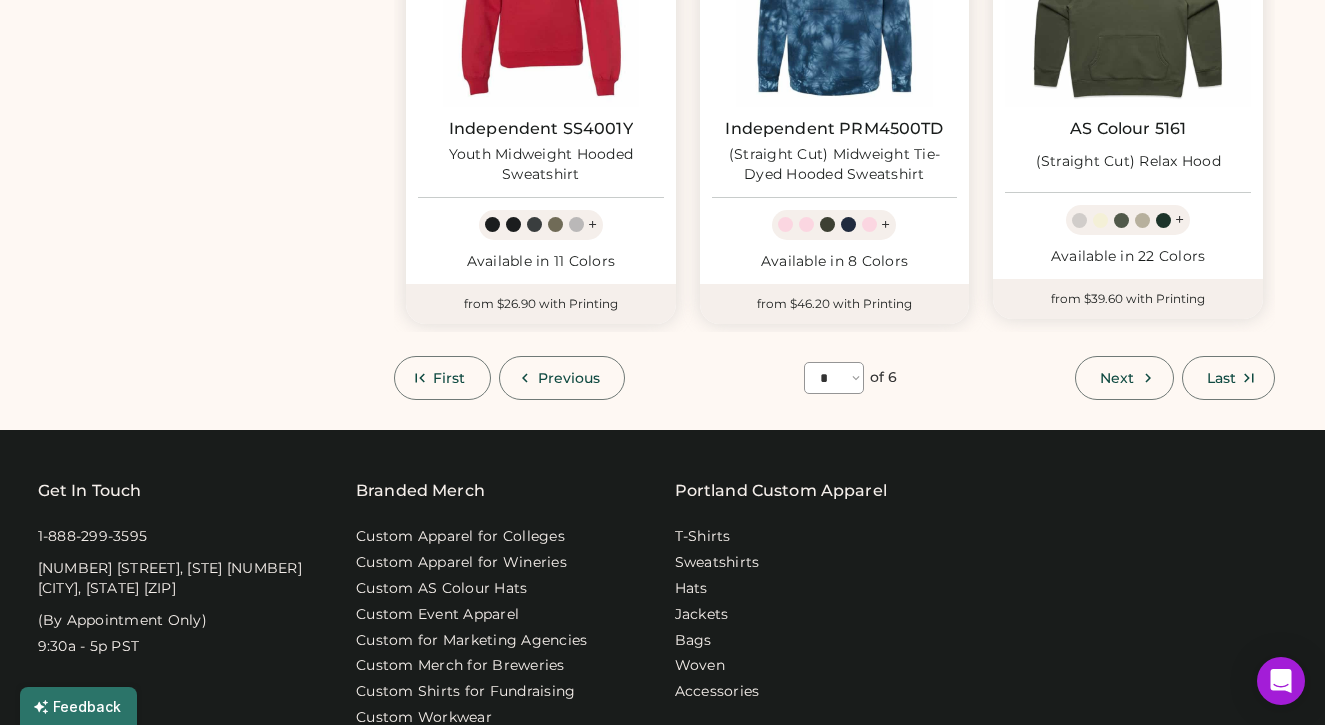 select on "*" 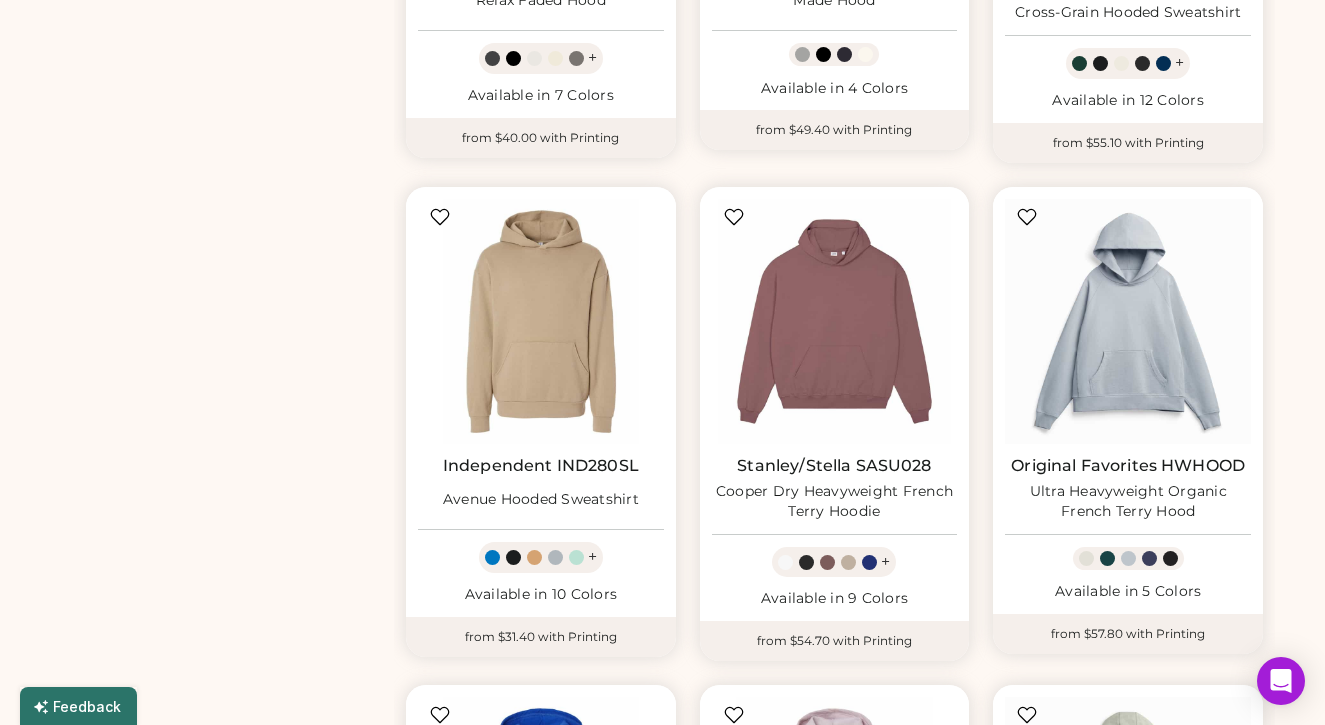 scroll, scrollTop: 1061, scrollLeft: 0, axis: vertical 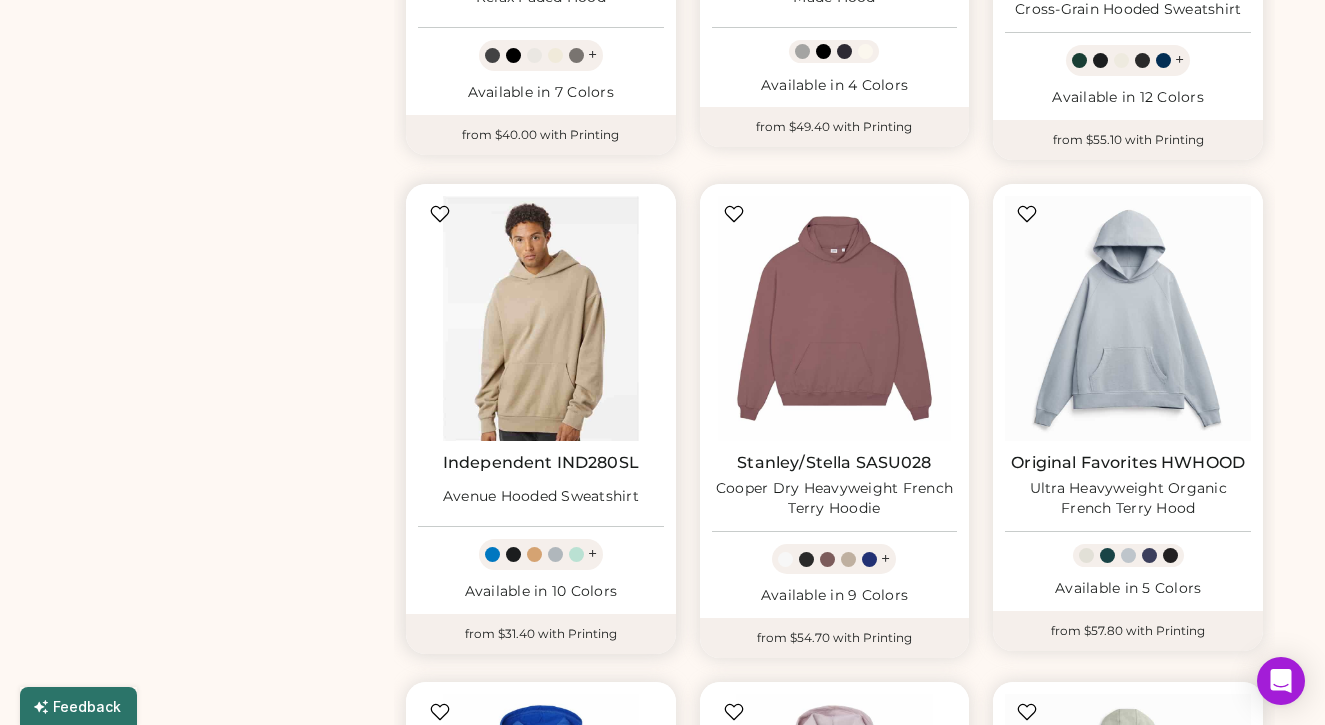 click at bounding box center (541, 319) 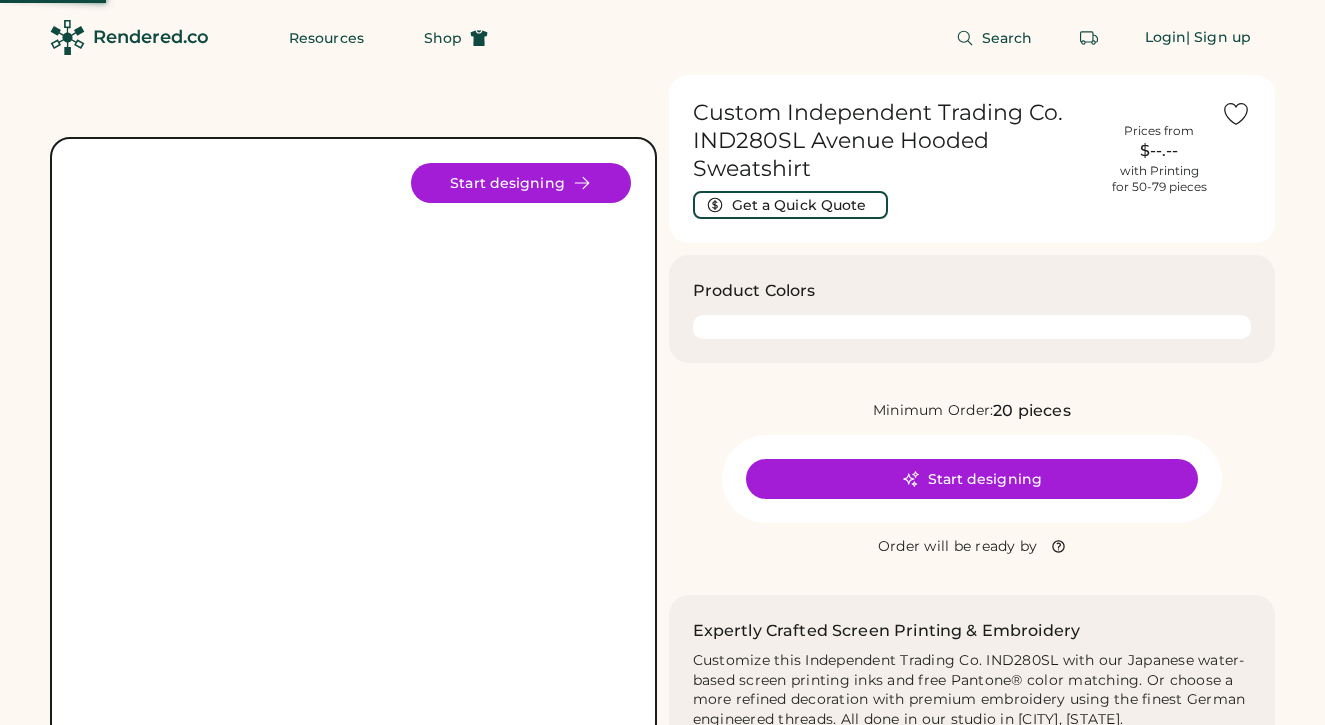 scroll, scrollTop: 0, scrollLeft: 0, axis: both 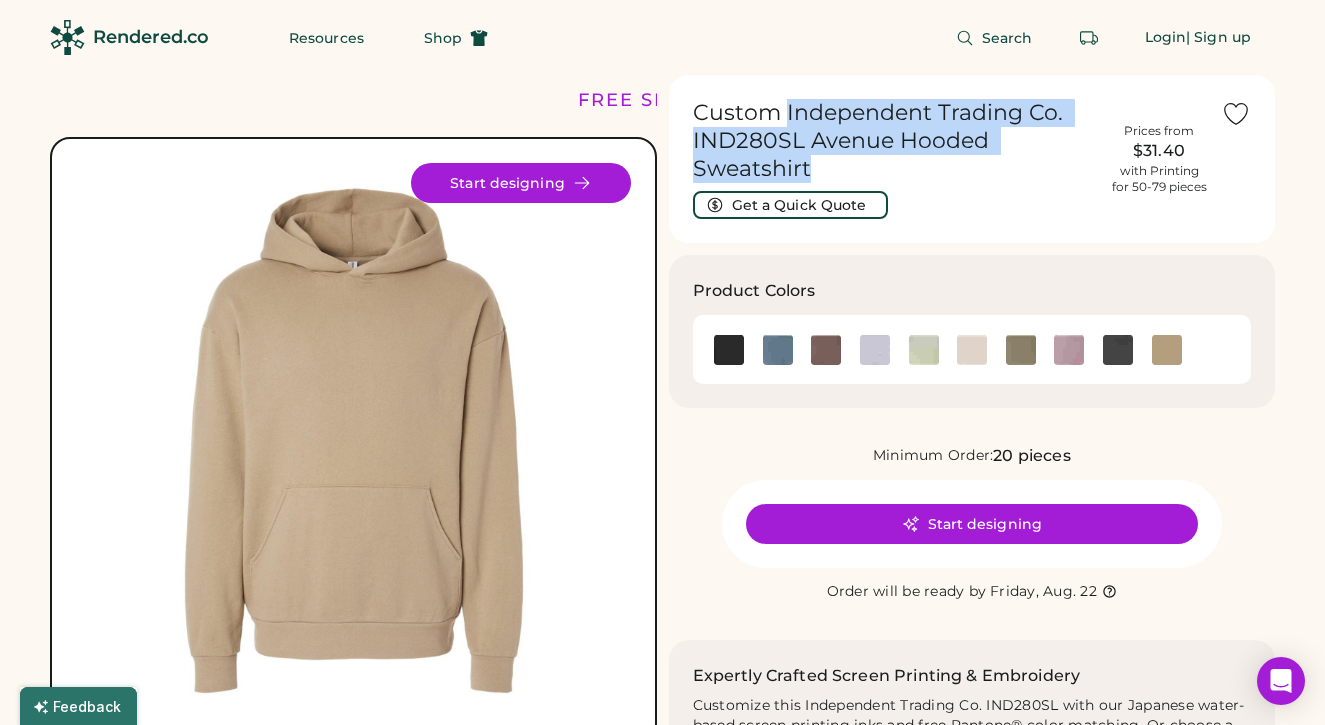 drag, startPoint x: 786, startPoint y: 108, endPoint x: 832, endPoint y: 161, distance: 70.178345 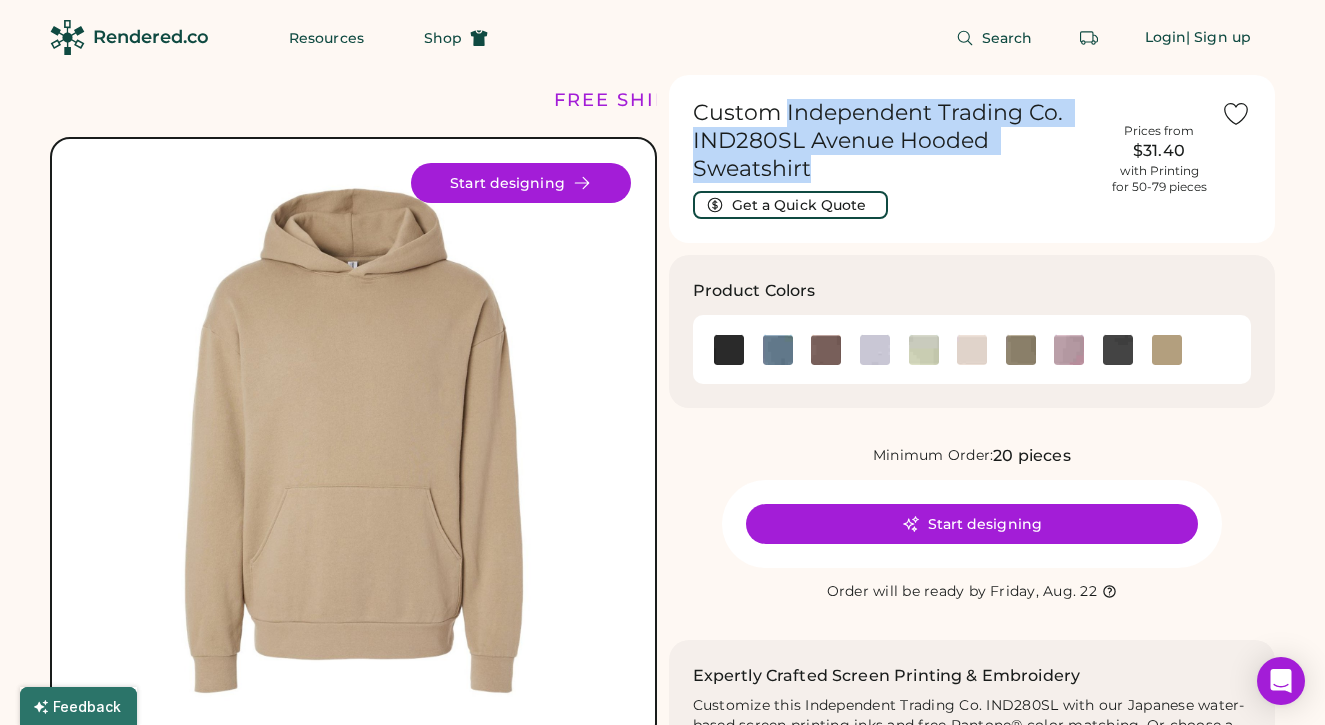 copy on "Independent Trading Co. IND280SL Avenue Hooded Sweatshirt" 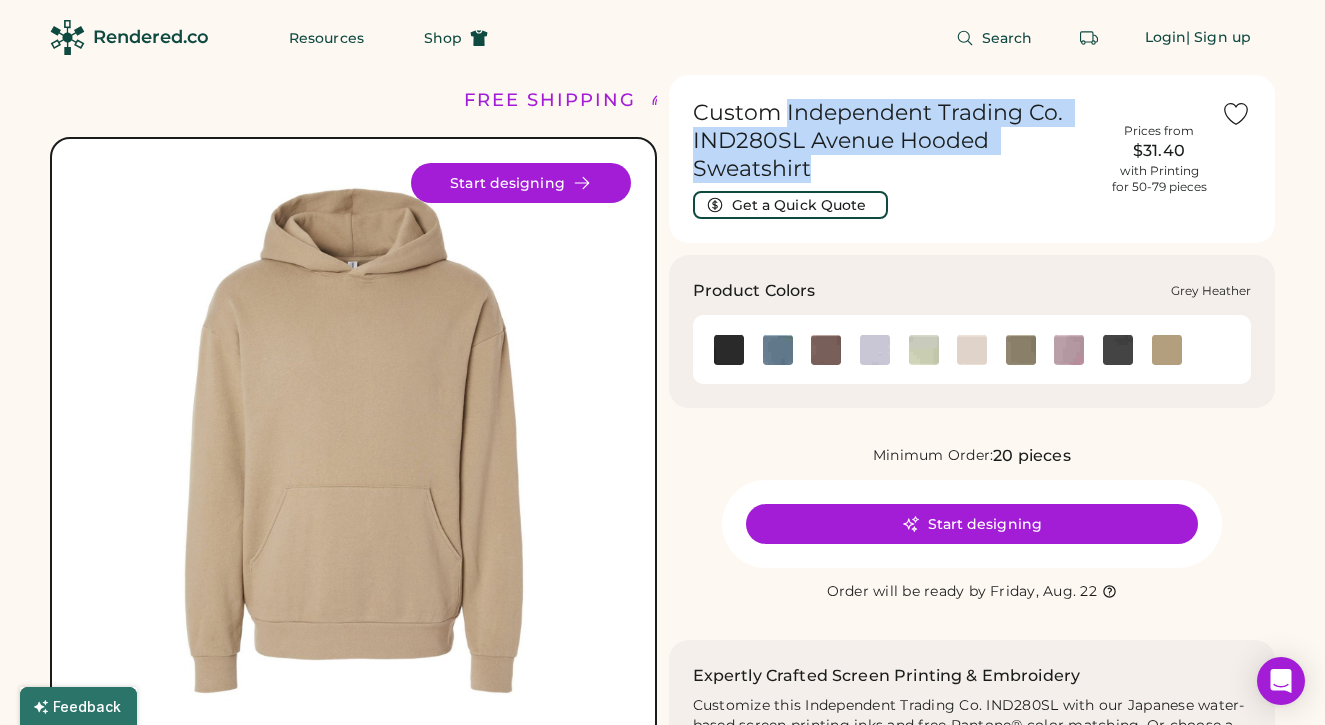 click 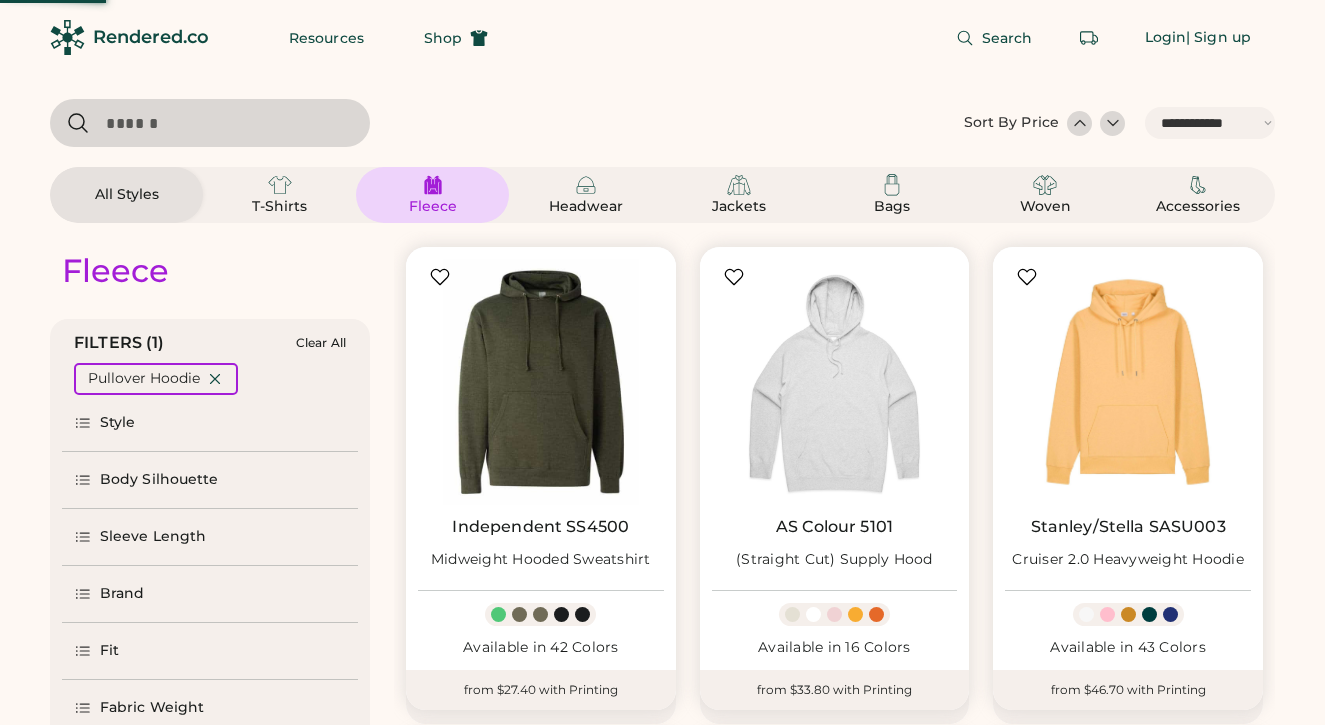 select on "*****" 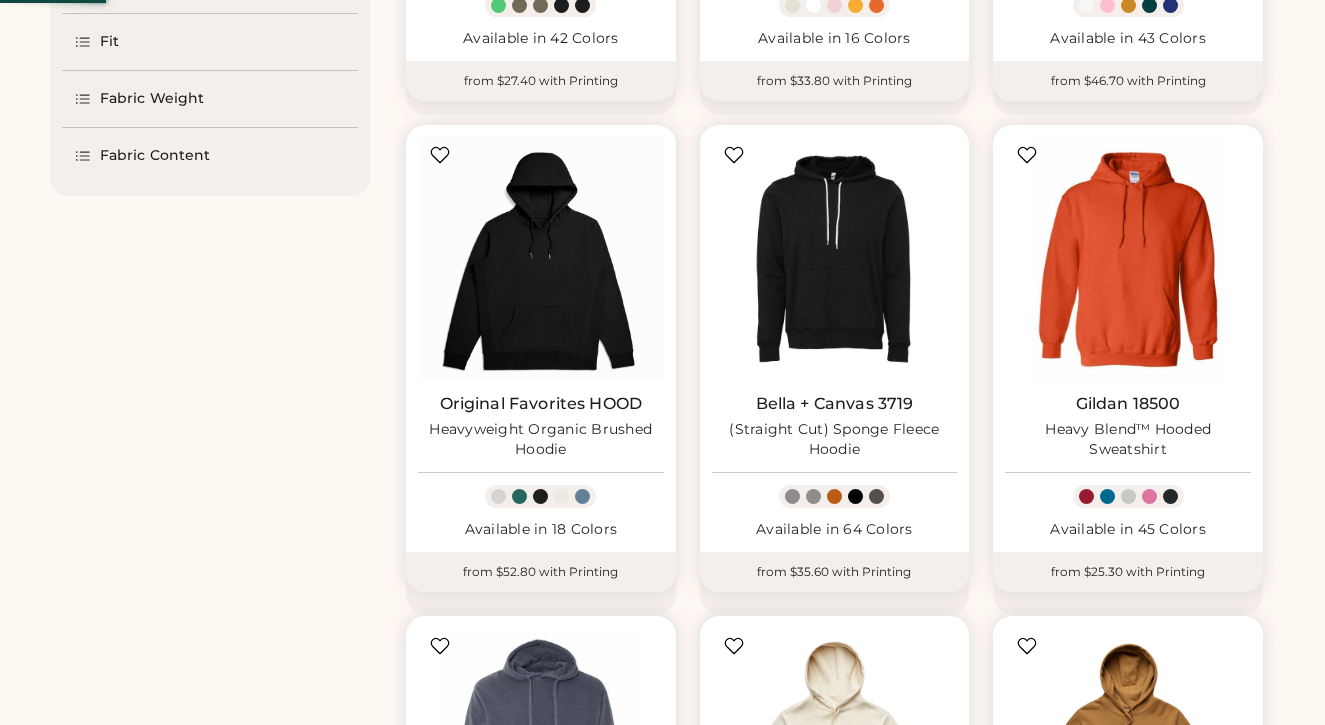 scroll, scrollTop: 0, scrollLeft: 0, axis: both 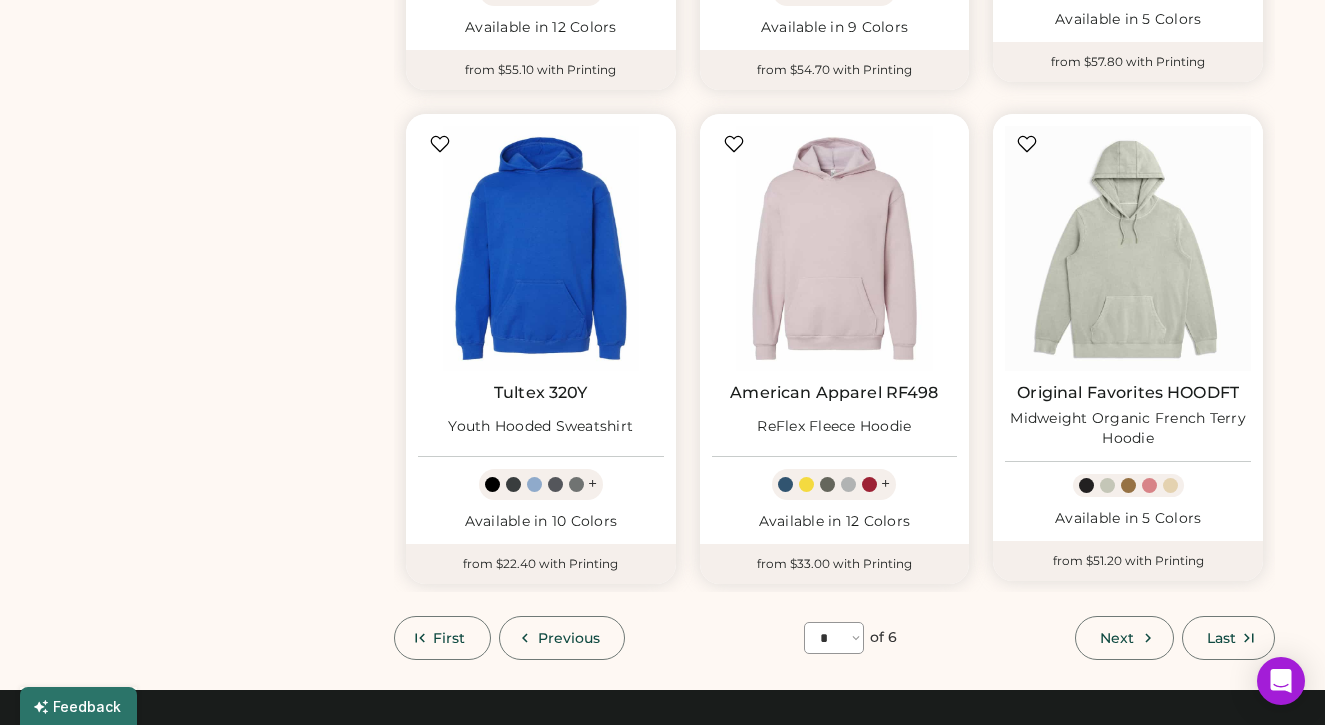 click on "Next" at bounding box center [1117, 638] 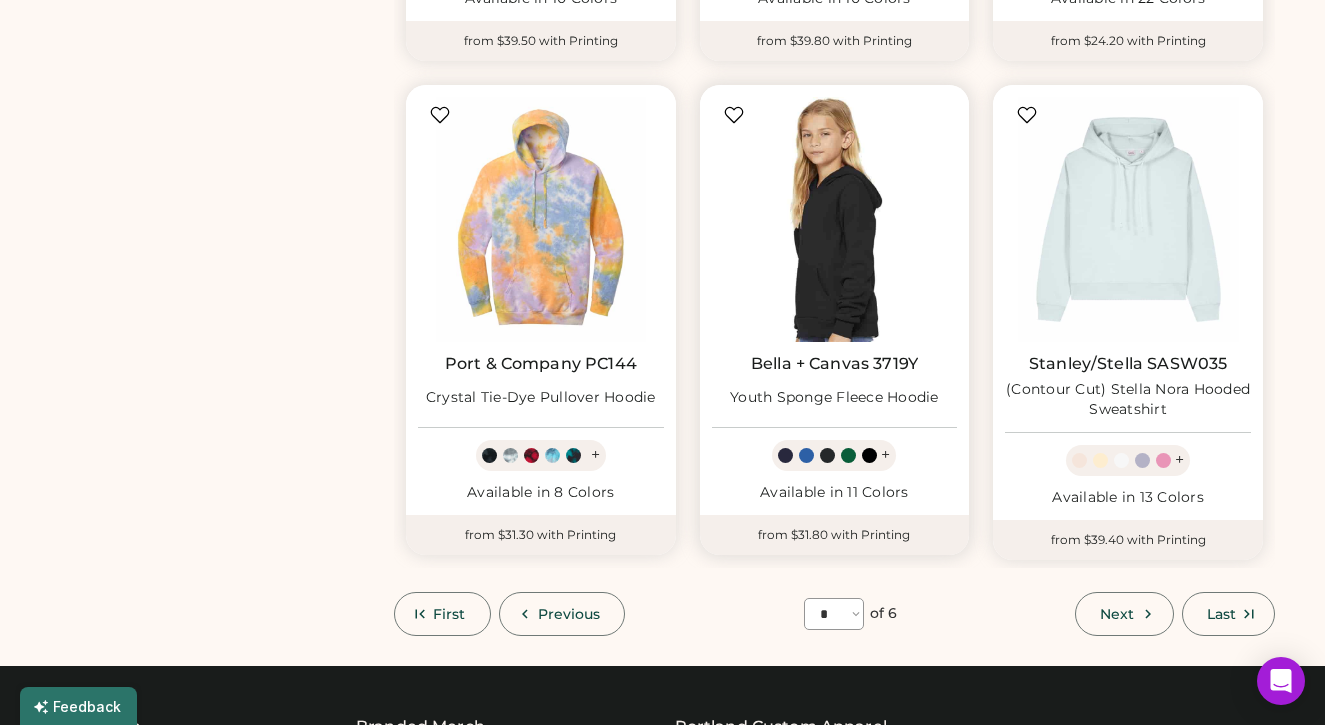 scroll, scrollTop: 1673, scrollLeft: 0, axis: vertical 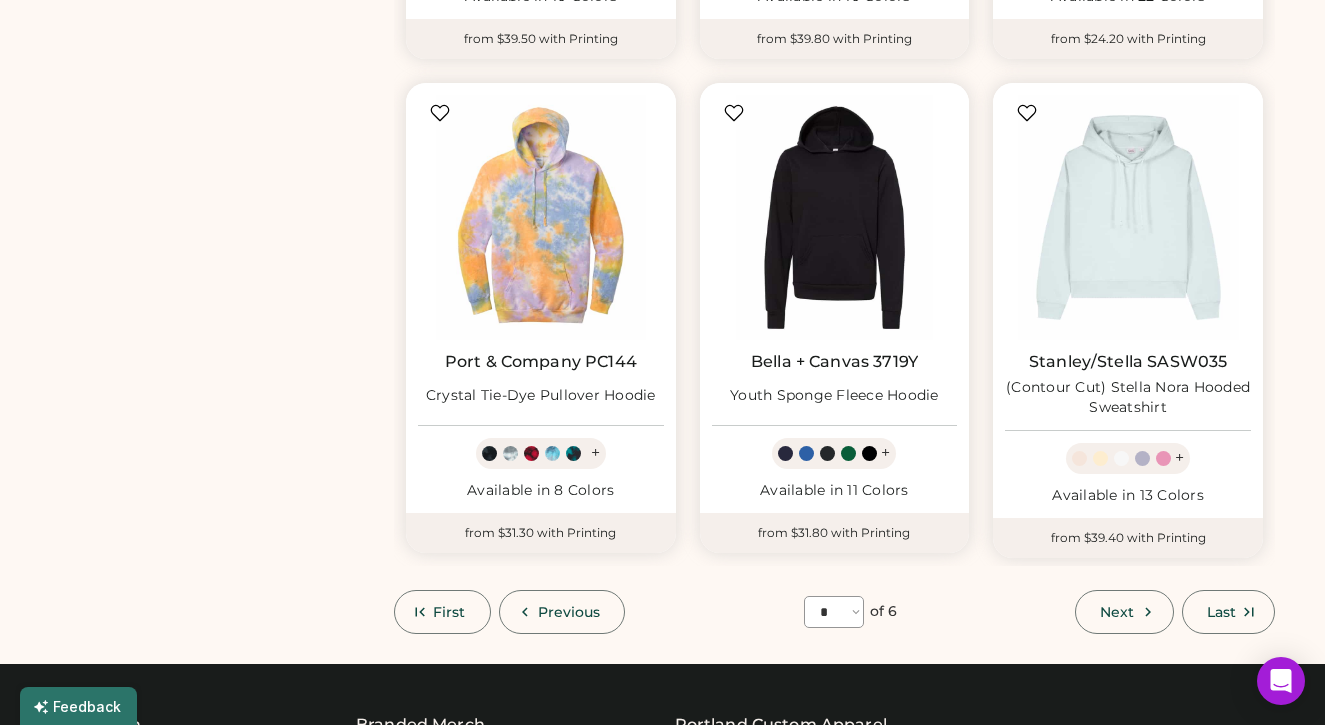 click on "Next" at bounding box center [1117, 612] 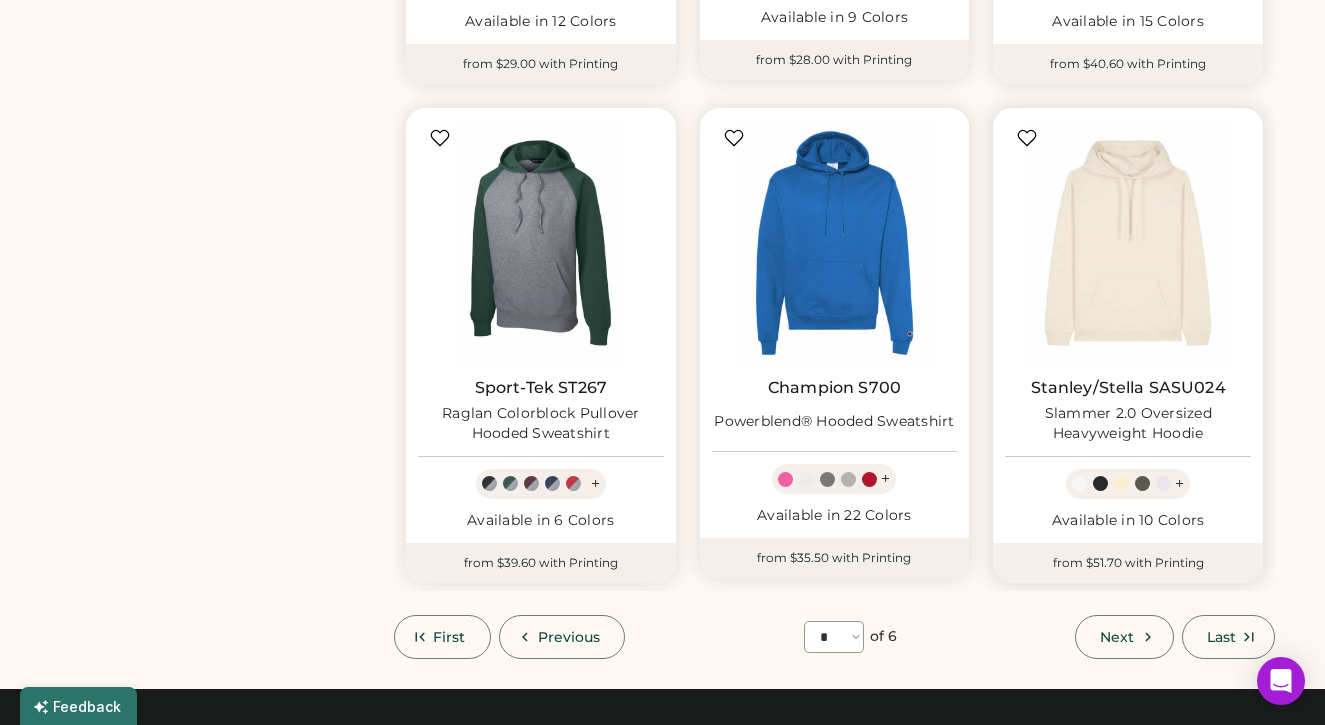 scroll, scrollTop: 1635, scrollLeft: 0, axis: vertical 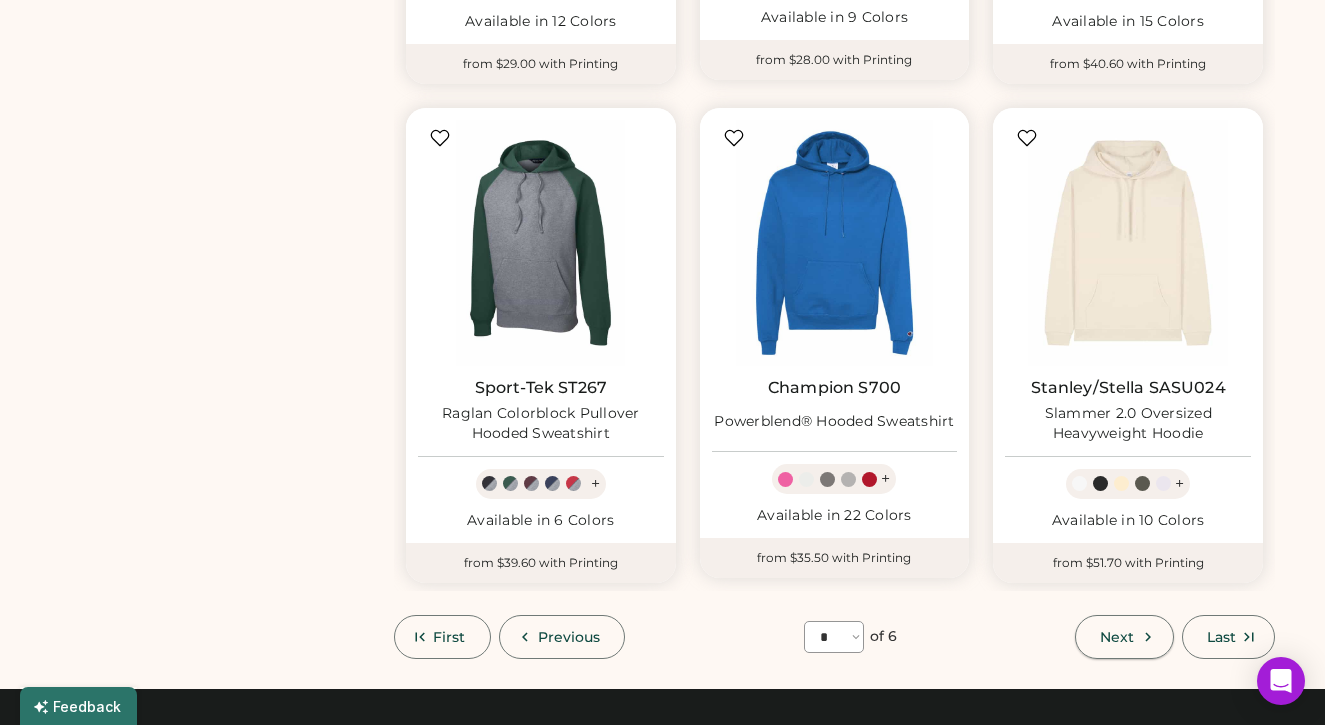 click on "Next" at bounding box center (1117, 637) 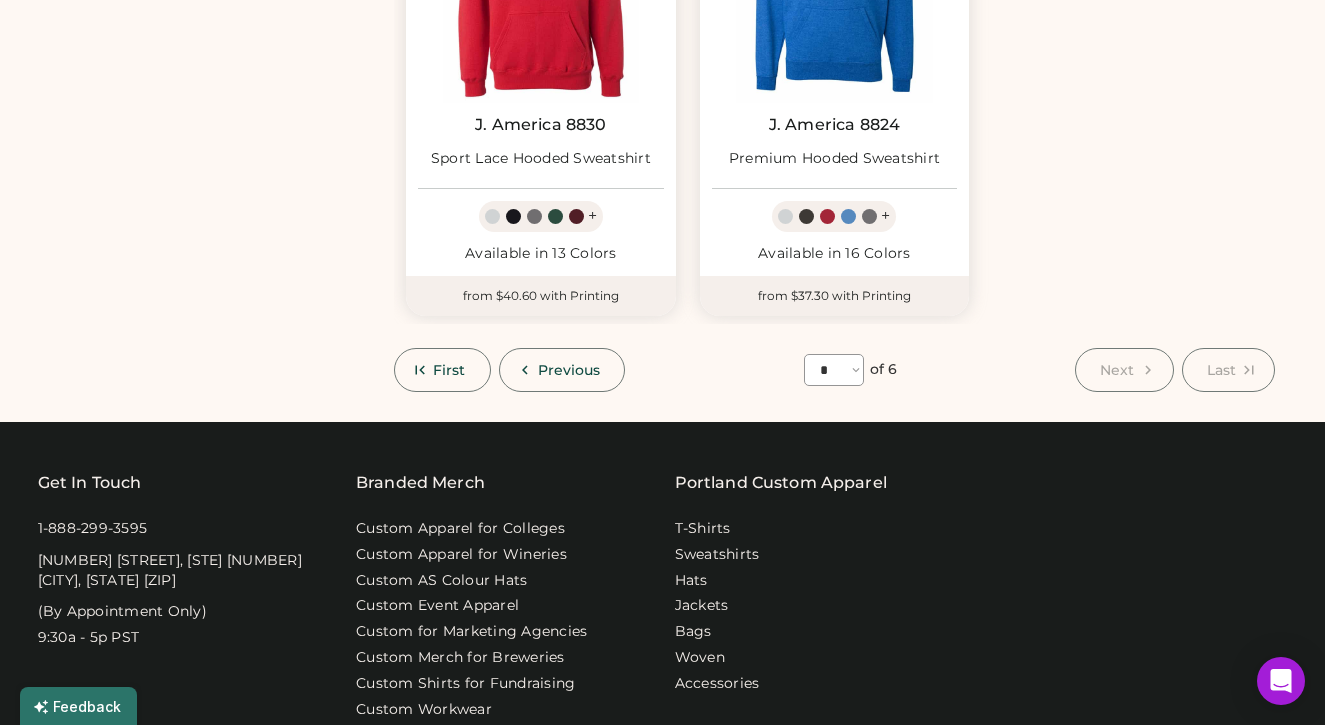 scroll, scrollTop: 847, scrollLeft: 0, axis: vertical 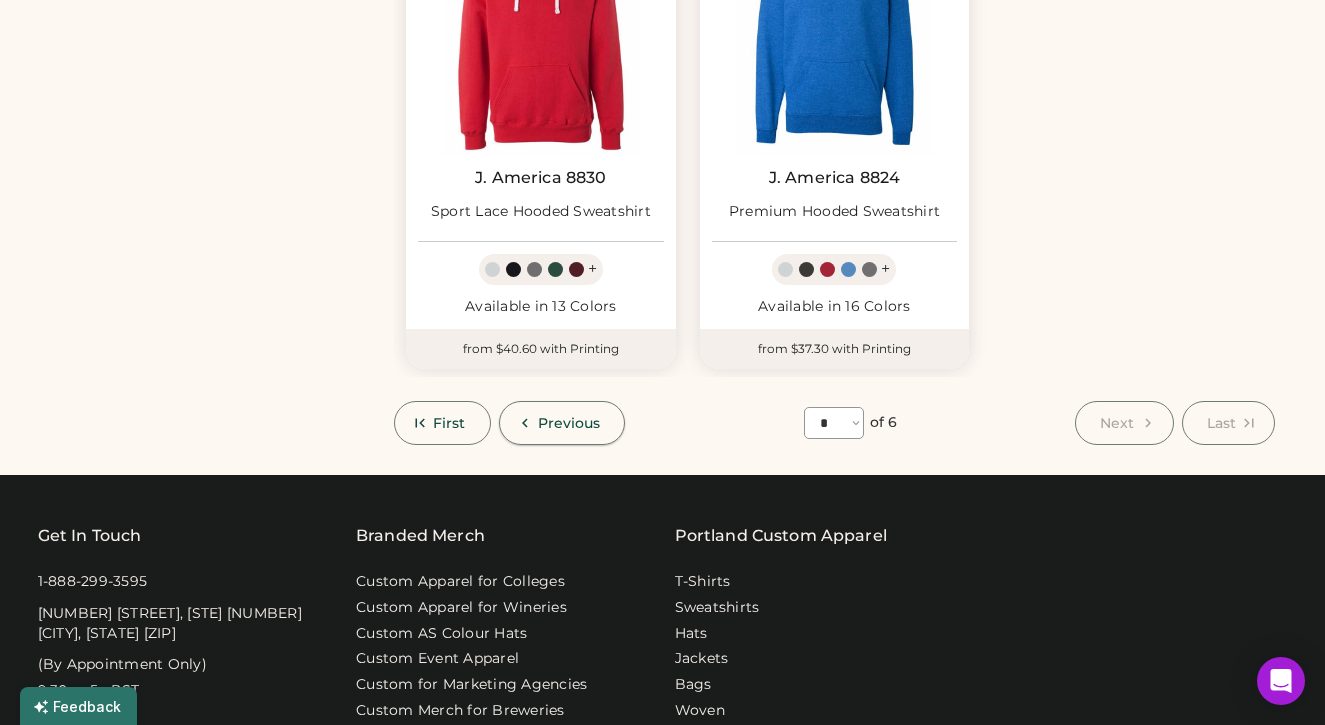 click on "Previous" at bounding box center (569, 423) 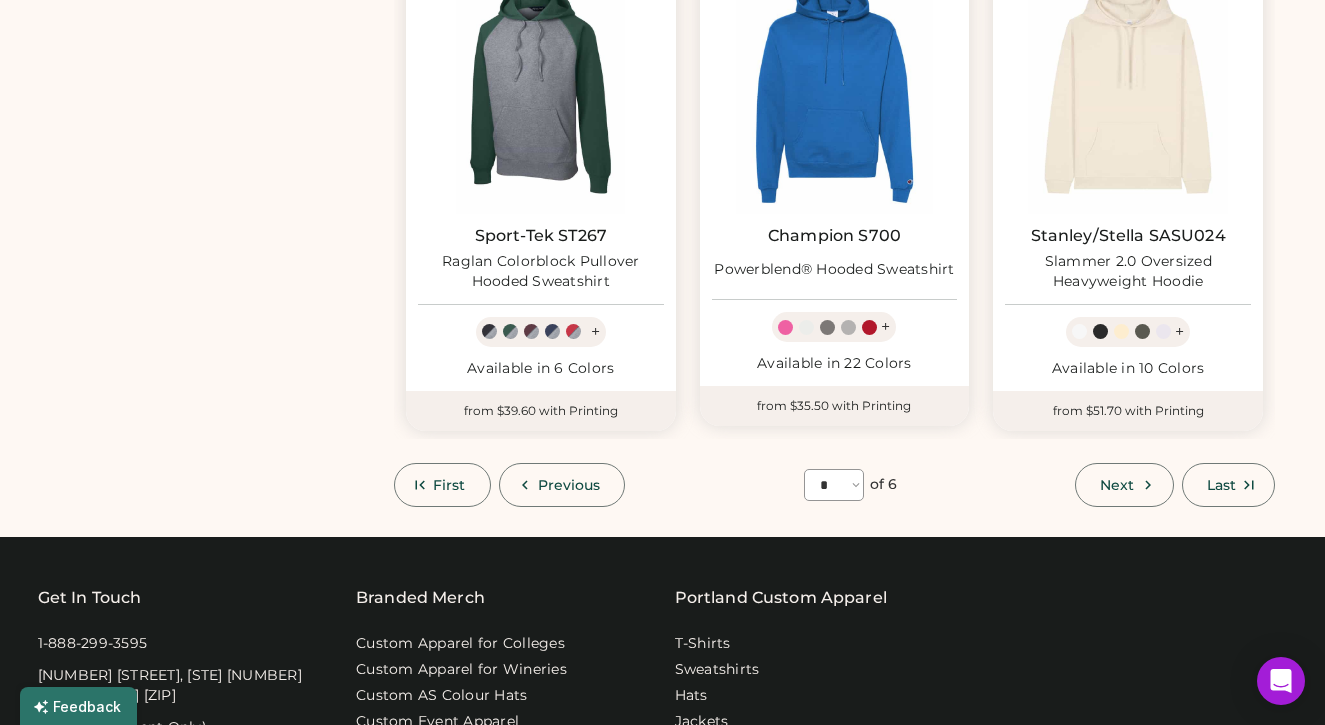 scroll, scrollTop: 2003, scrollLeft: 0, axis: vertical 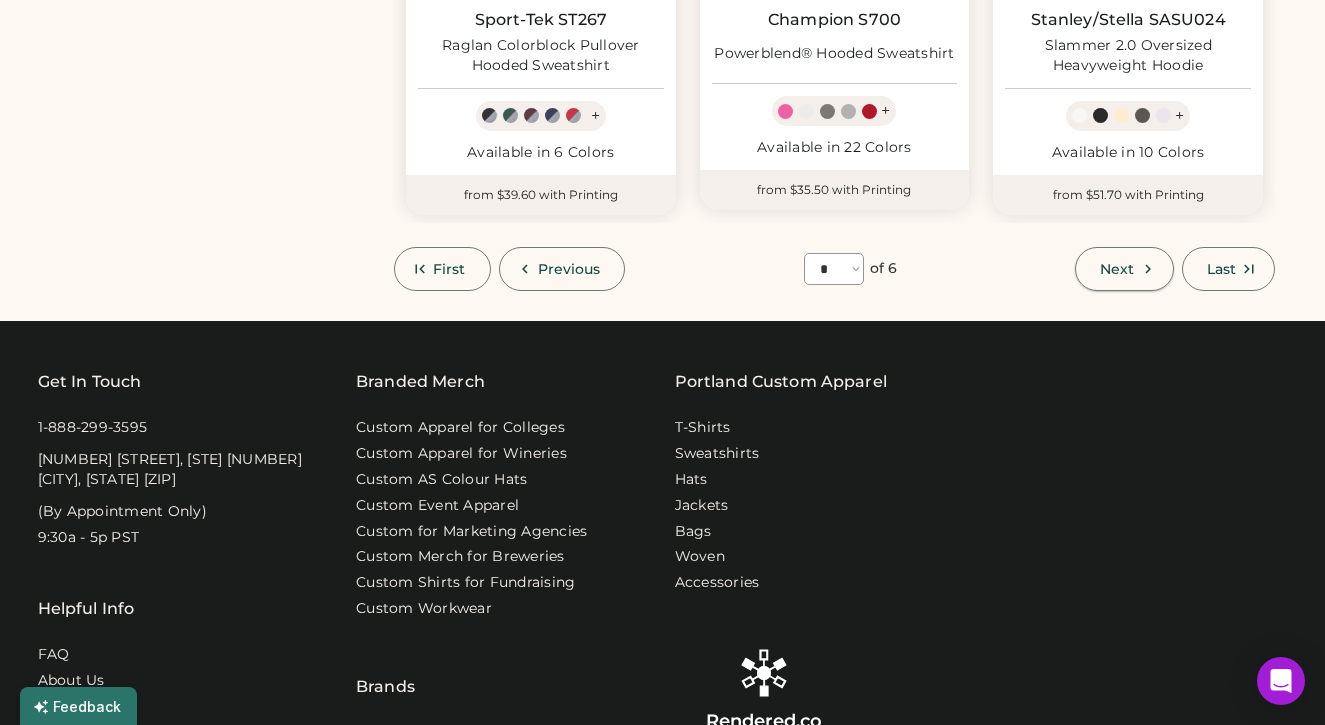 click on "Next" at bounding box center (1117, 269) 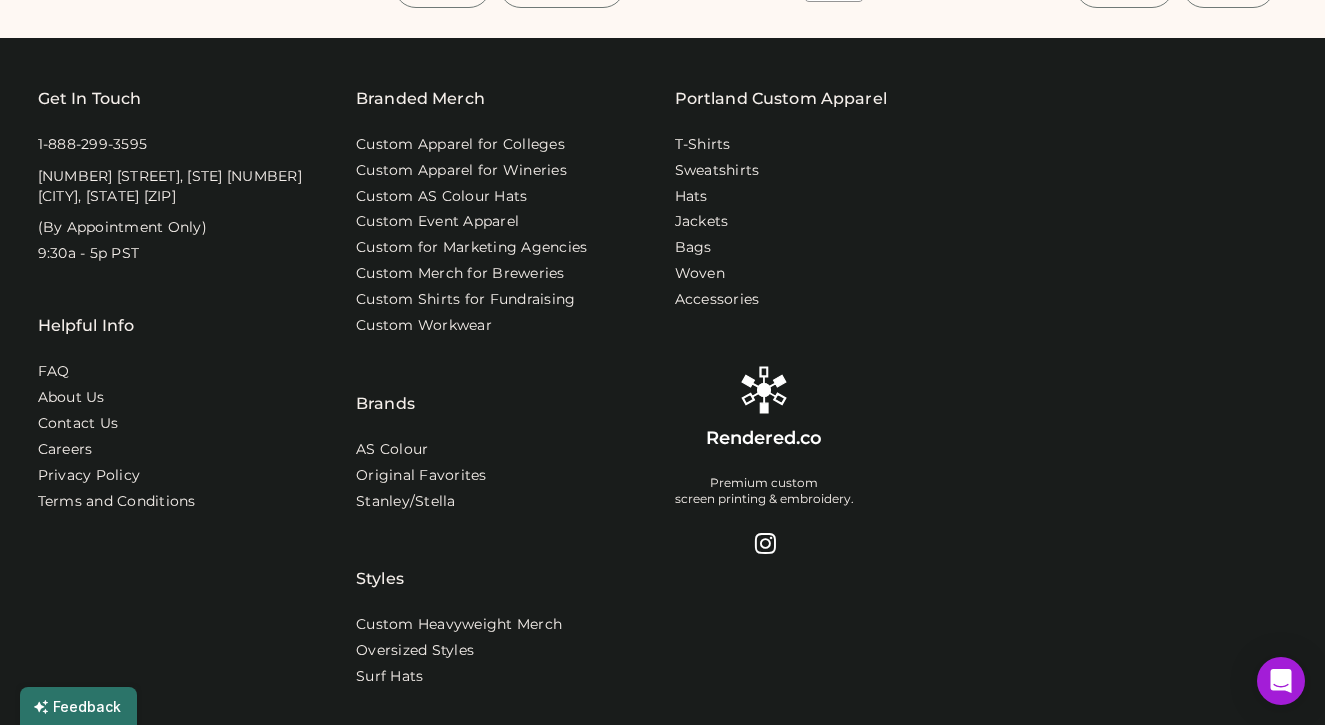 scroll, scrollTop: 830, scrollLeft: 0, axis: vertical 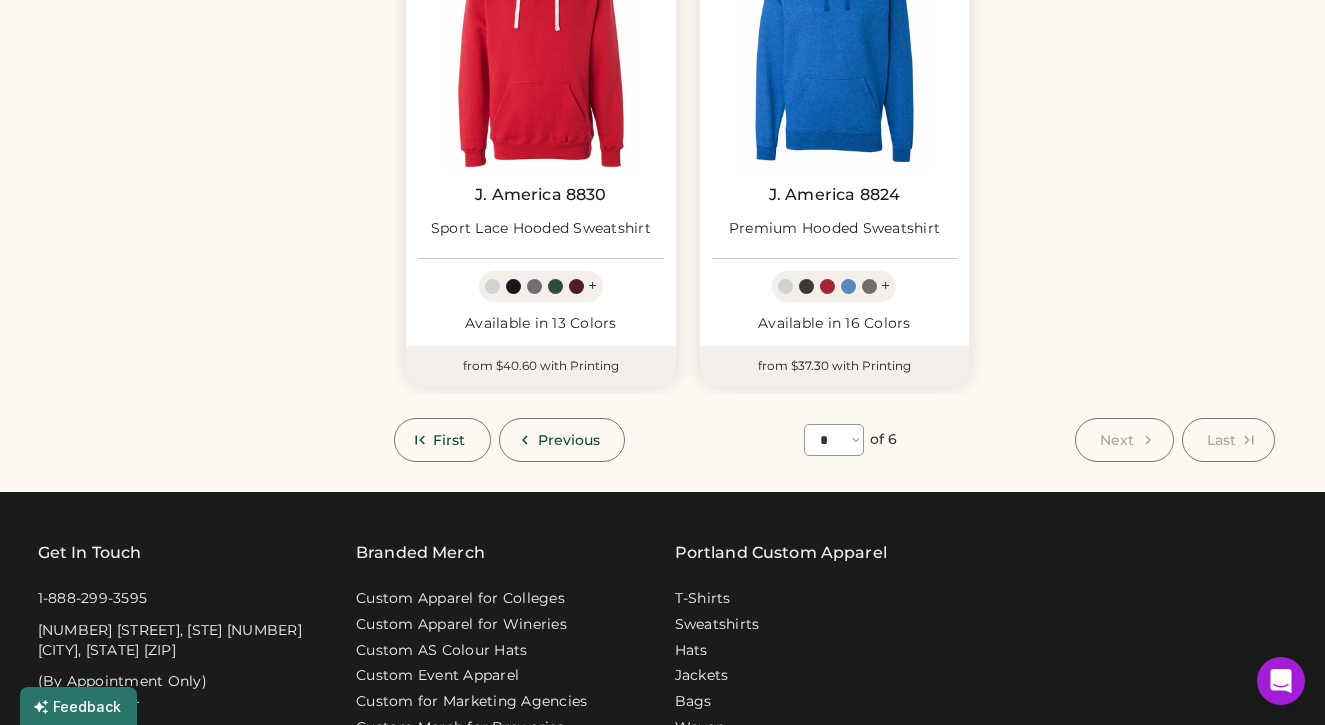 click on "First" at bounding box center (449, 440) 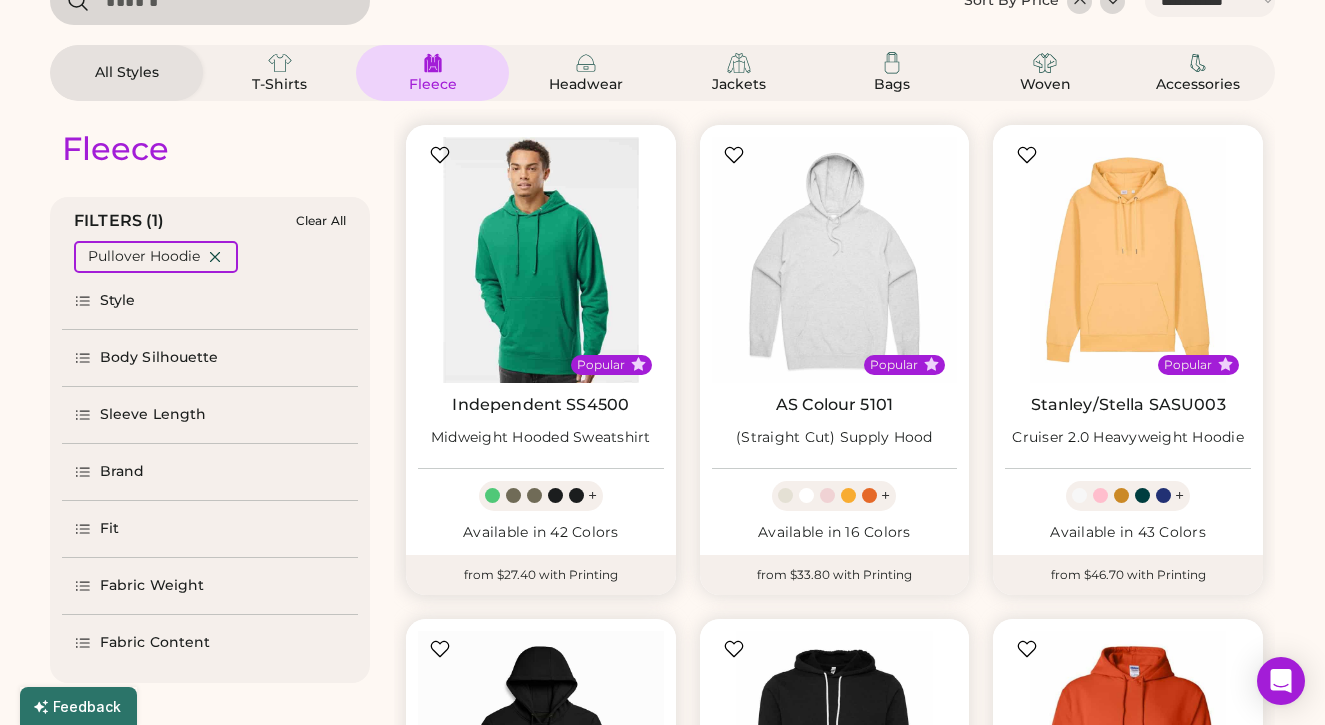 scroll, scrollTop: 191, scrollLeft: 0, axis: vertical 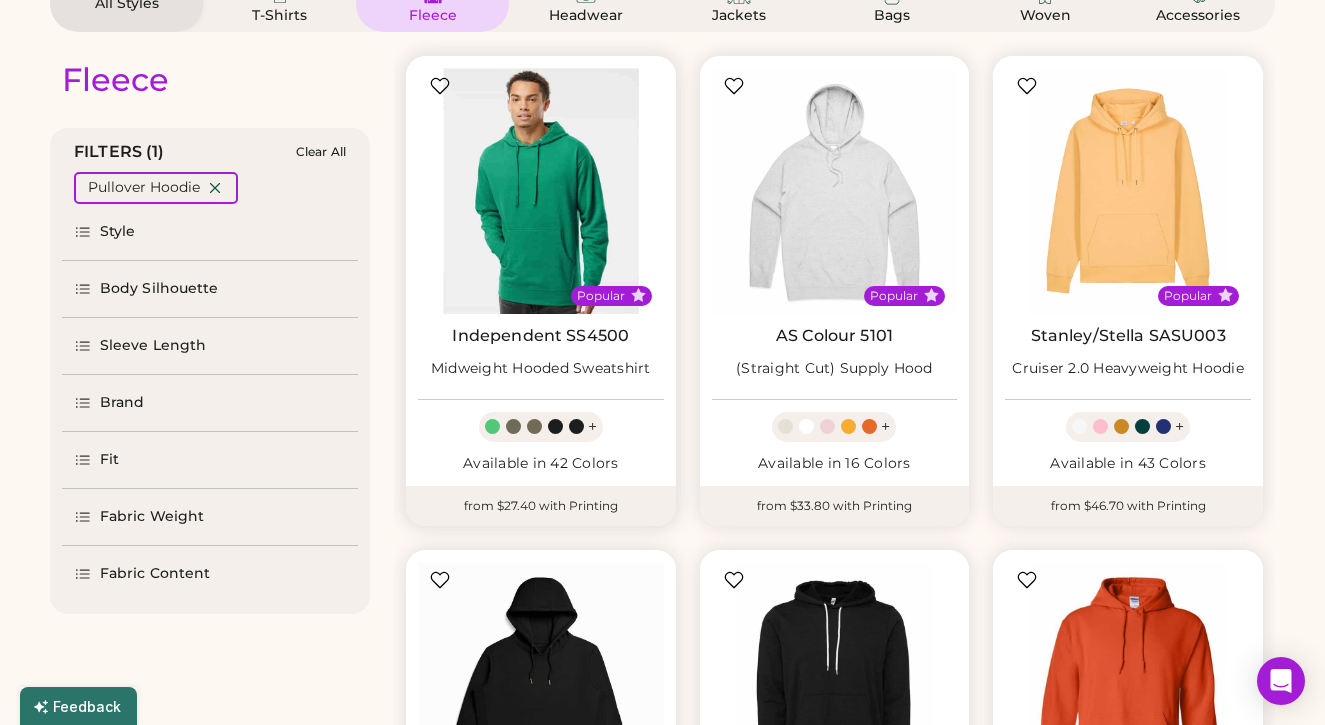 click at bounding box center [541, 191] 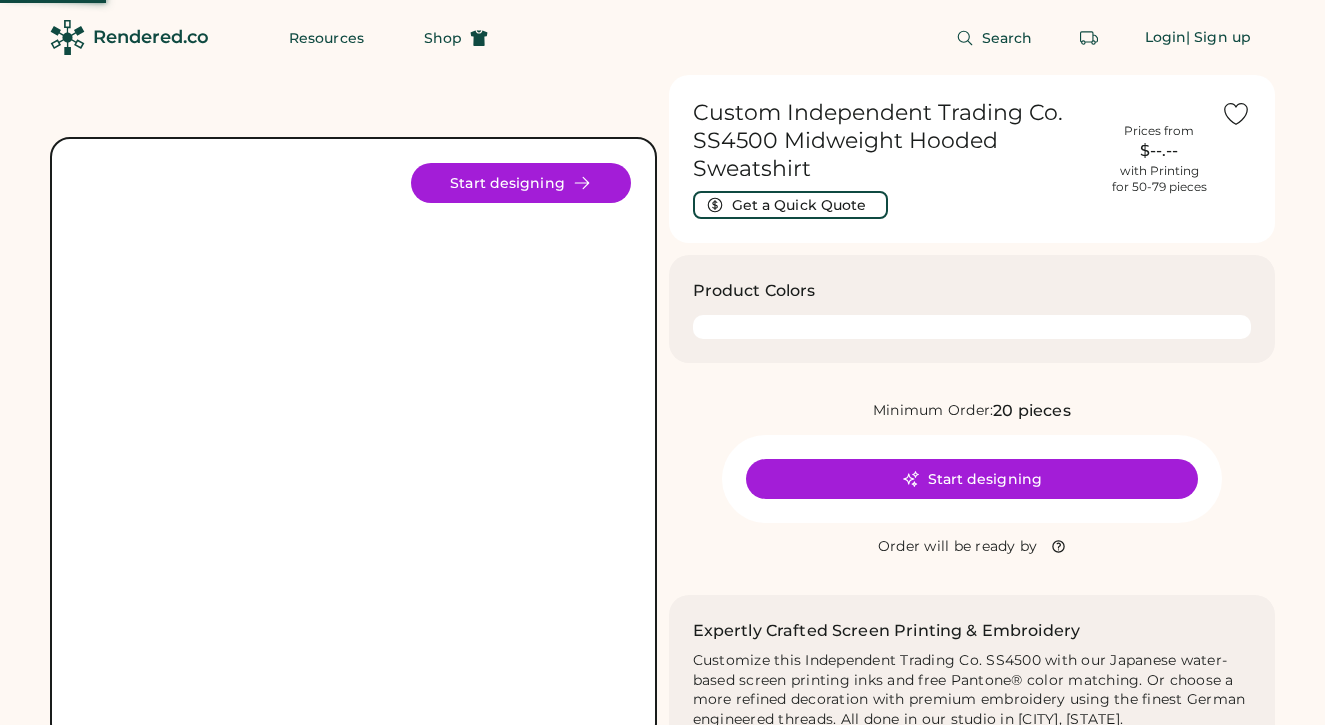 scroll, scrollTop: 0, scrollLeft: 0, axis: both 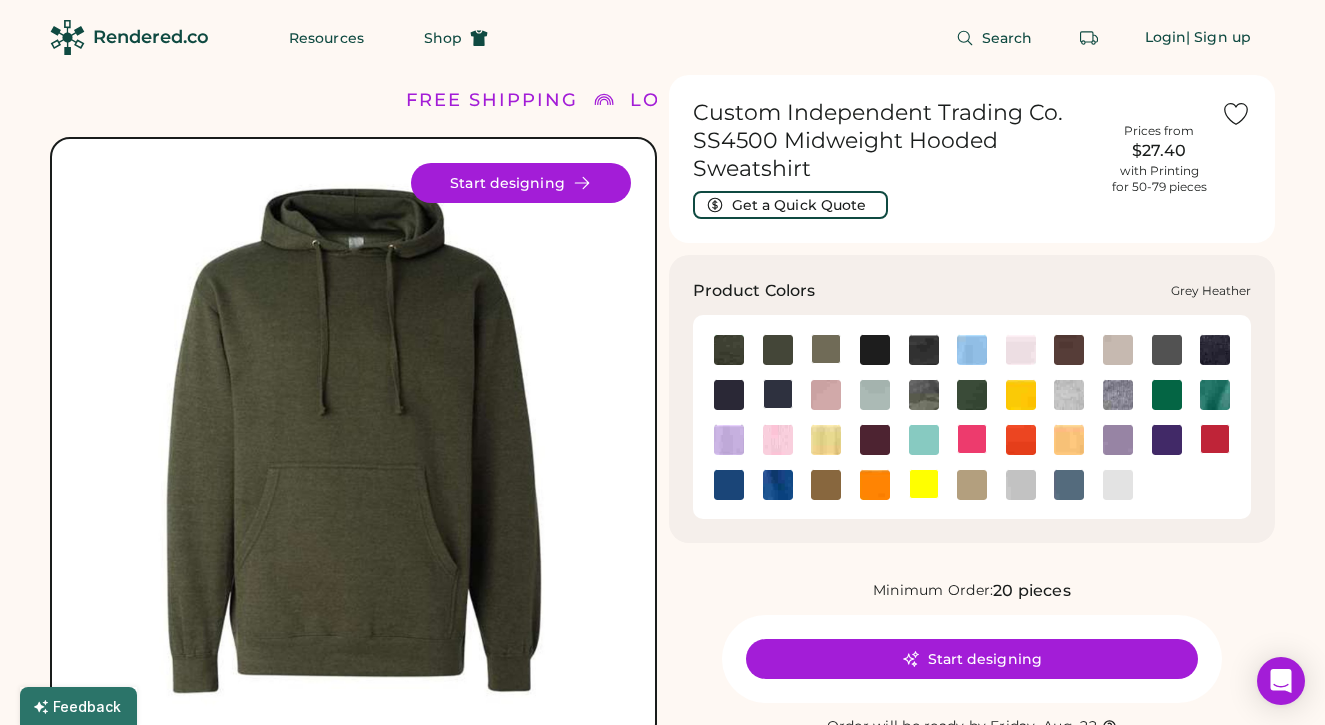 click 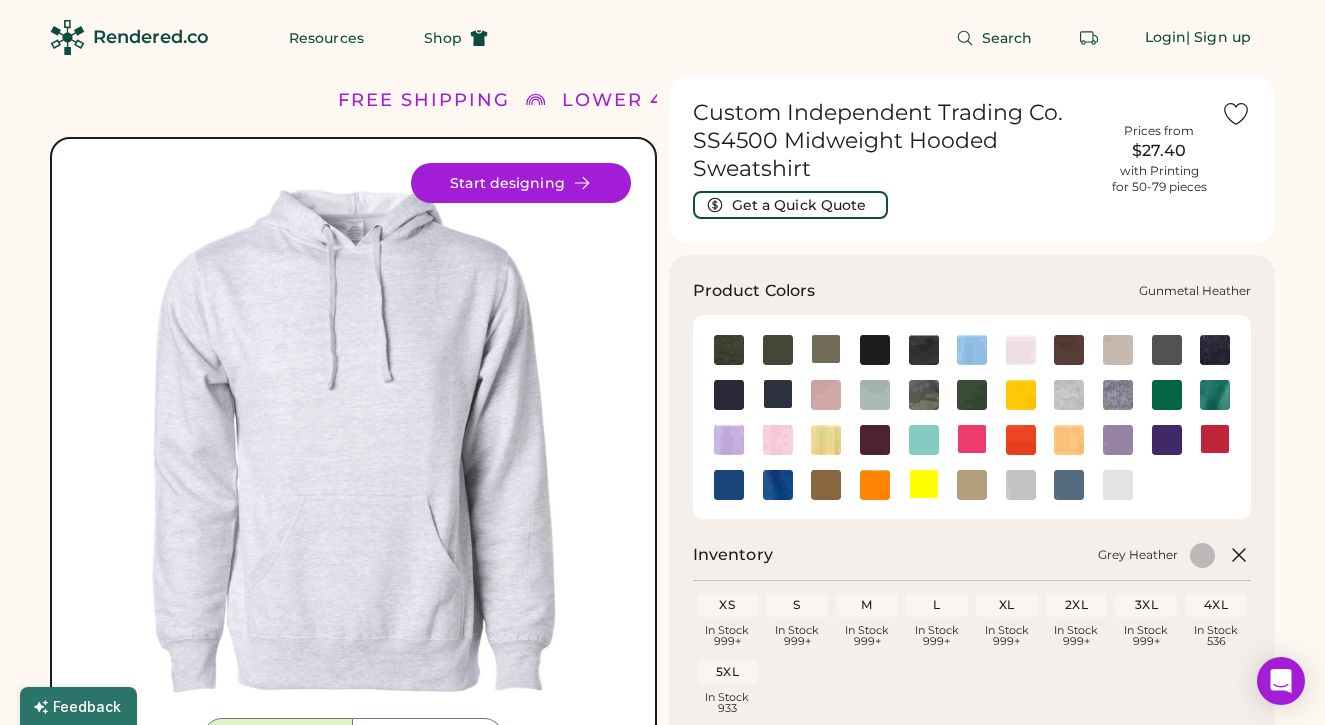 click 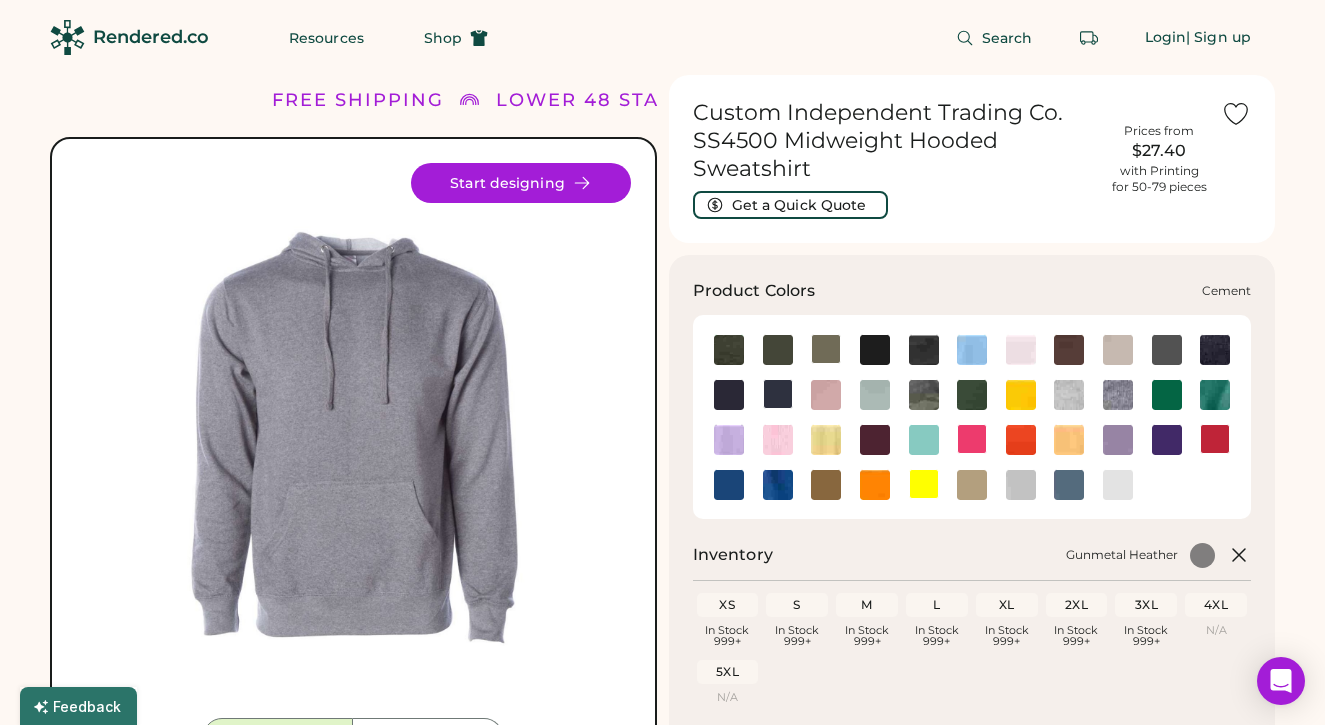 click 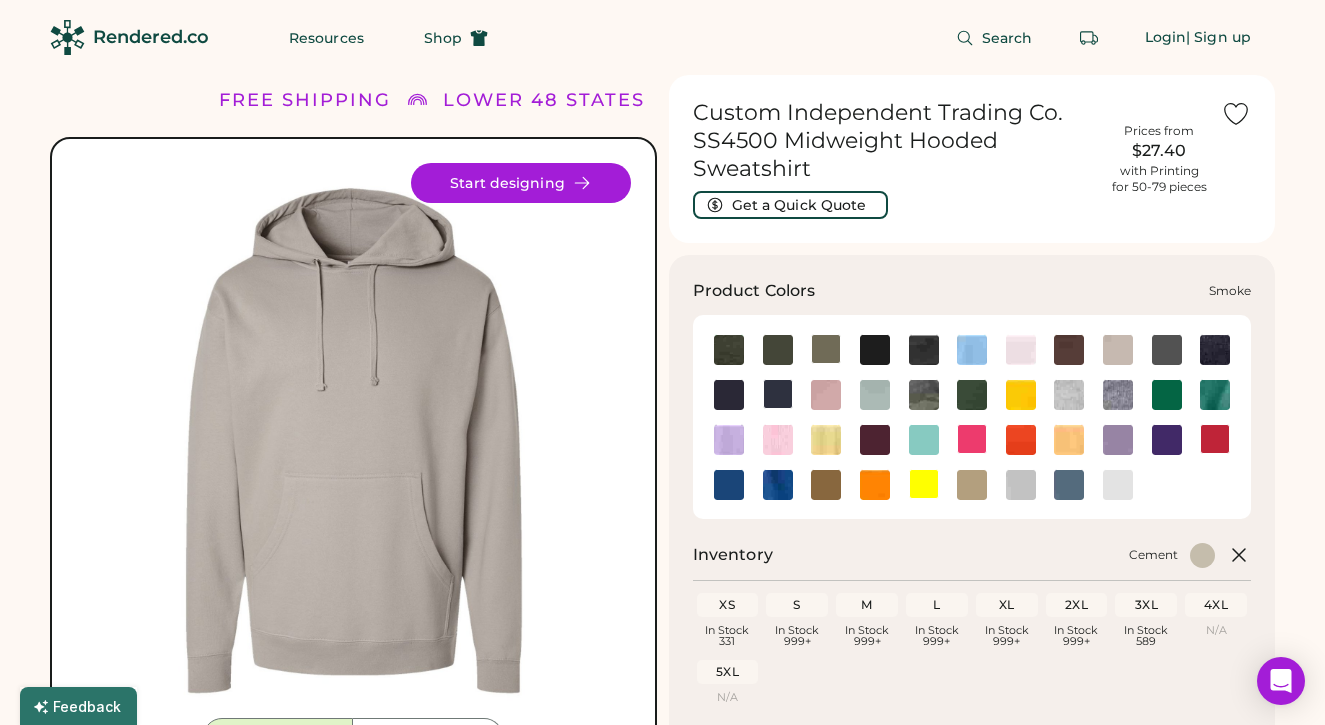 click 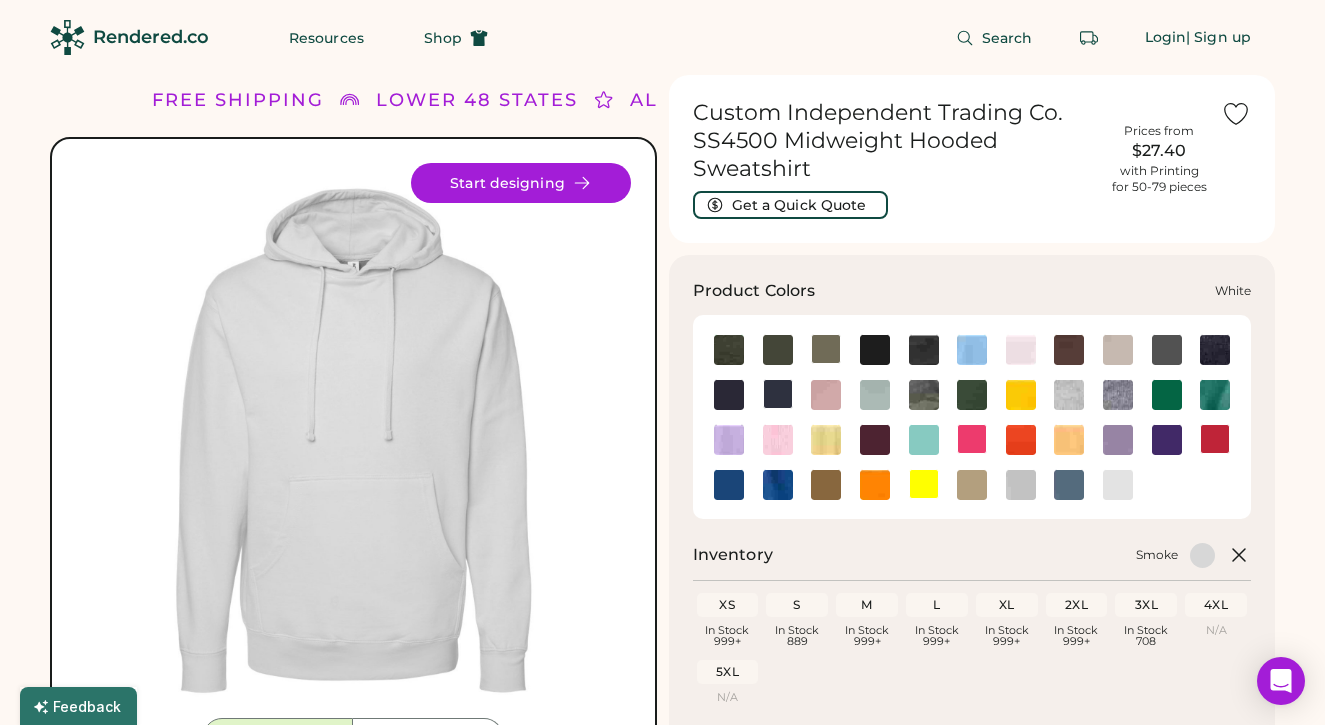 click 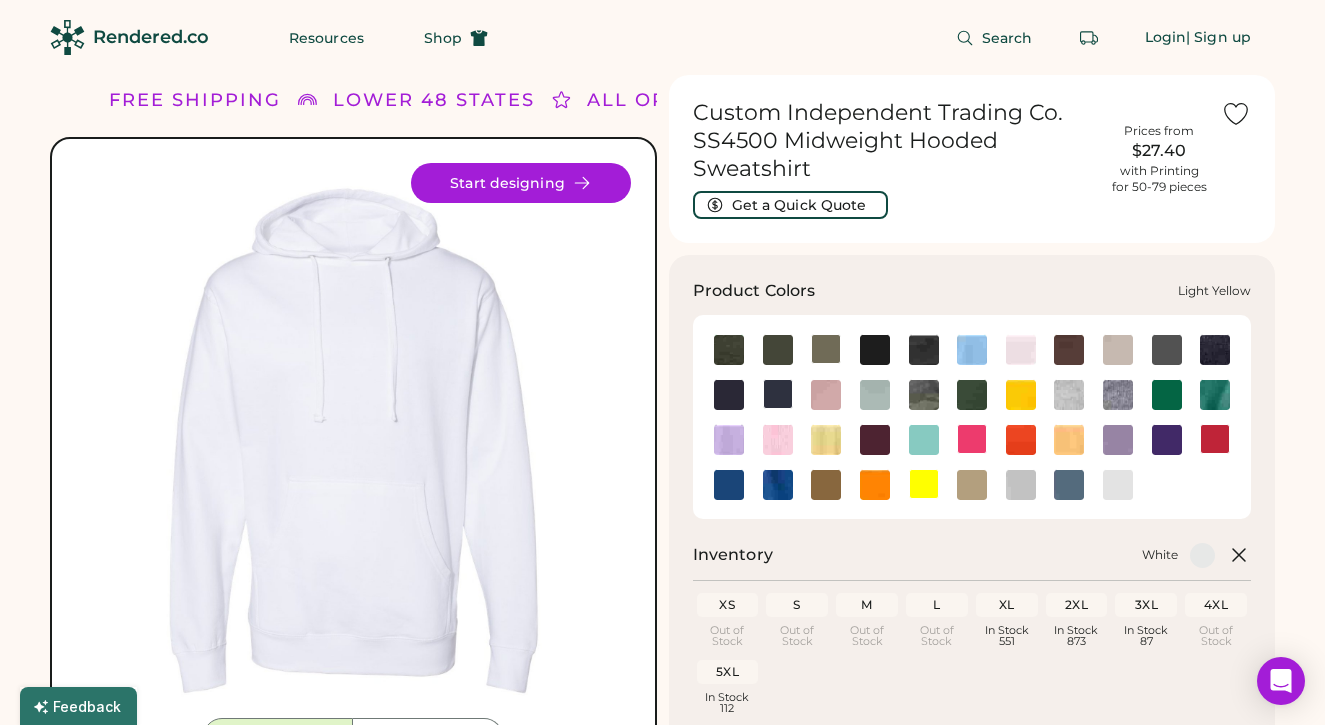 click 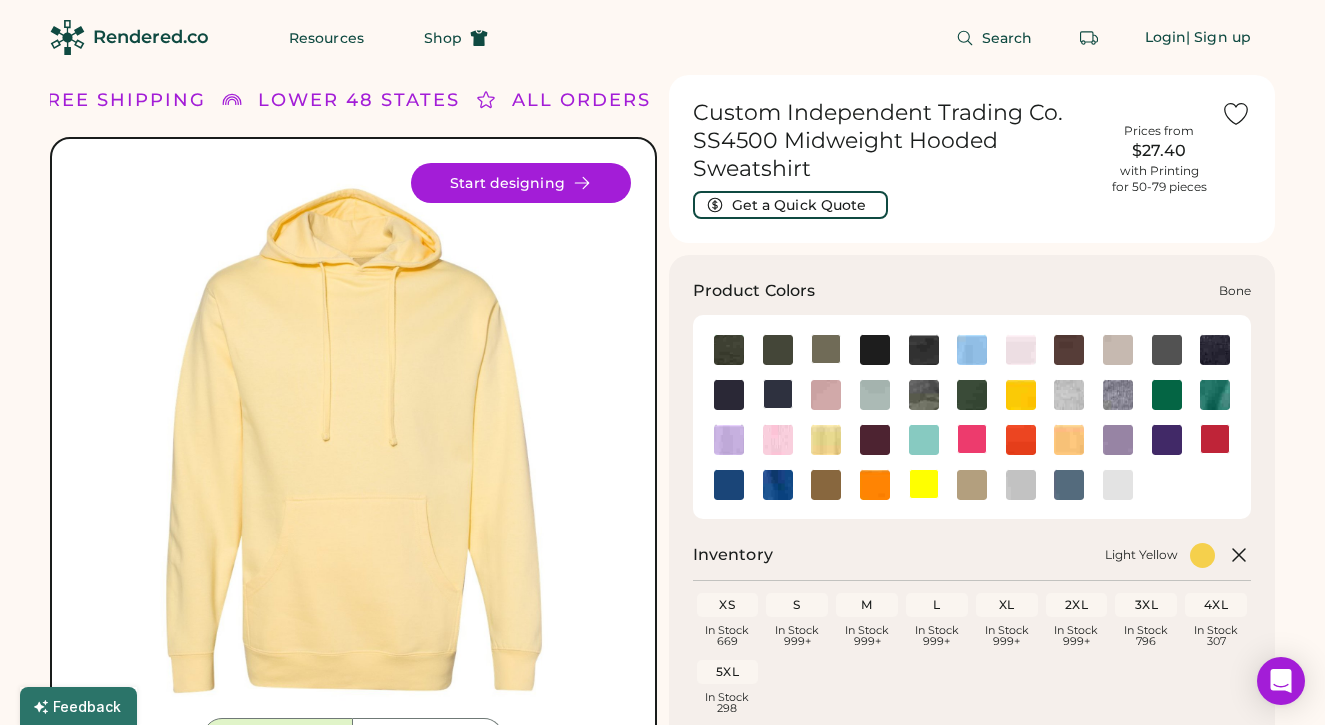 click 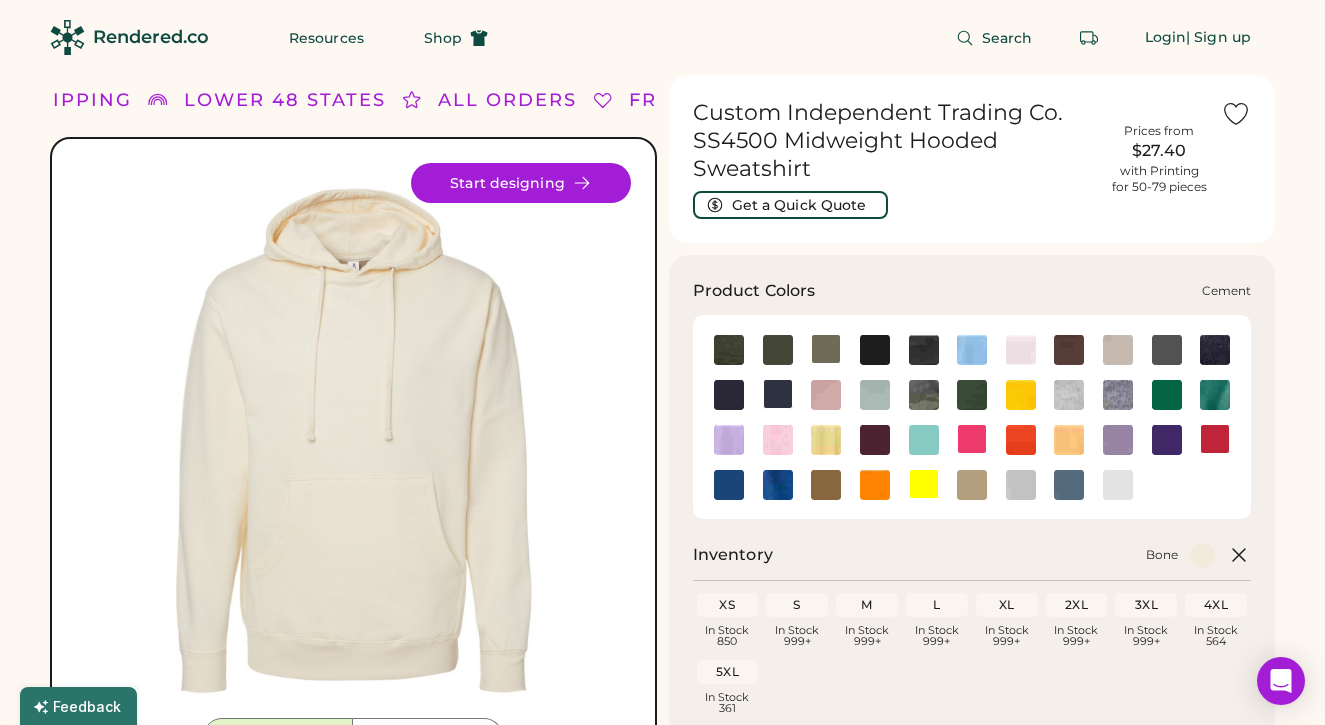 click 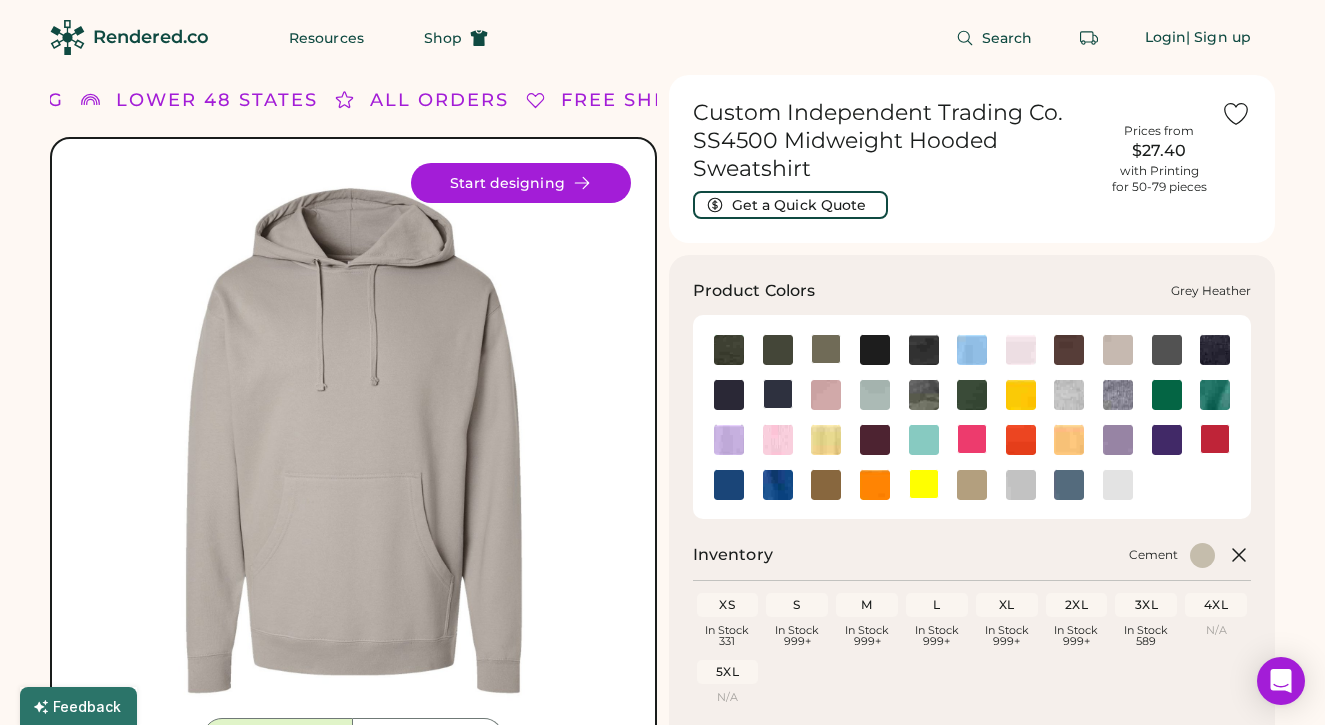 click 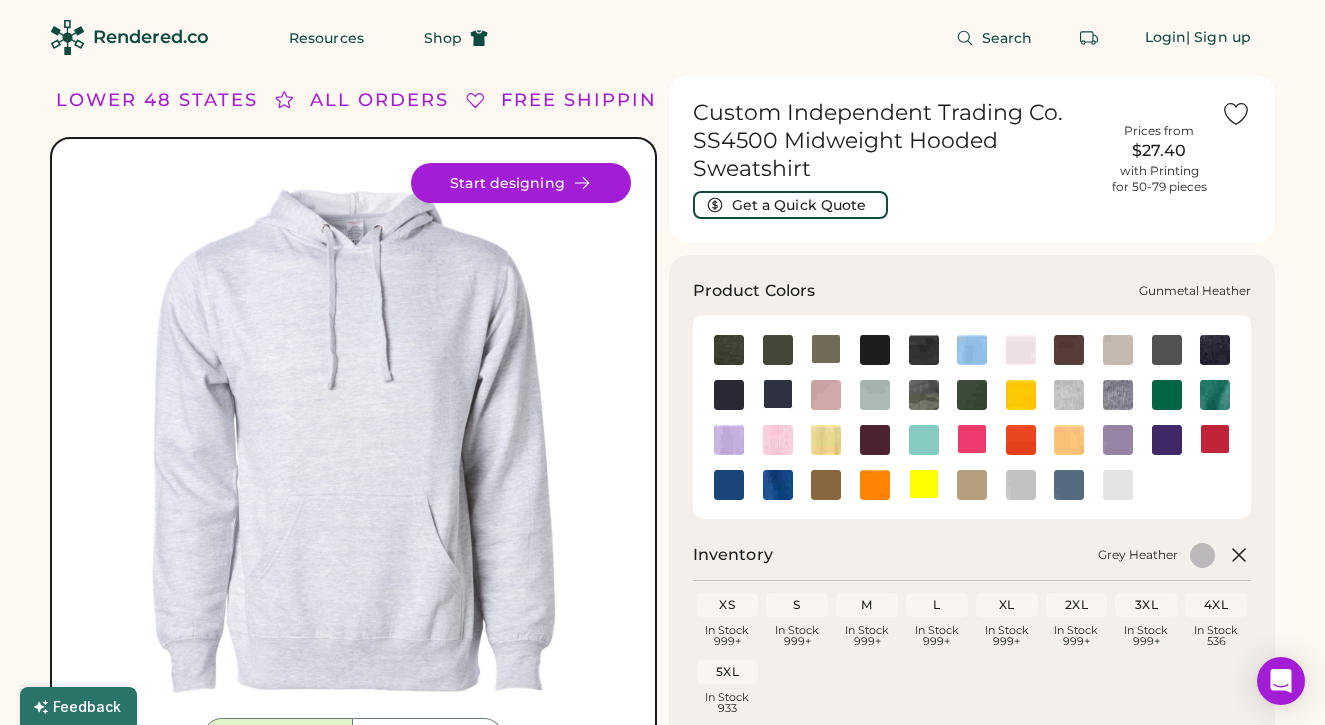 click 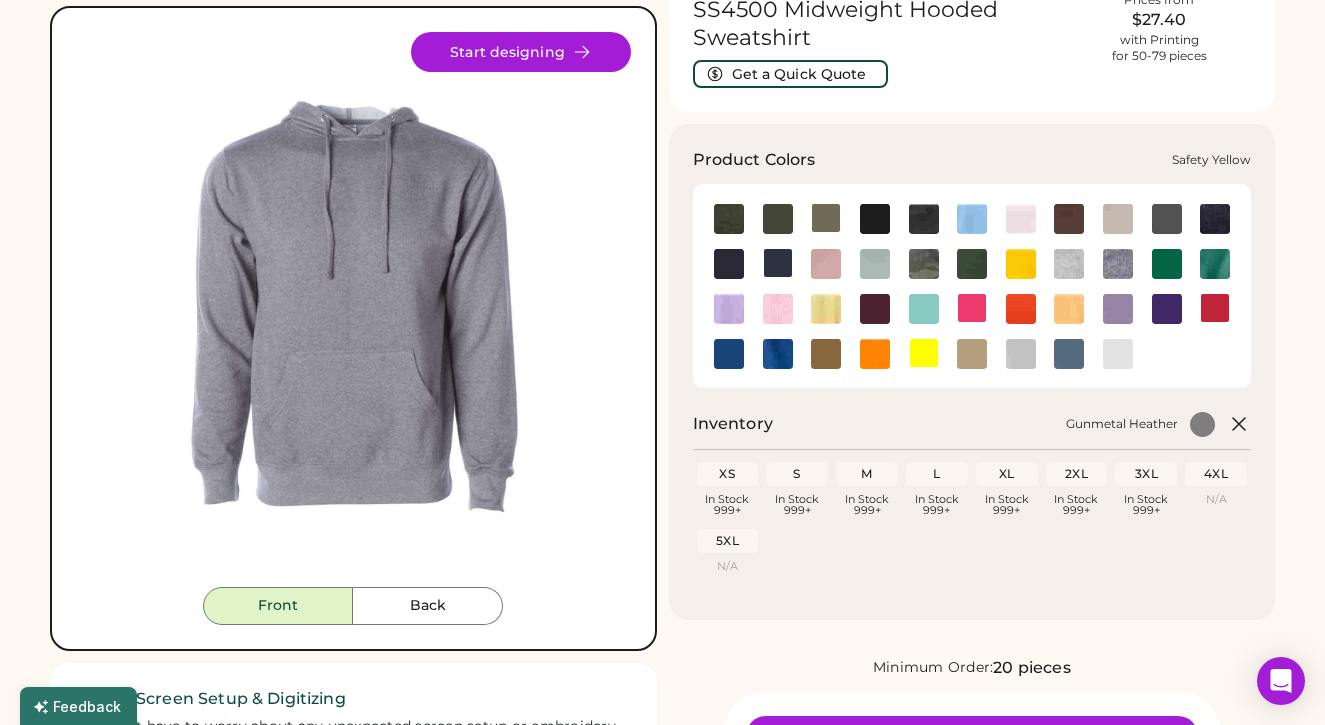 scroll, scrollTop: 174, scrollLeft: 0, axis: vertical 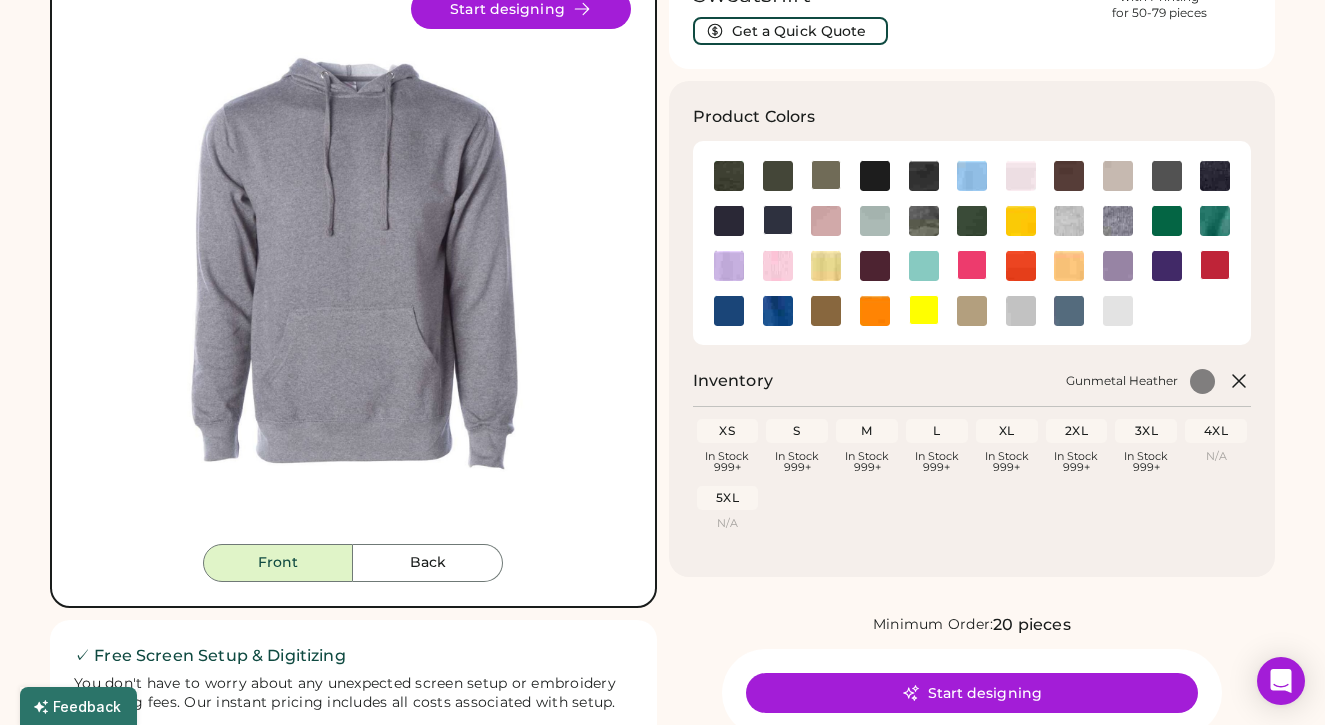 click on "Start designing" at bounding box center (972, 693) 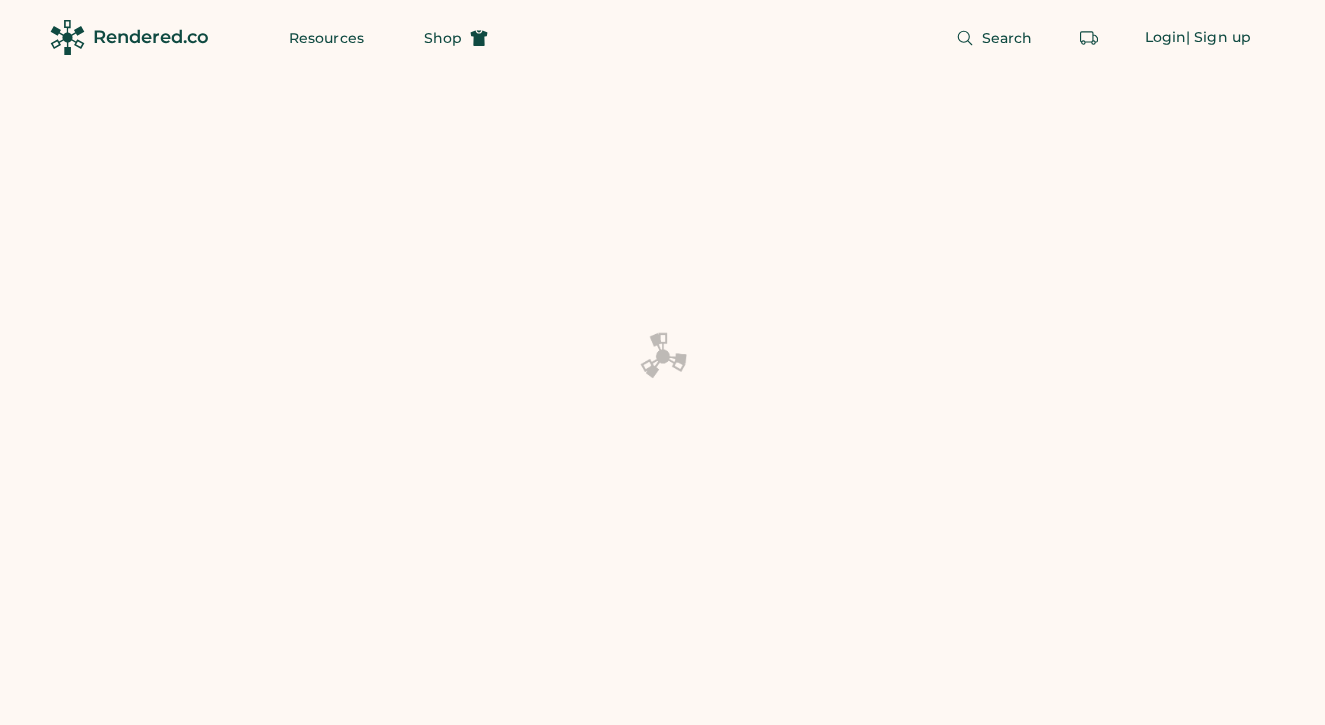 scroll, scrollTop: 0, scrollLeft: 0, axis: both 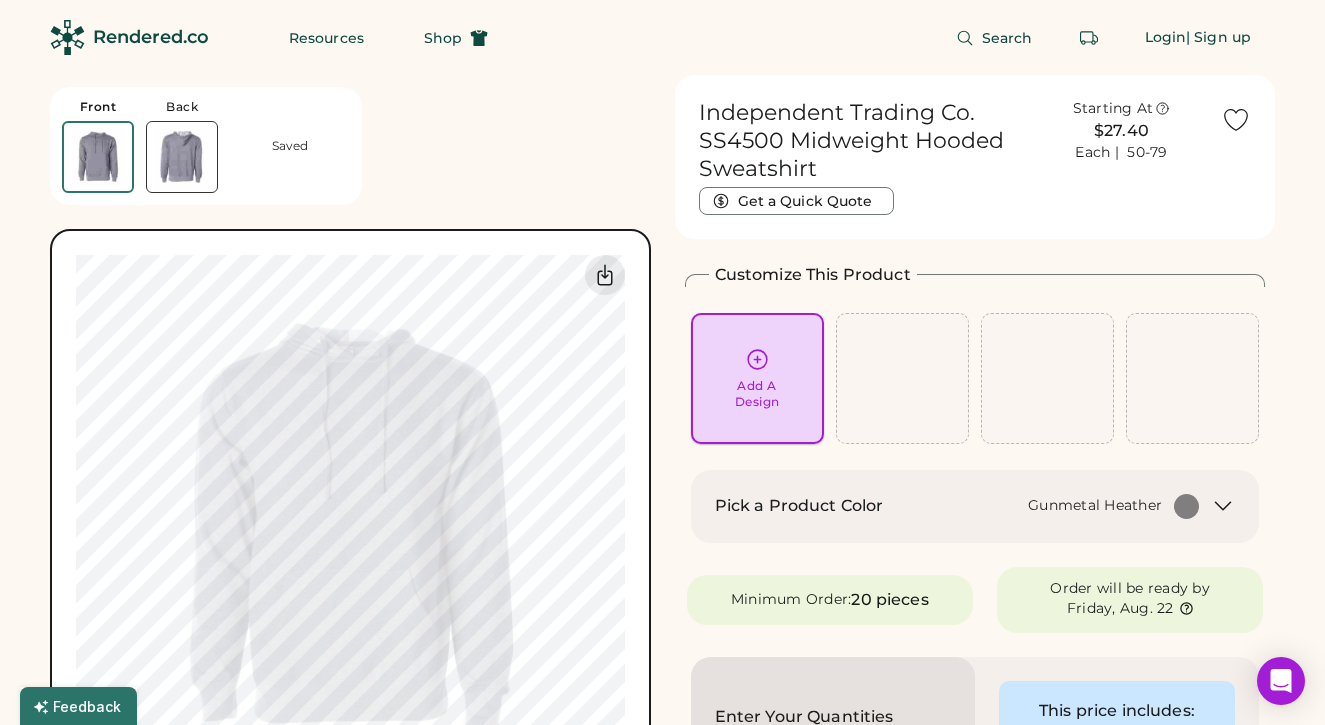 click on "Add A
Design" at bounding box center [757, 394] 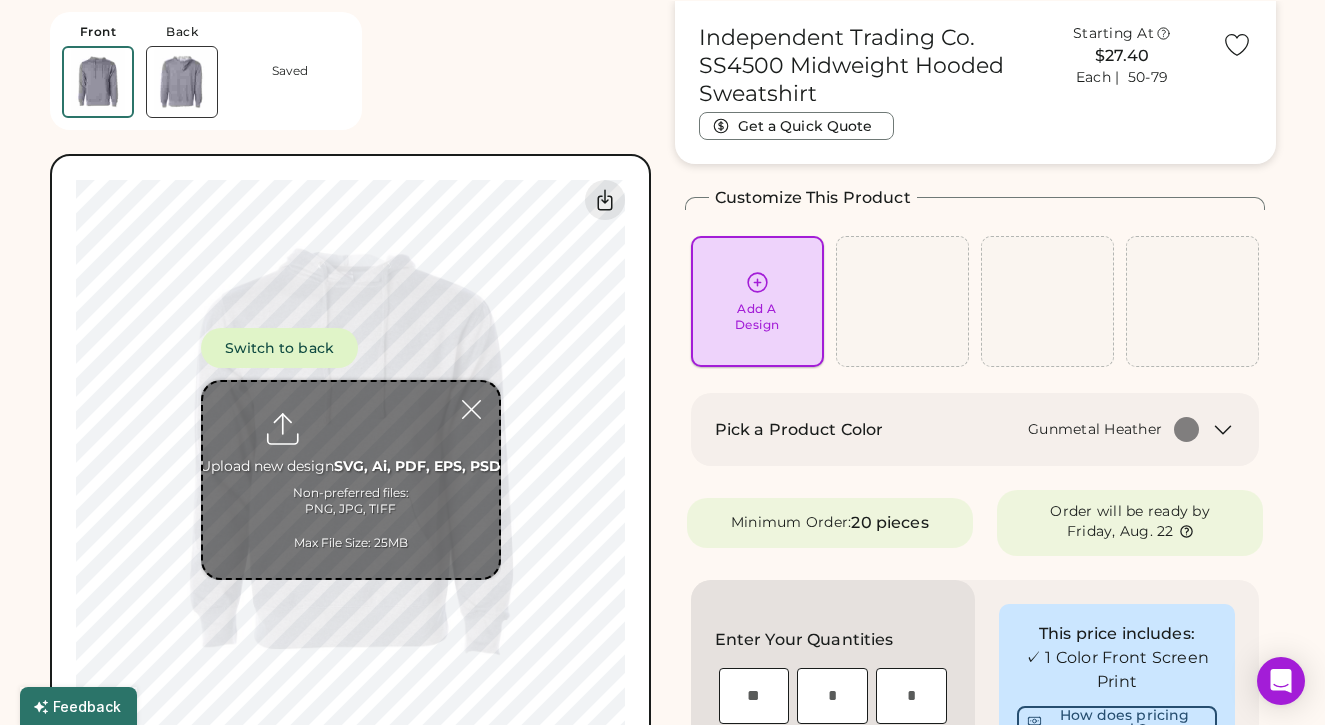 scroll, scrollTop: 75, scrollLeft: 0, axis: vertical 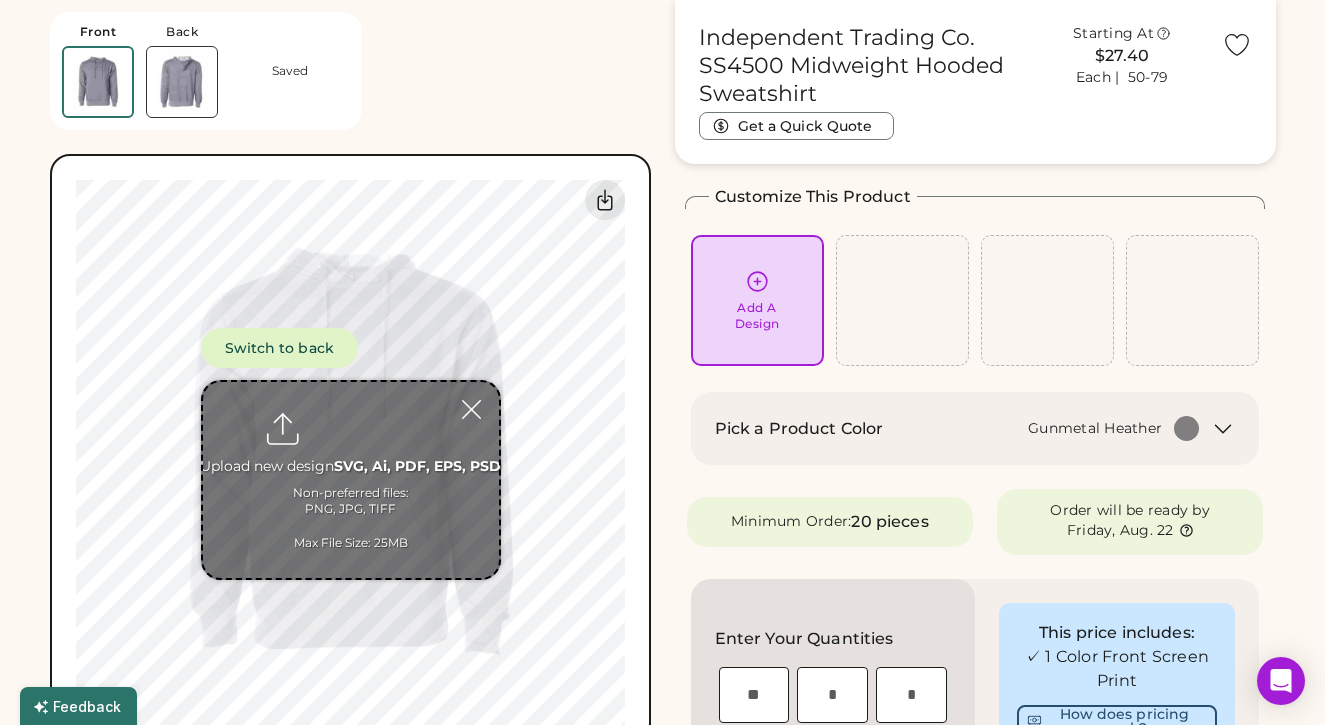 type on "**********" 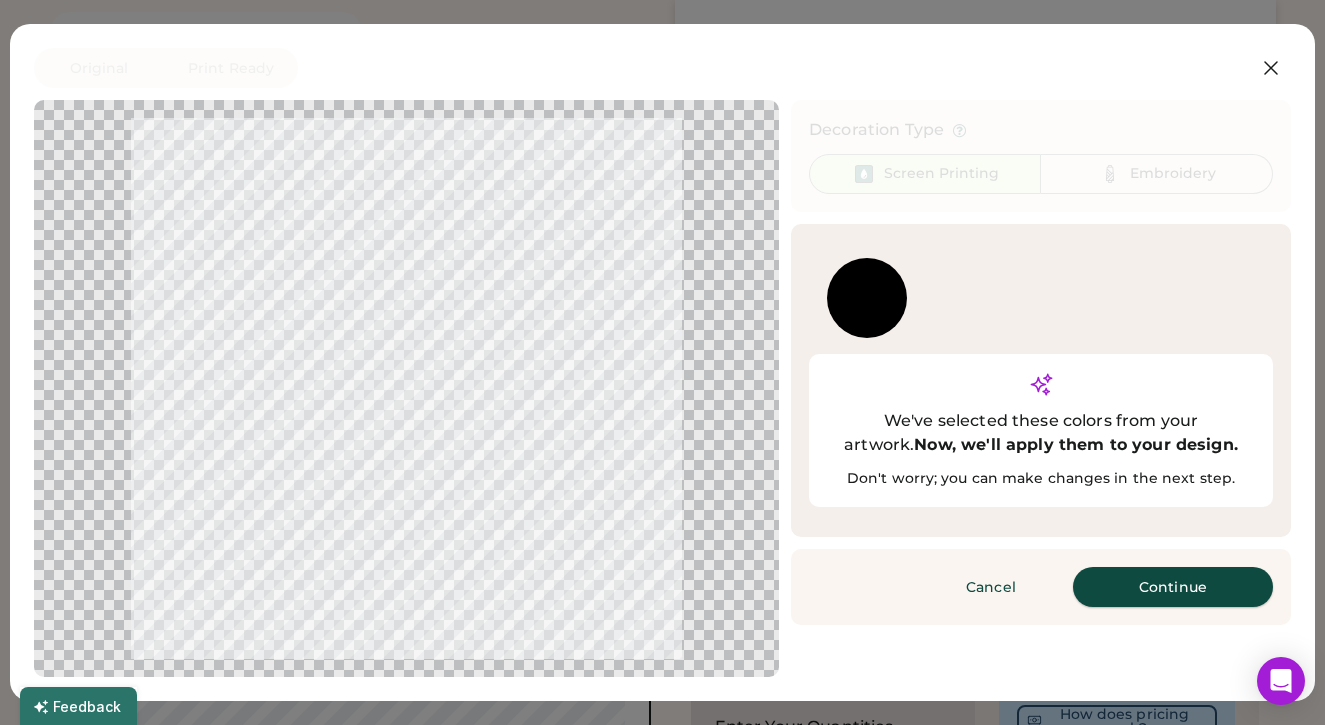 click on "Continue" at bounding box center [1173, 587] 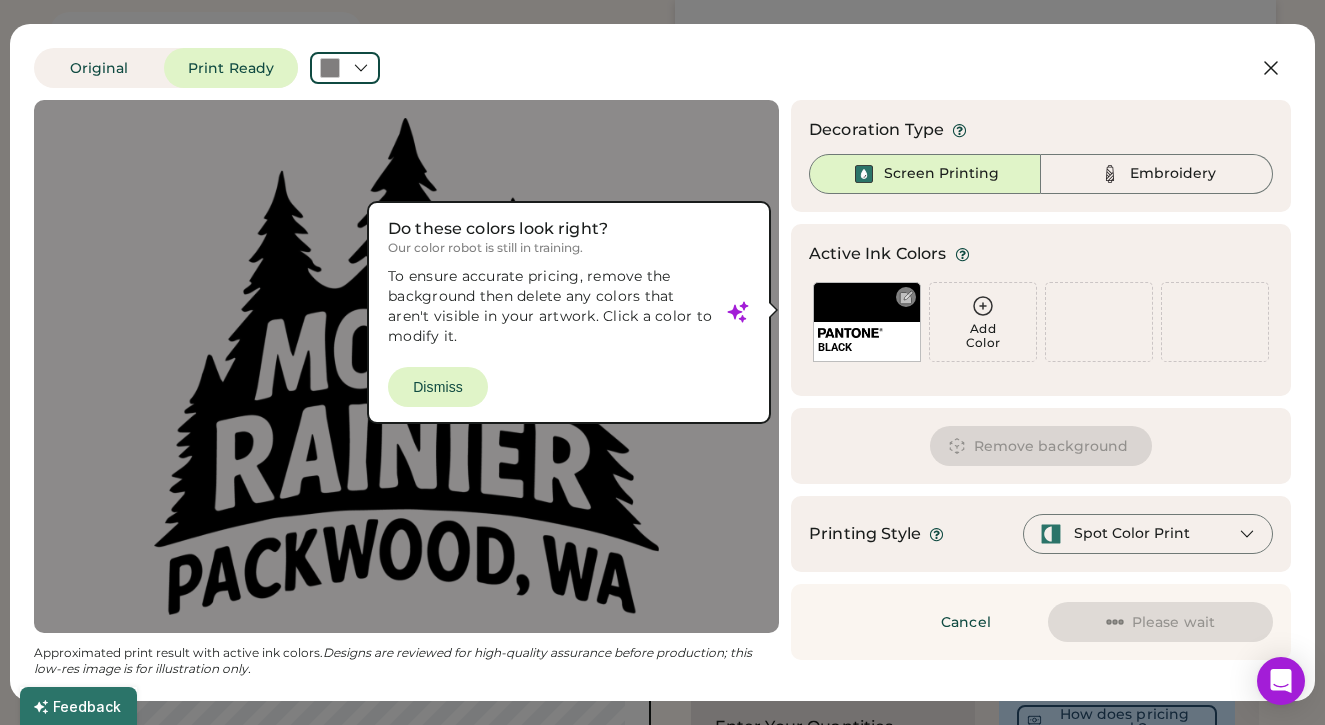 click at bounding box center (850, 333) 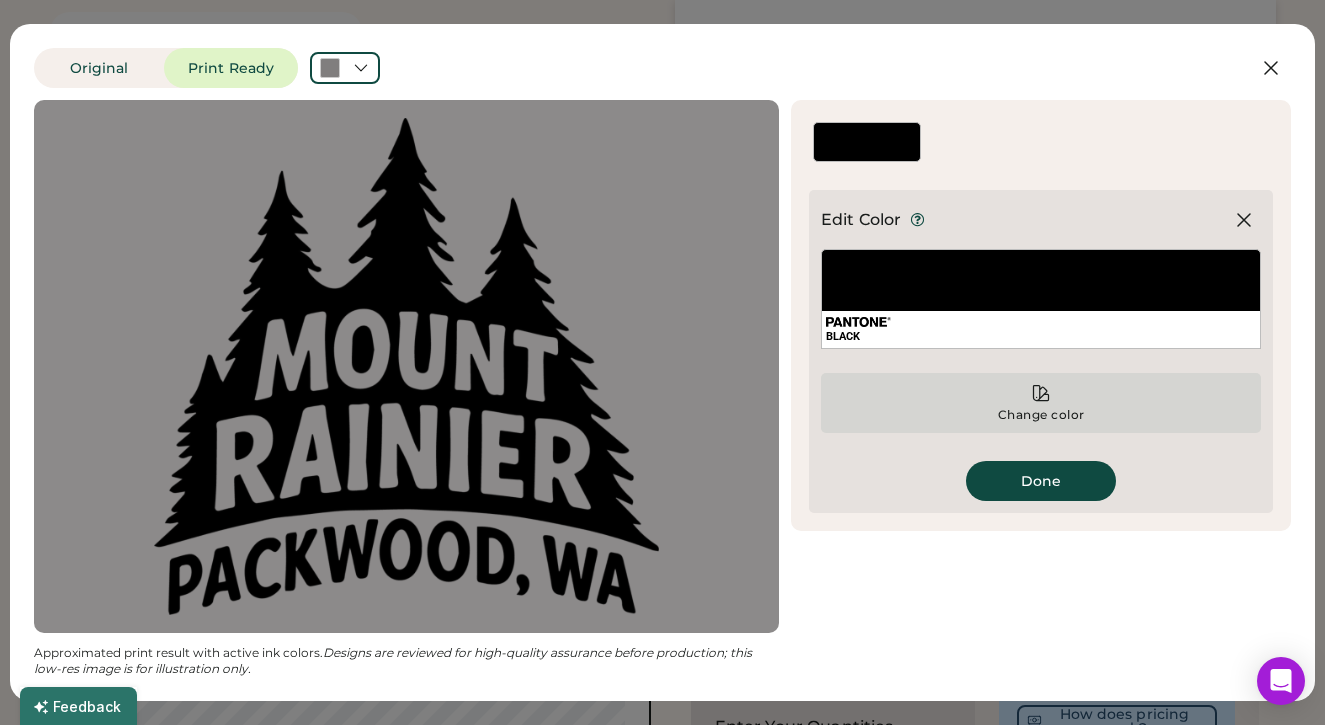 click on "Change color" at bounding box center [1041, 403] 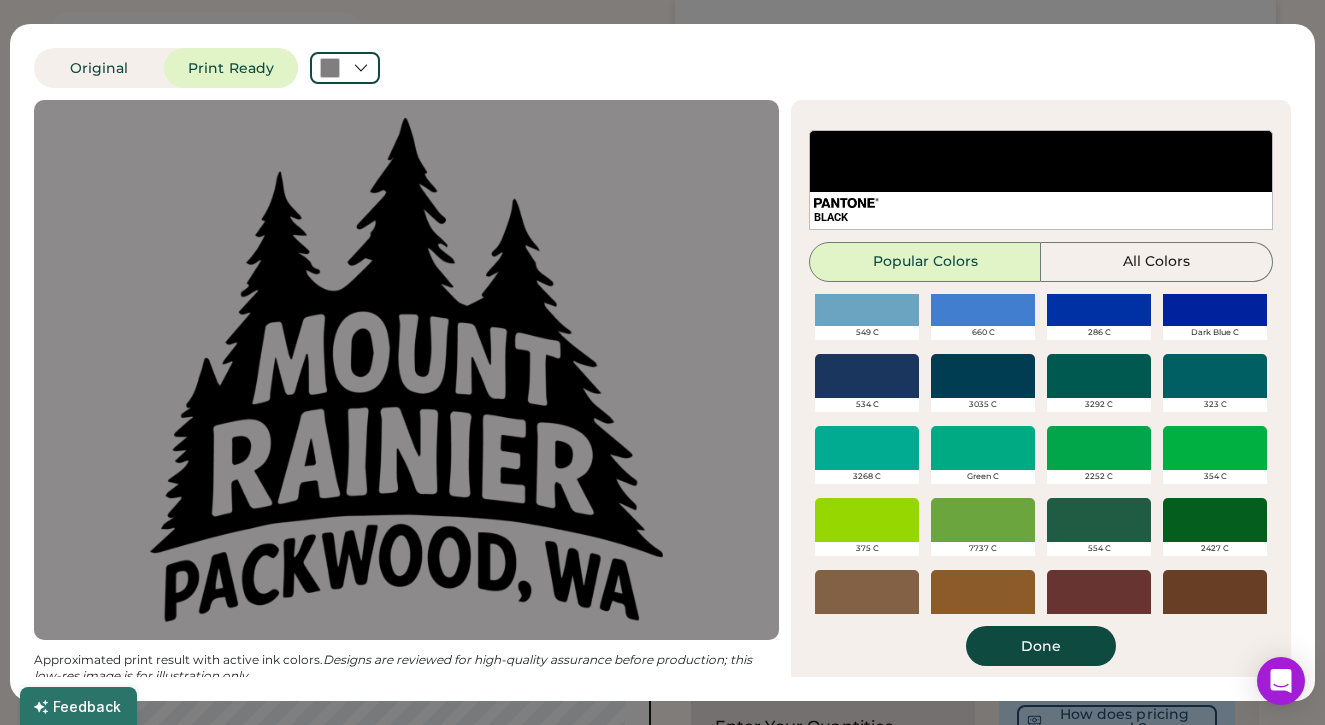 scroll, scrollTop: 692, scrollLeft: 0, axis: vertical 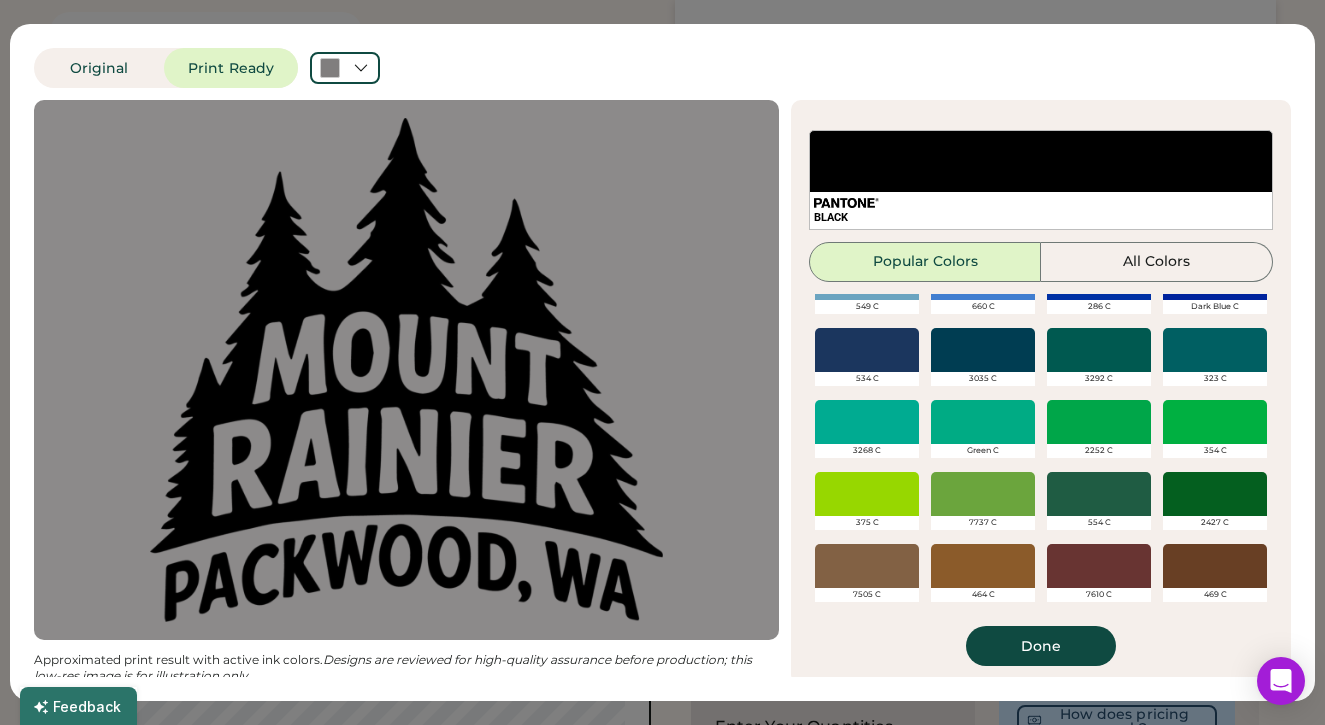 click at bounding box center [1215, 494] 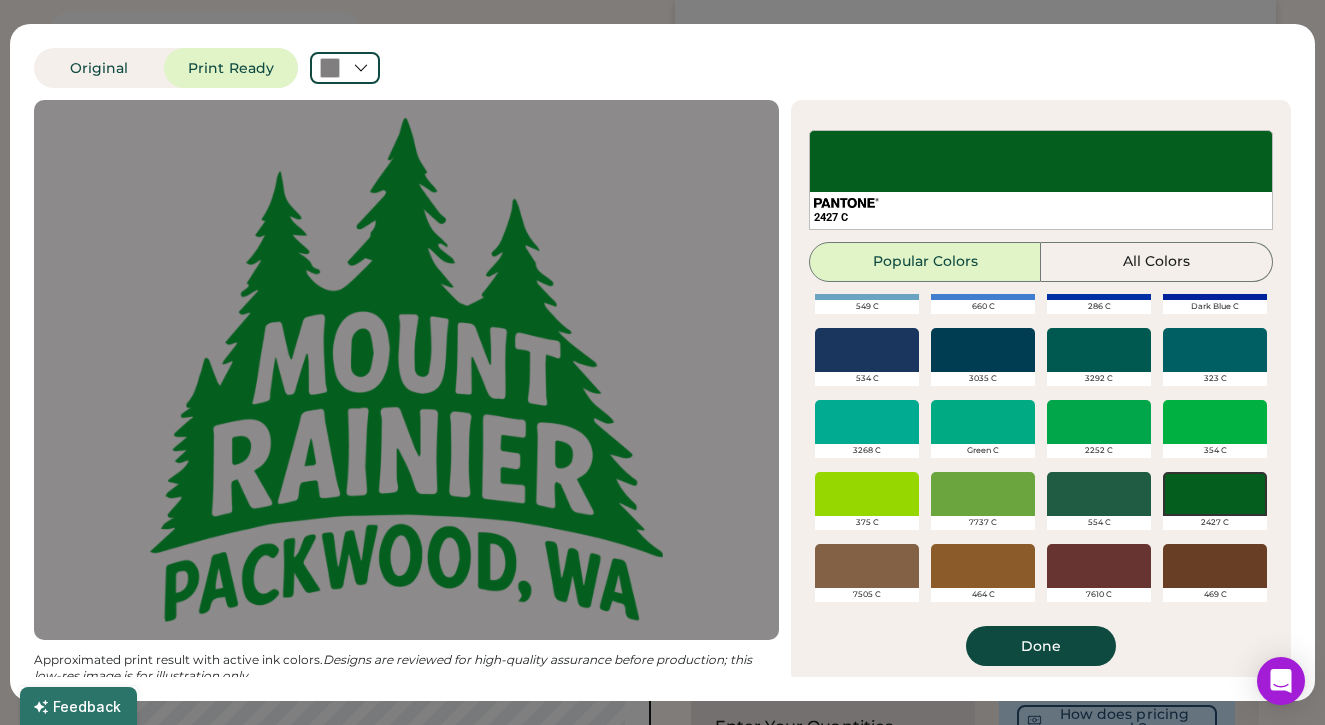 click on "Done" at bounding box center (1041, 646) 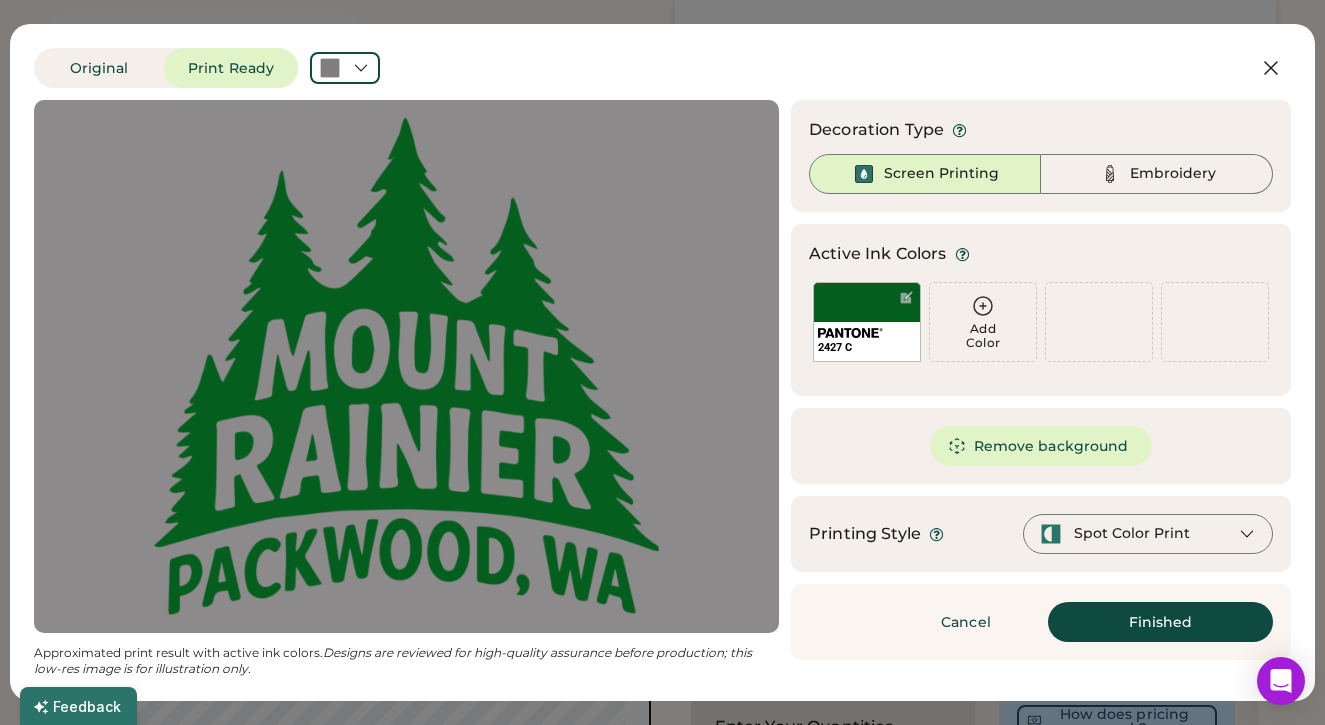 click 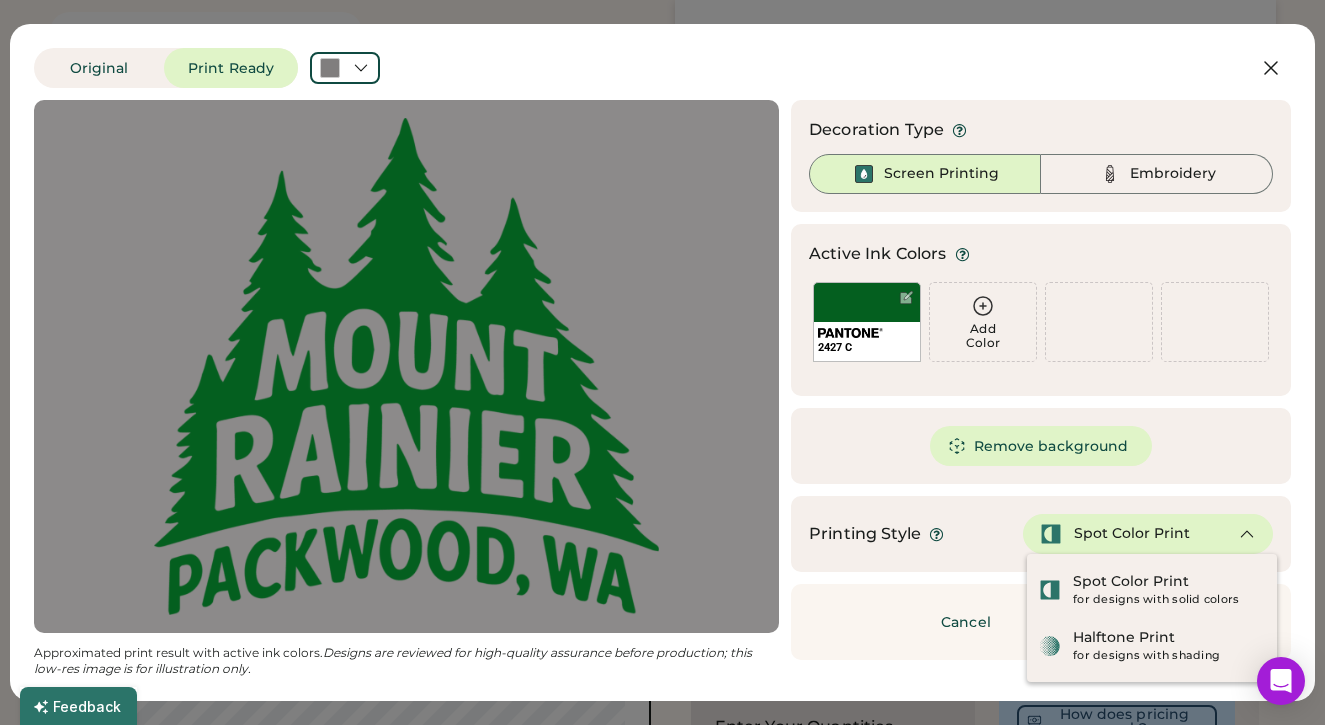 click 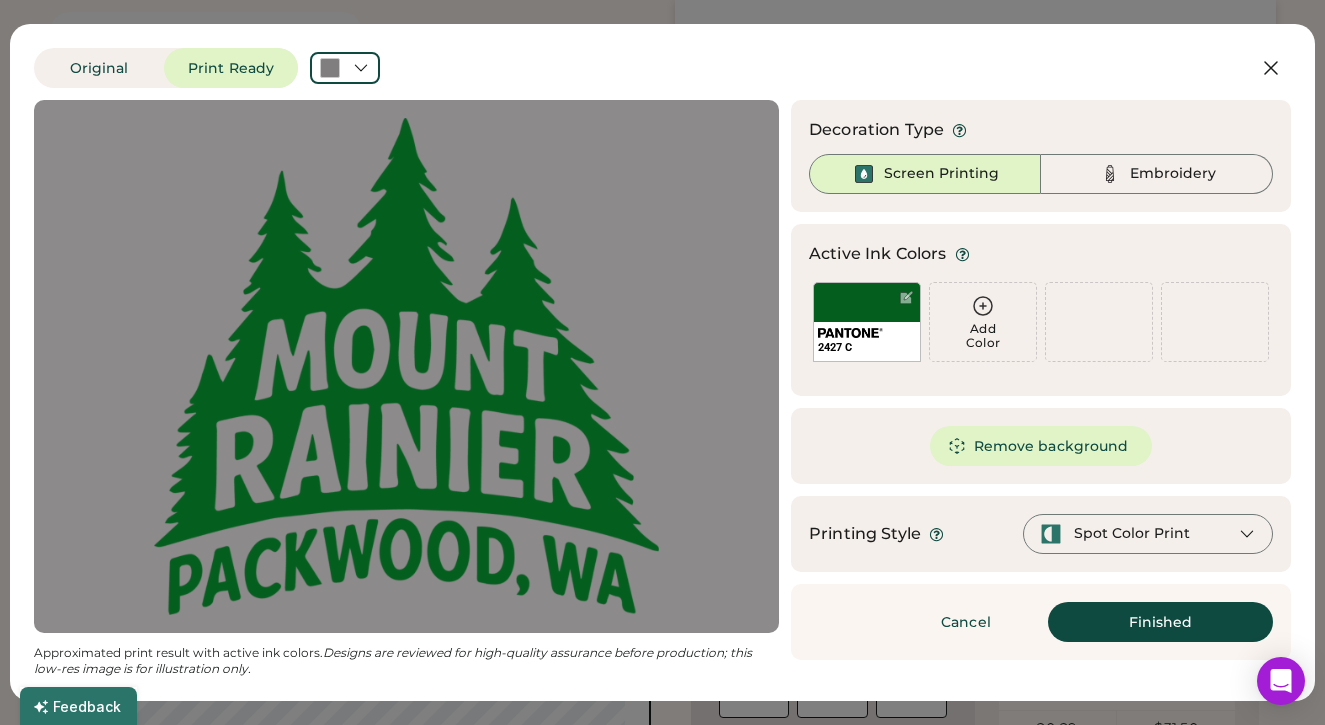 scroll, scrollTop: 201, scrollLeft: 0, axis: vertical 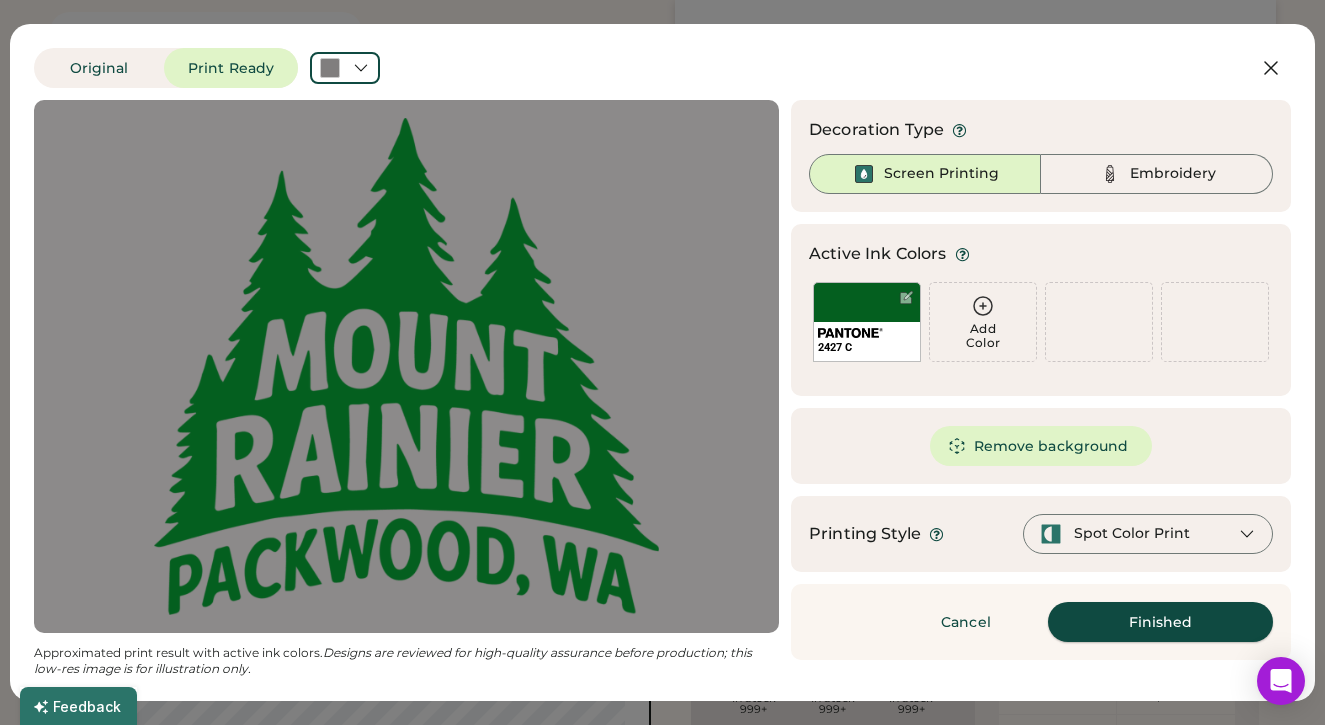 click on "Finished" at bounding box center [1160, 622] 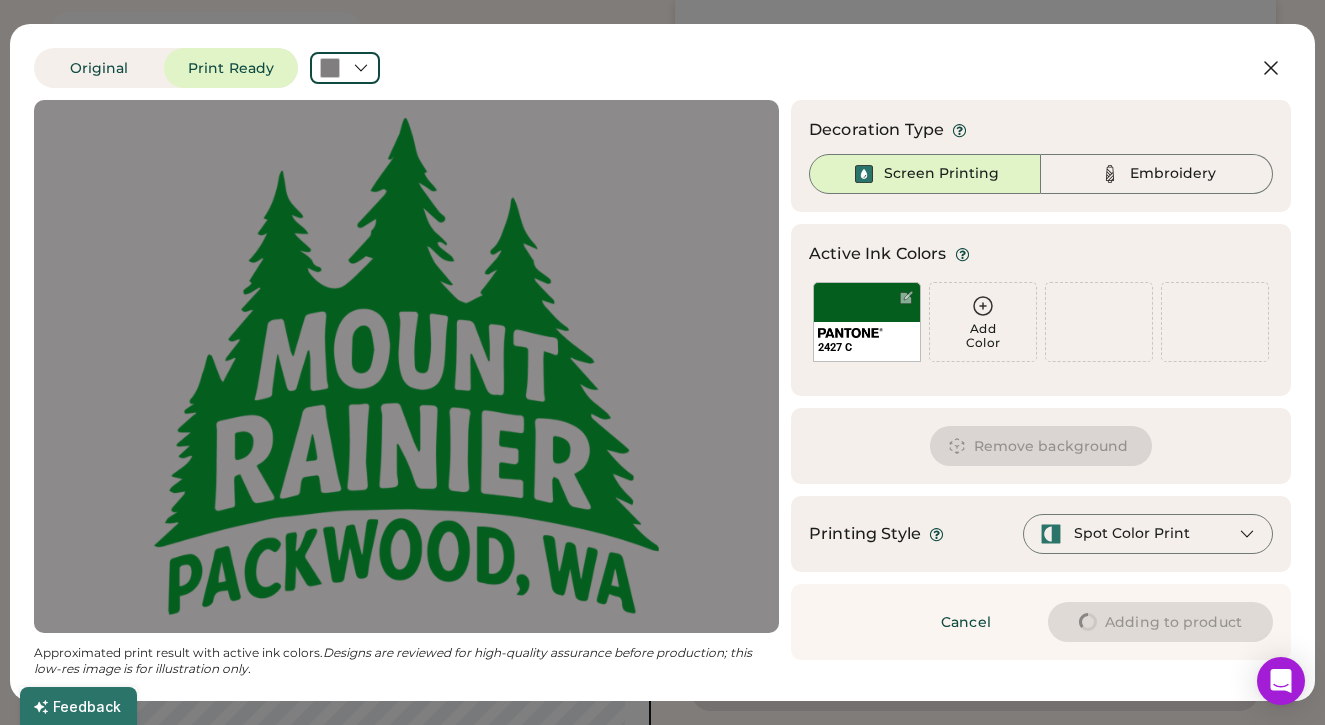 type on "****" 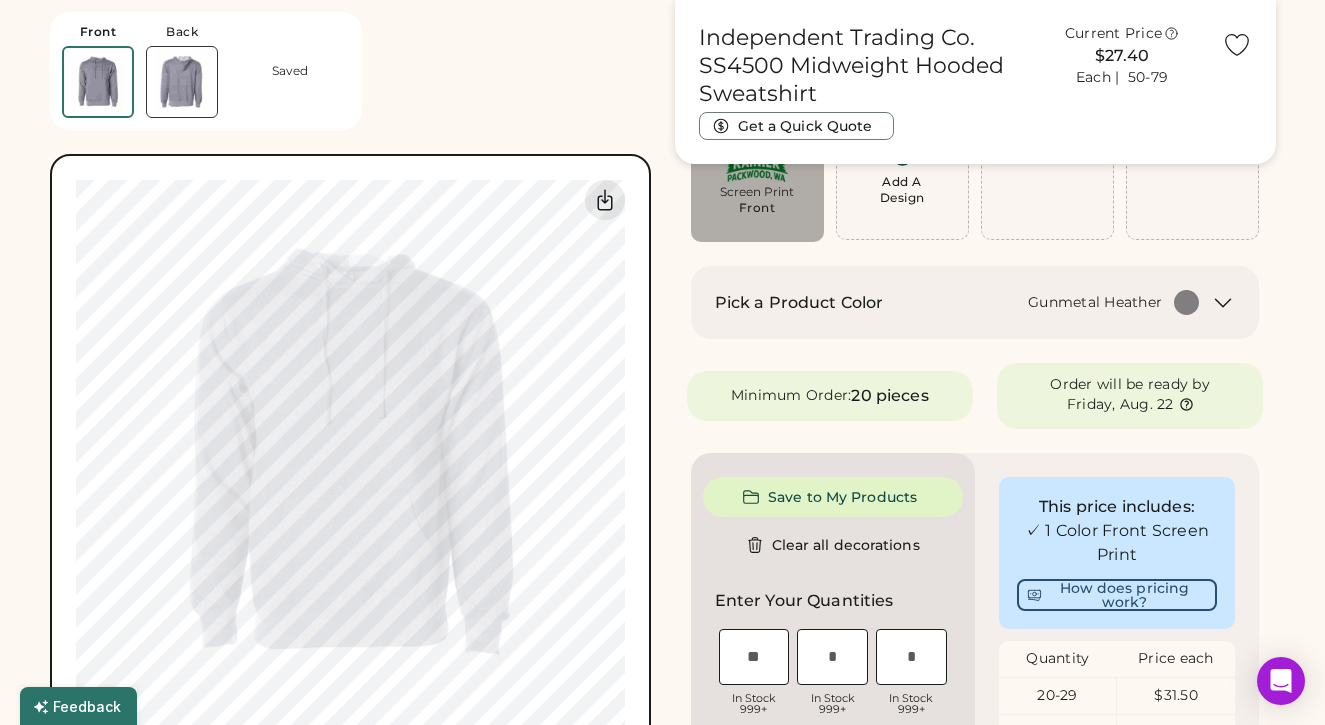 type on "****" 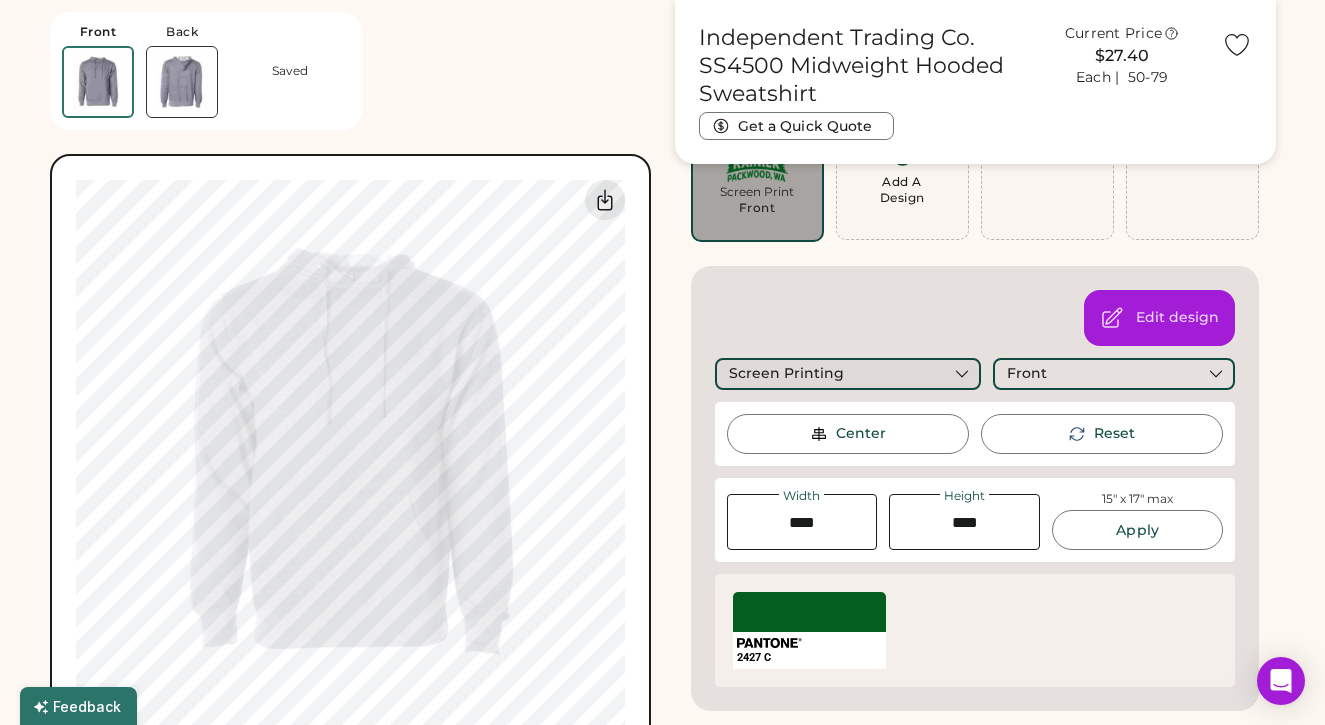click 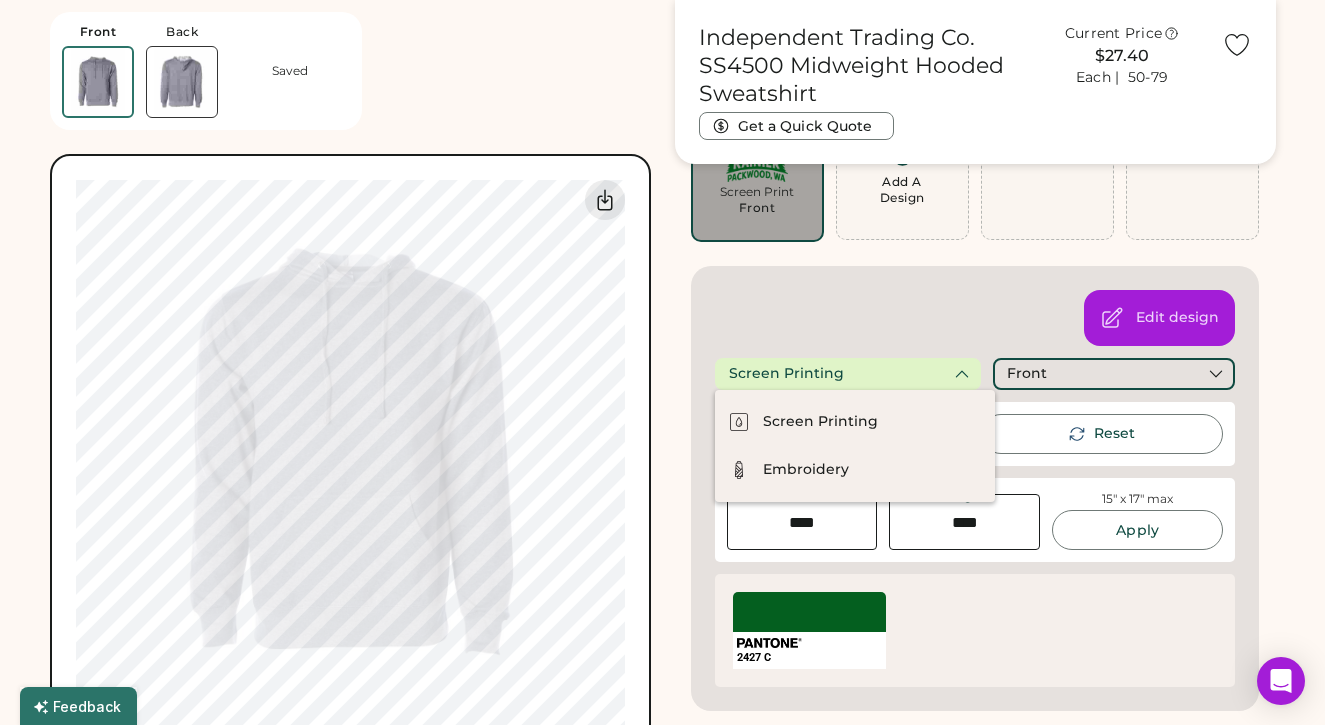 click 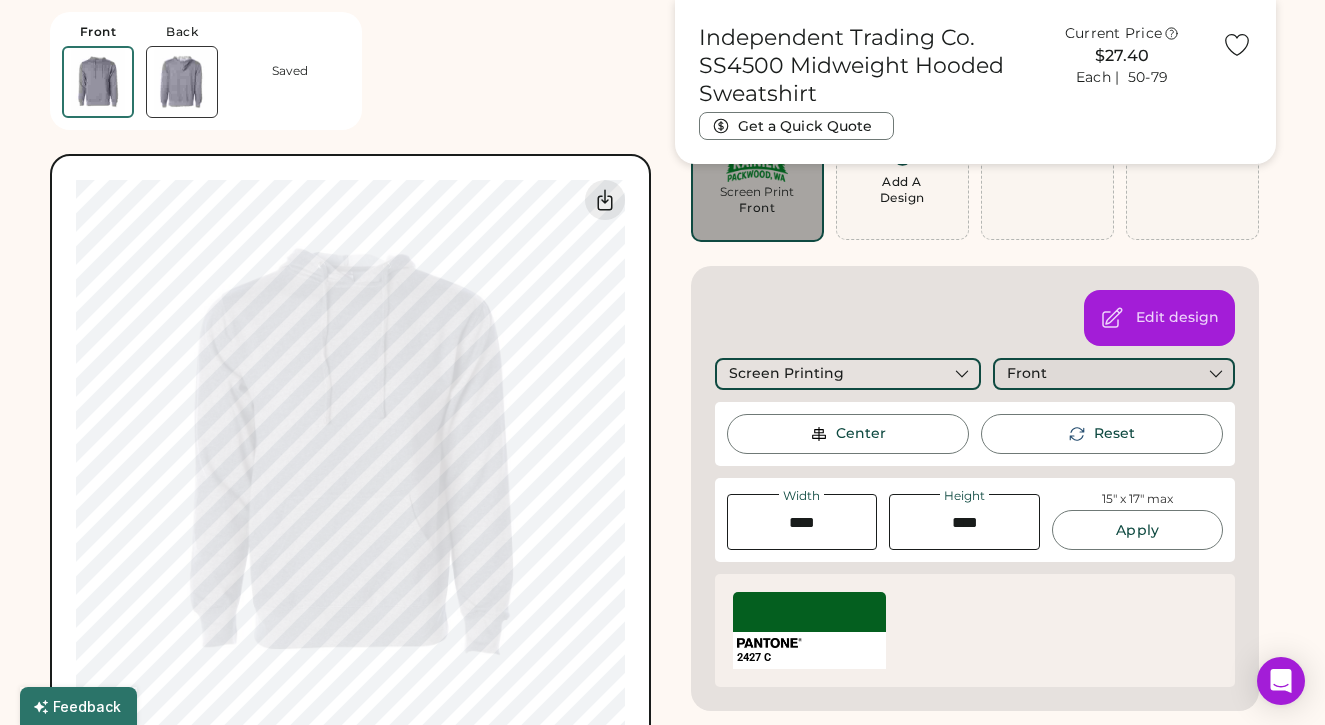 click on "Front" at bounding box center (1027, 374) 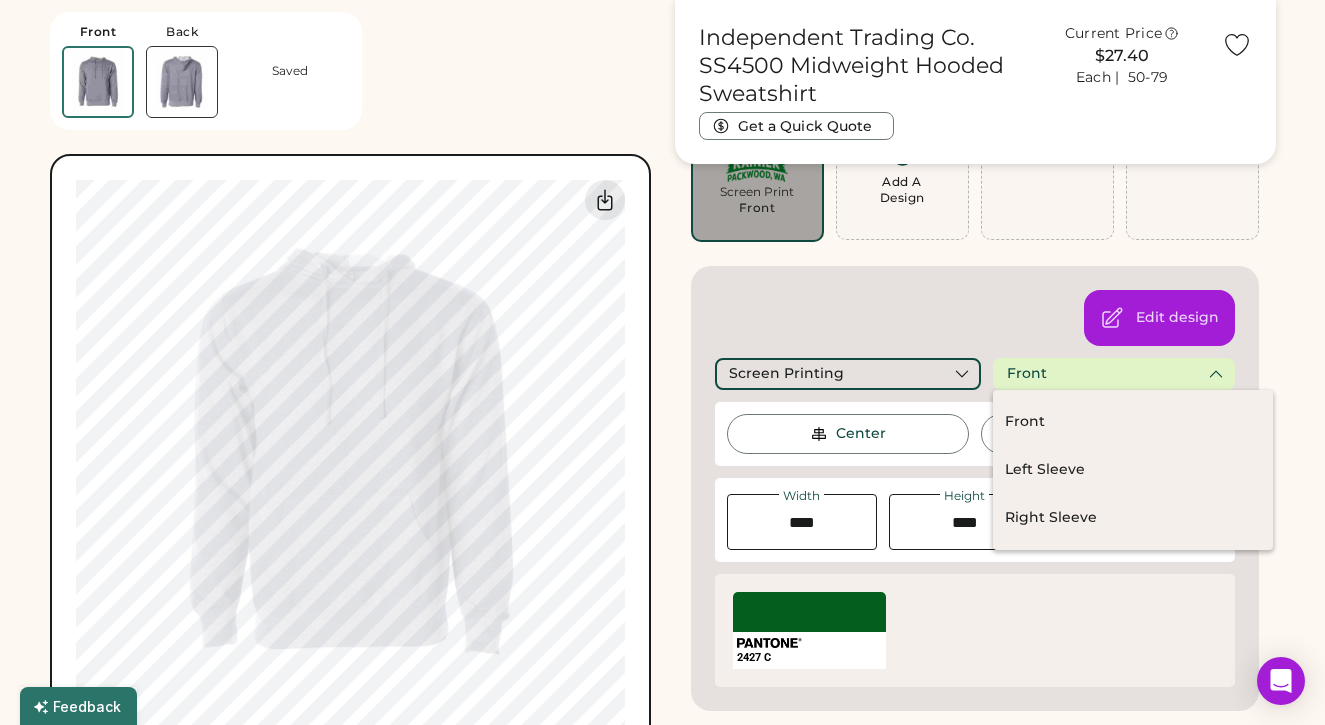click on "Front" at bounding box center [1027, 374] 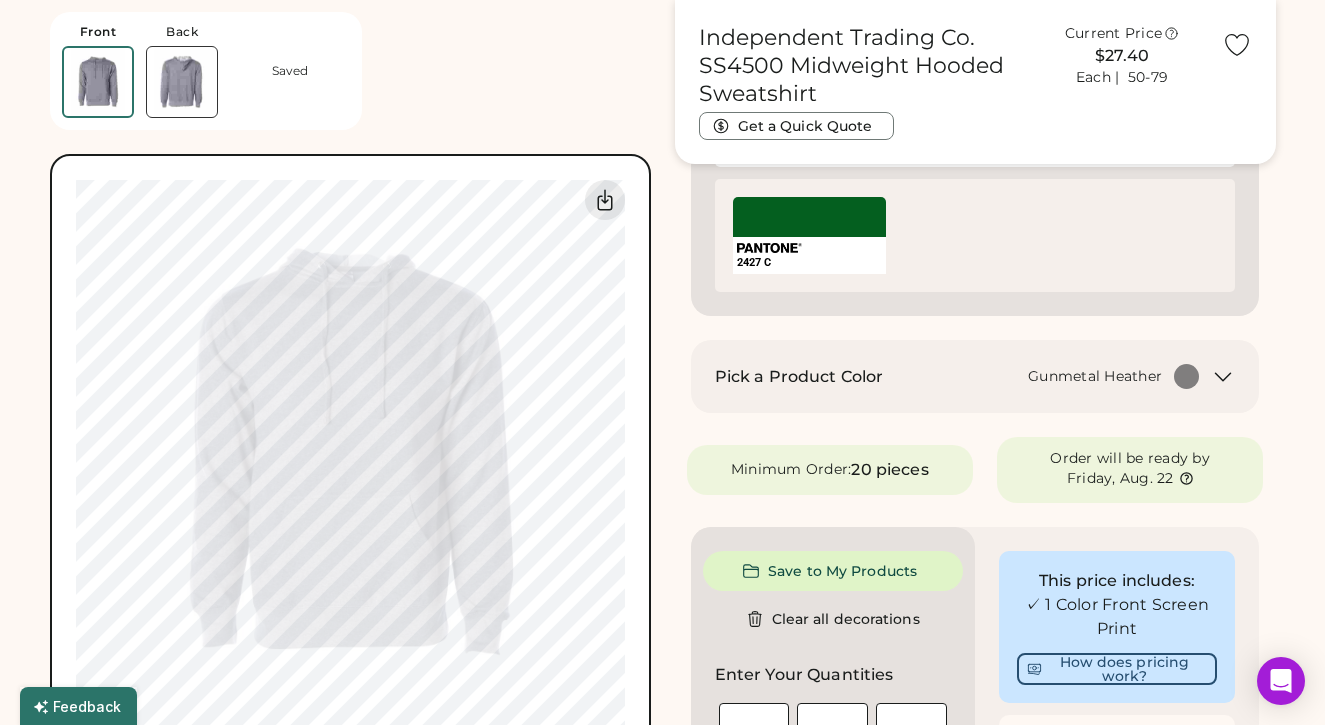 scroll, scrollTop: 568, scrollLeft: 0, axis: vertical 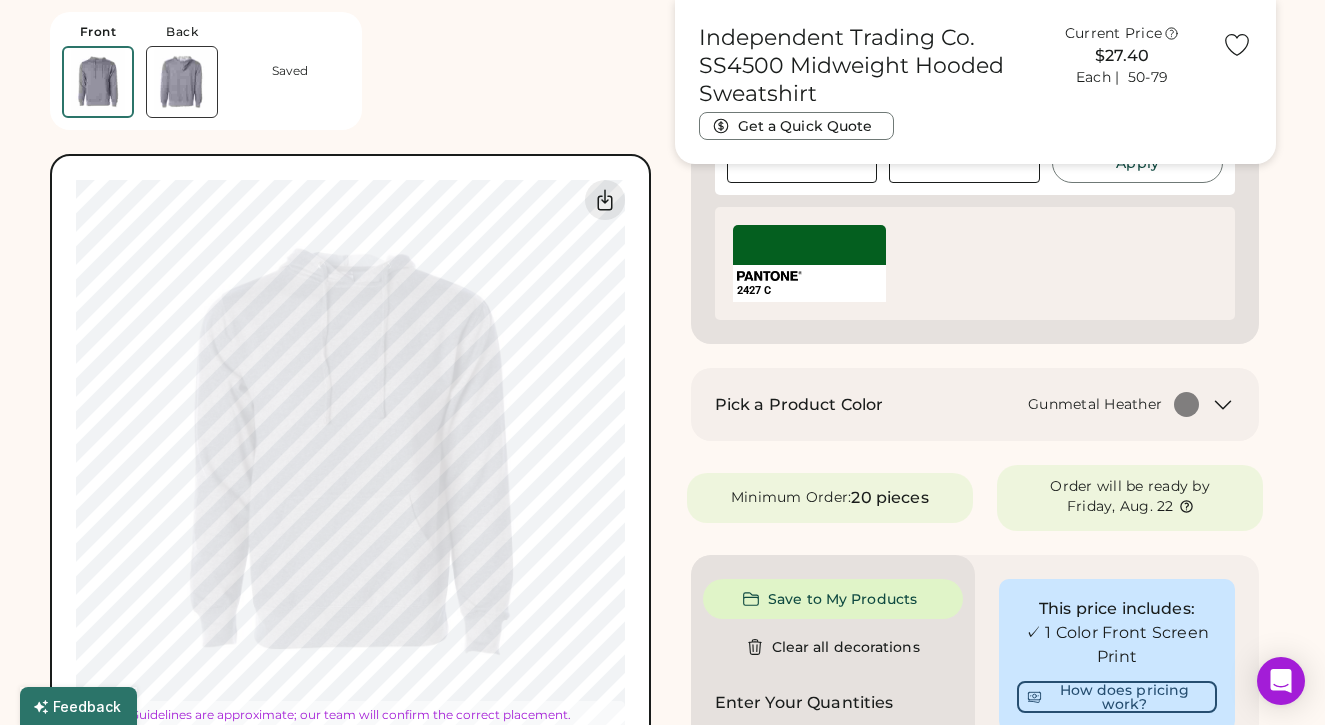 type on "****" 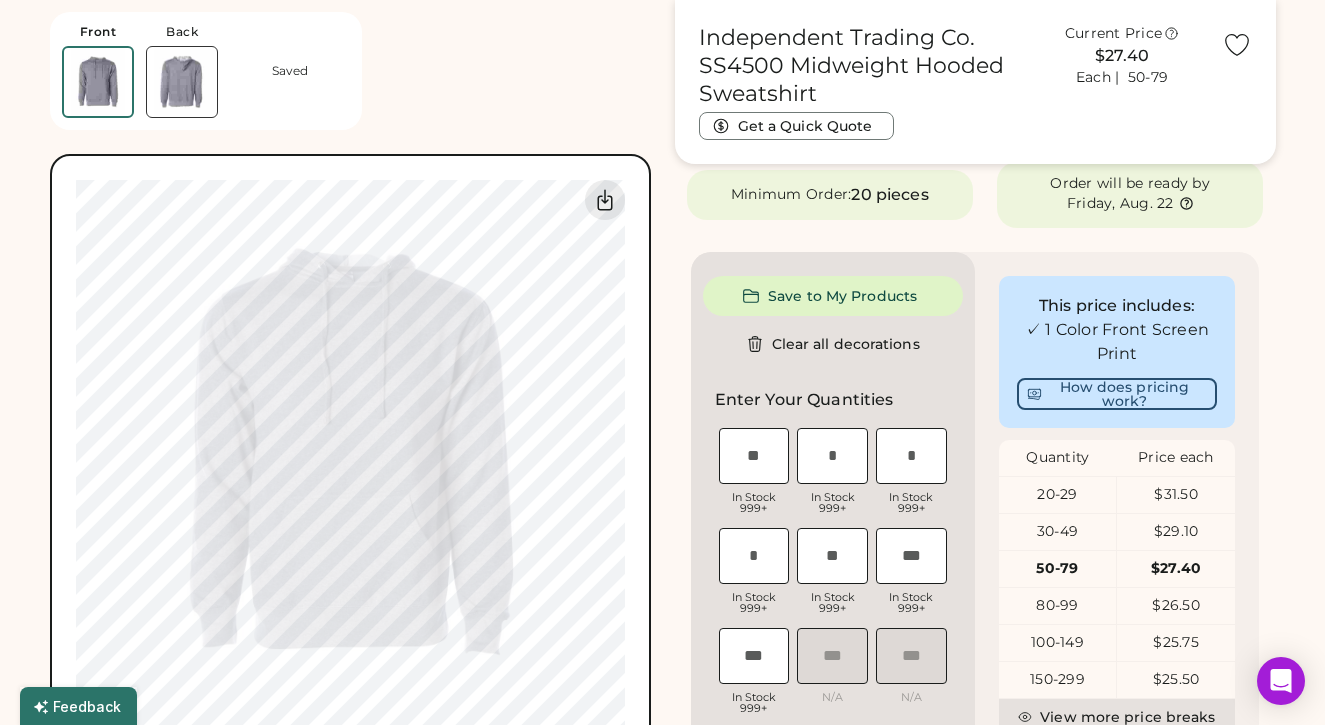 scroll, scrollTop: 394, scrollLeft: 0, axis: vertical 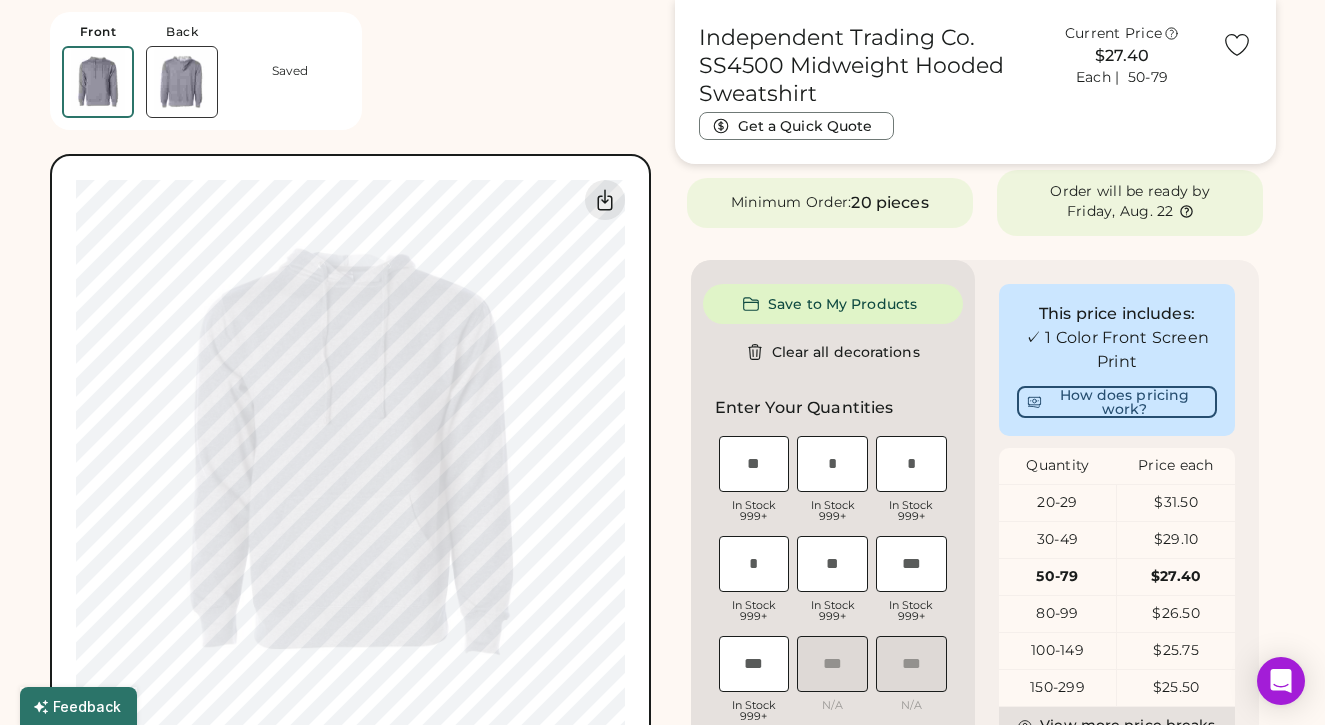 click at bounding box center (182, 82) 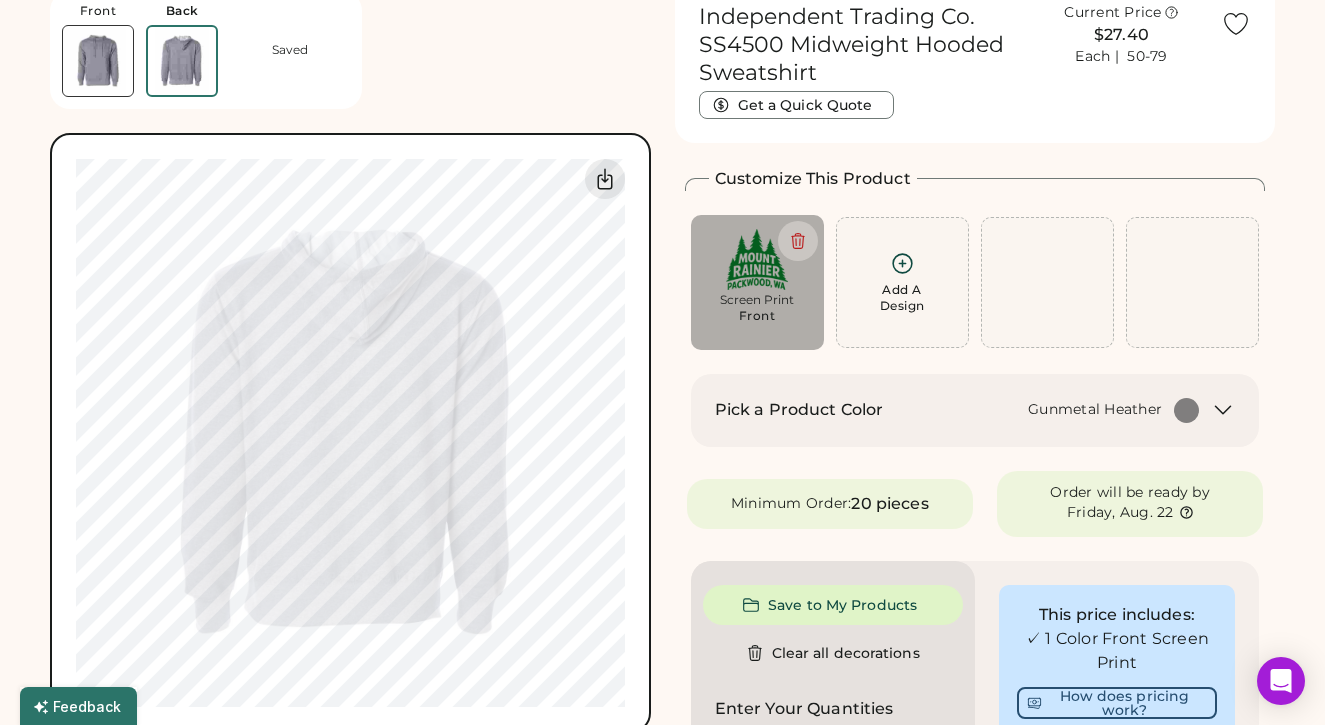 scroll, scrollTop: 0, scrollLeft: 0, axis: both 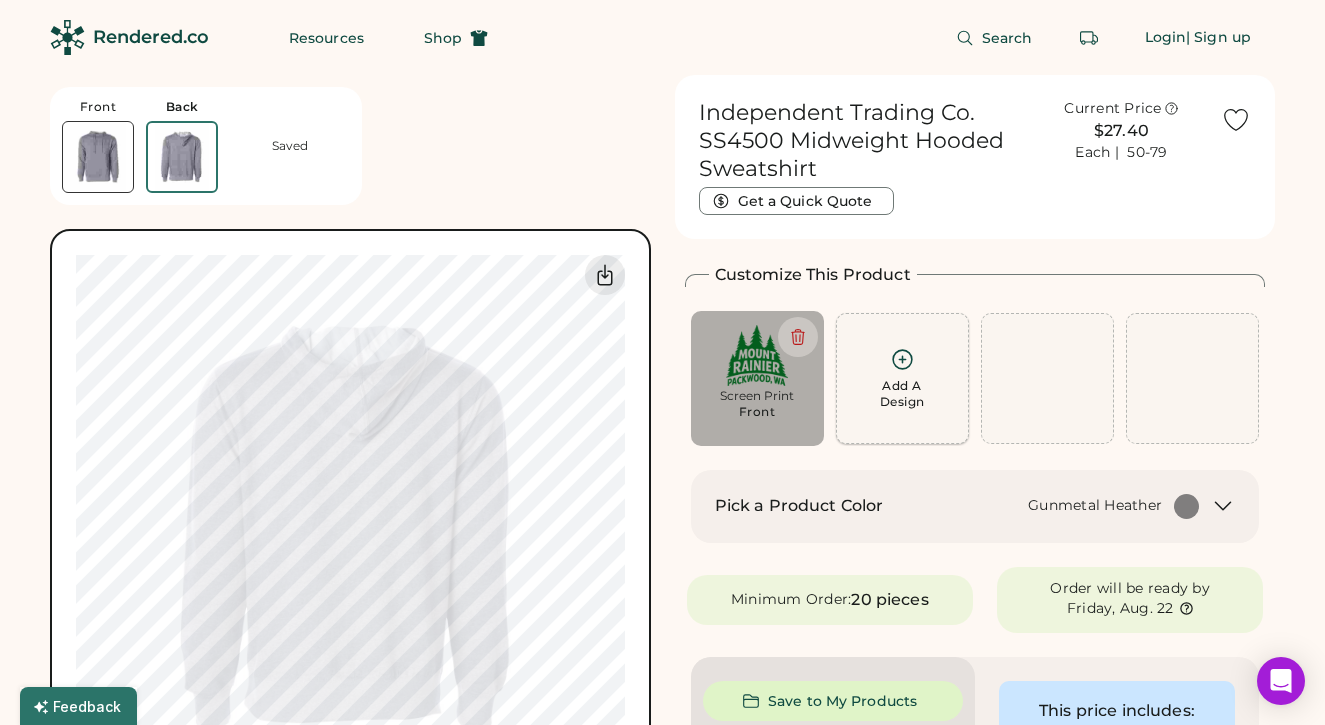 click on "Add A
Design" at bounding box center [902, 394] 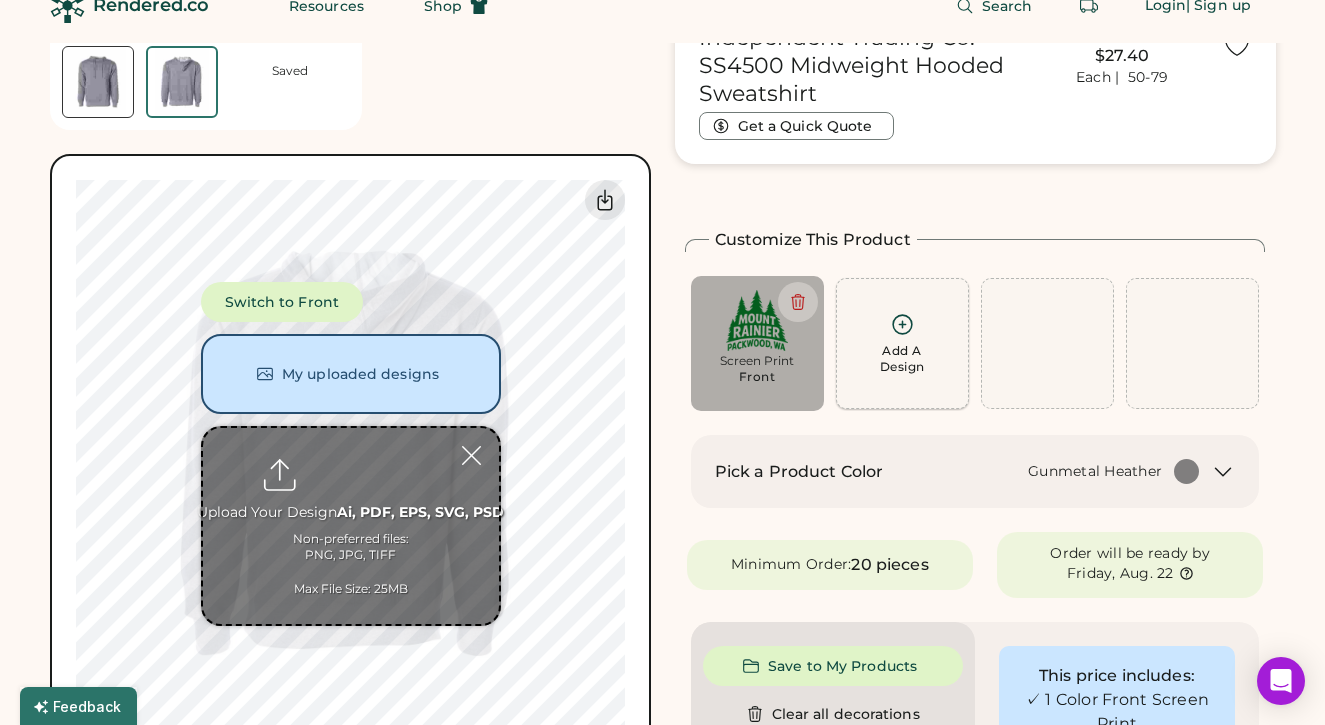 scroll, scrollTop: 75, scrollLeft: 0, axis: vertical 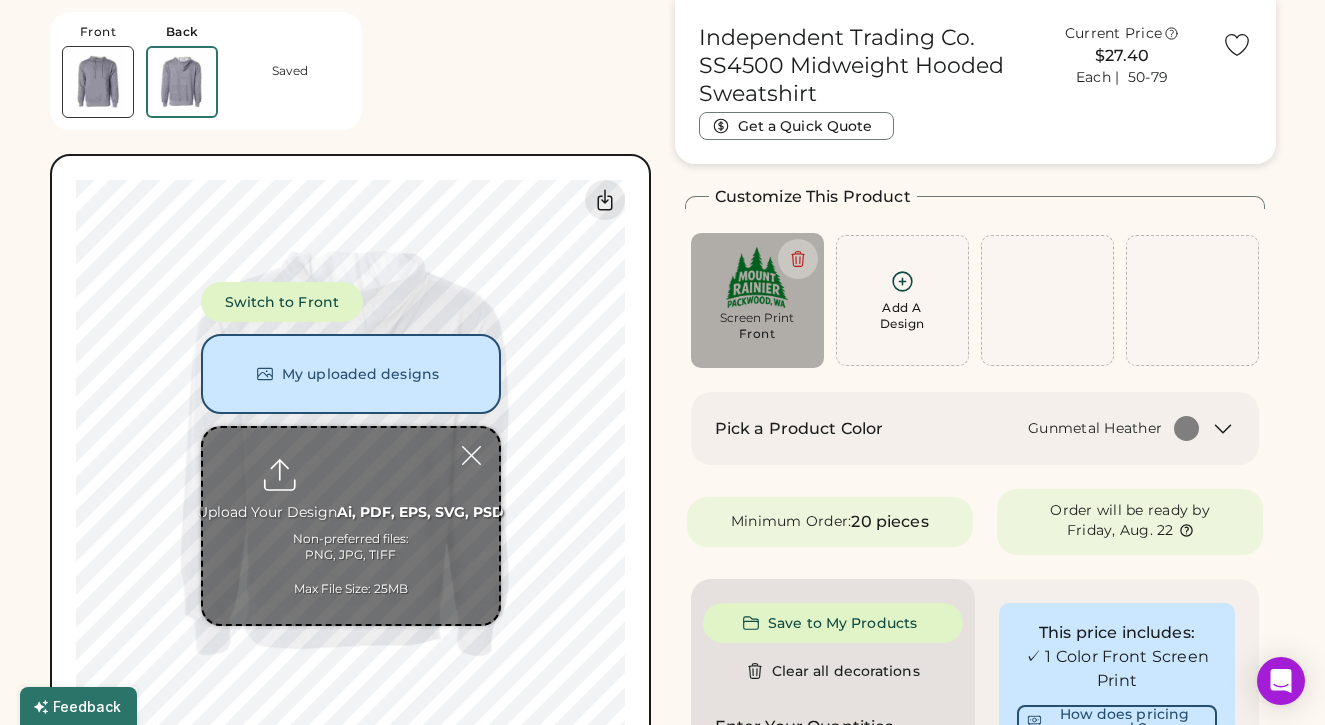 type on "**********" 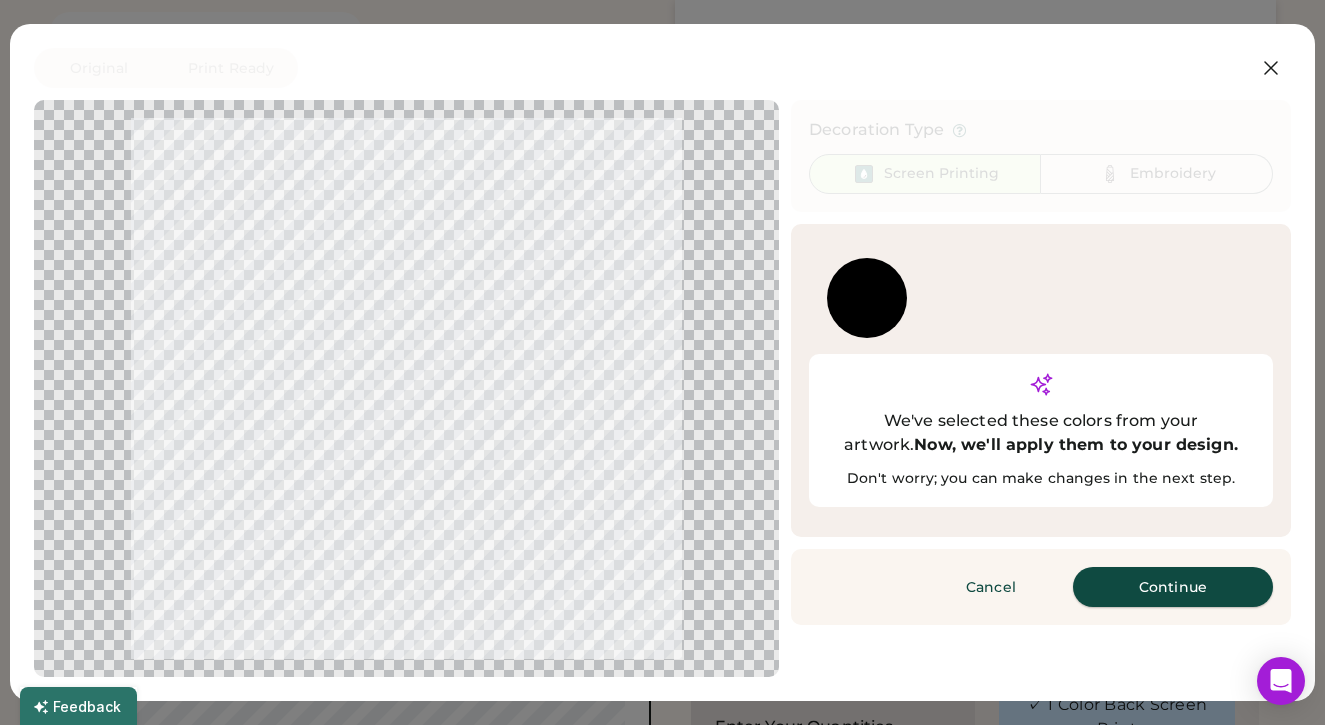 click on "Continue" at bounding box center [1173, 587] 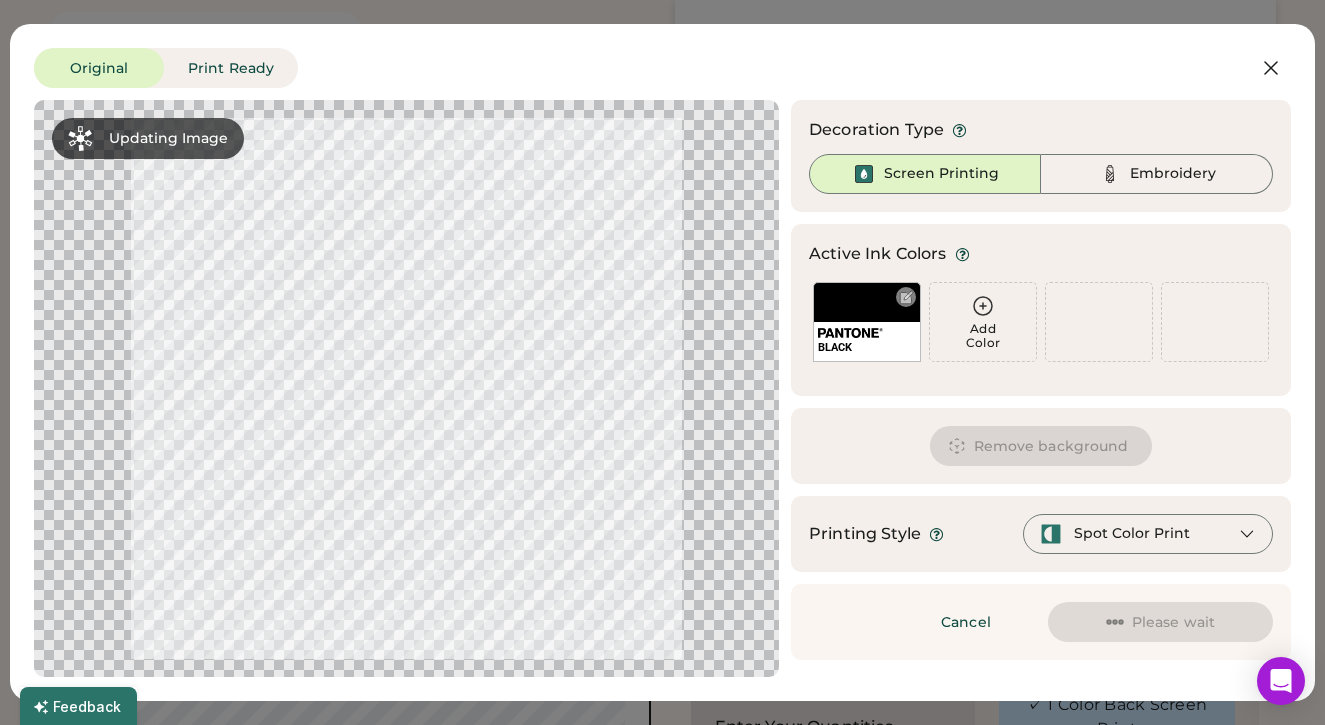 click at bounding box center (906, 297) 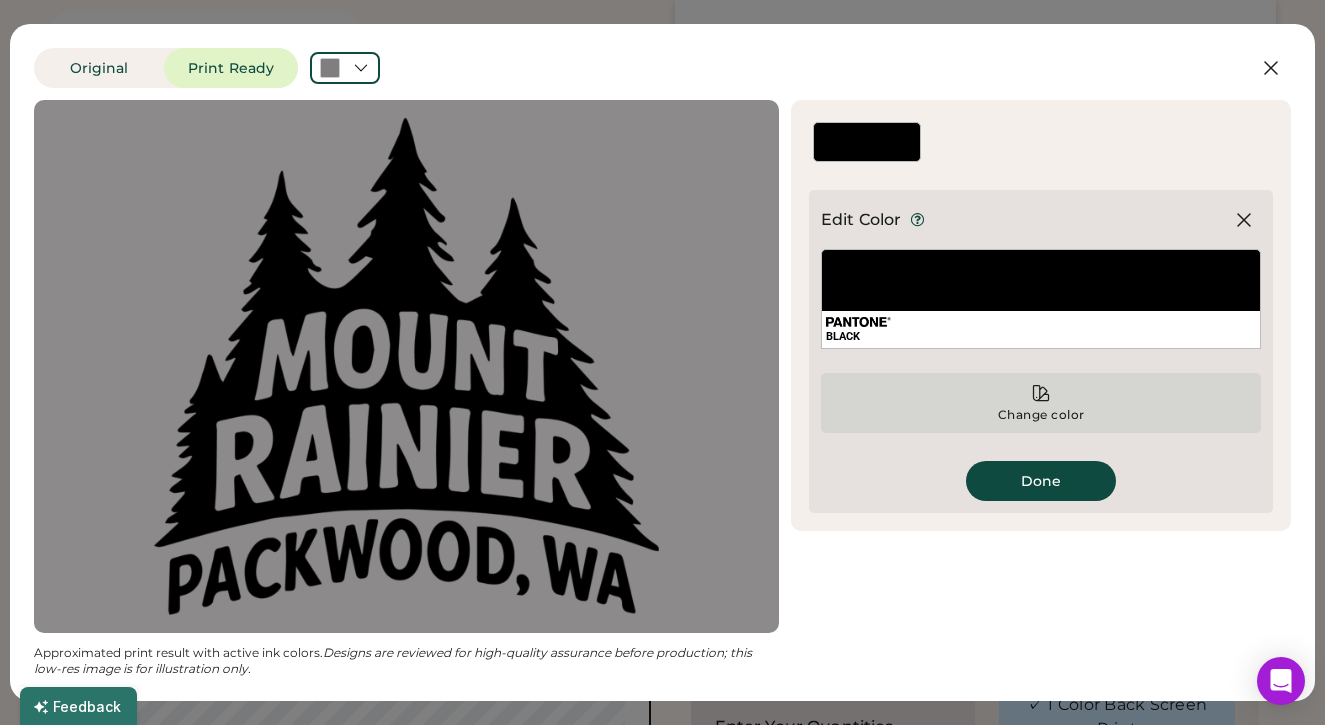 click on "Change color" at bounding box center [1041, 415] 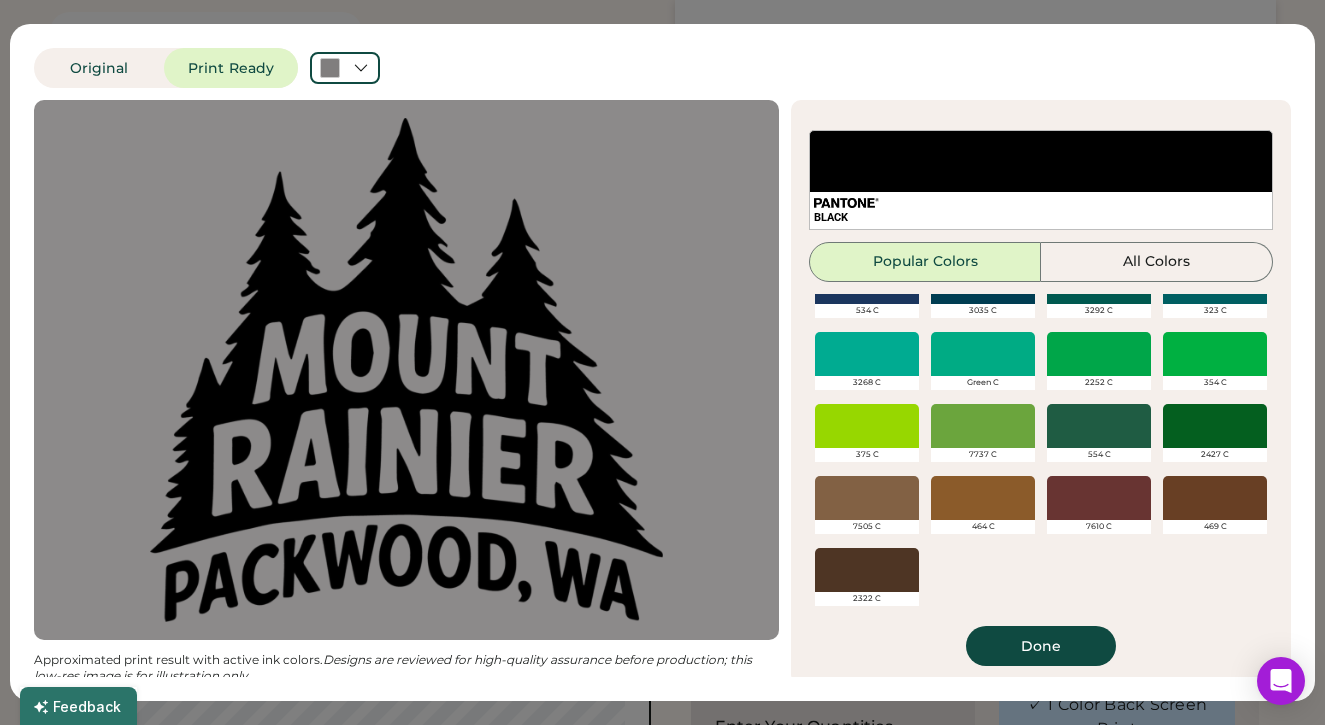 scroll, scrollTop: 760, scrollLeft: 0, axis: vertical 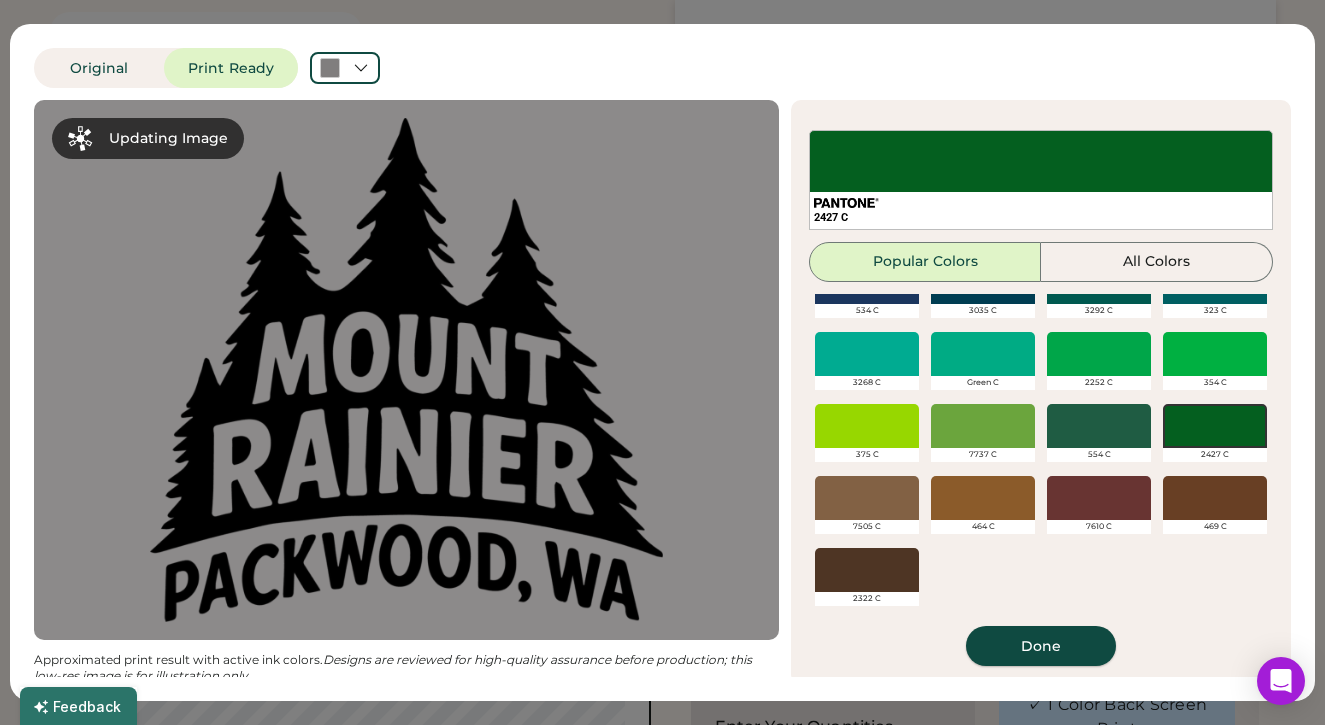 click on "Done" at bounding box center (1041, 646) 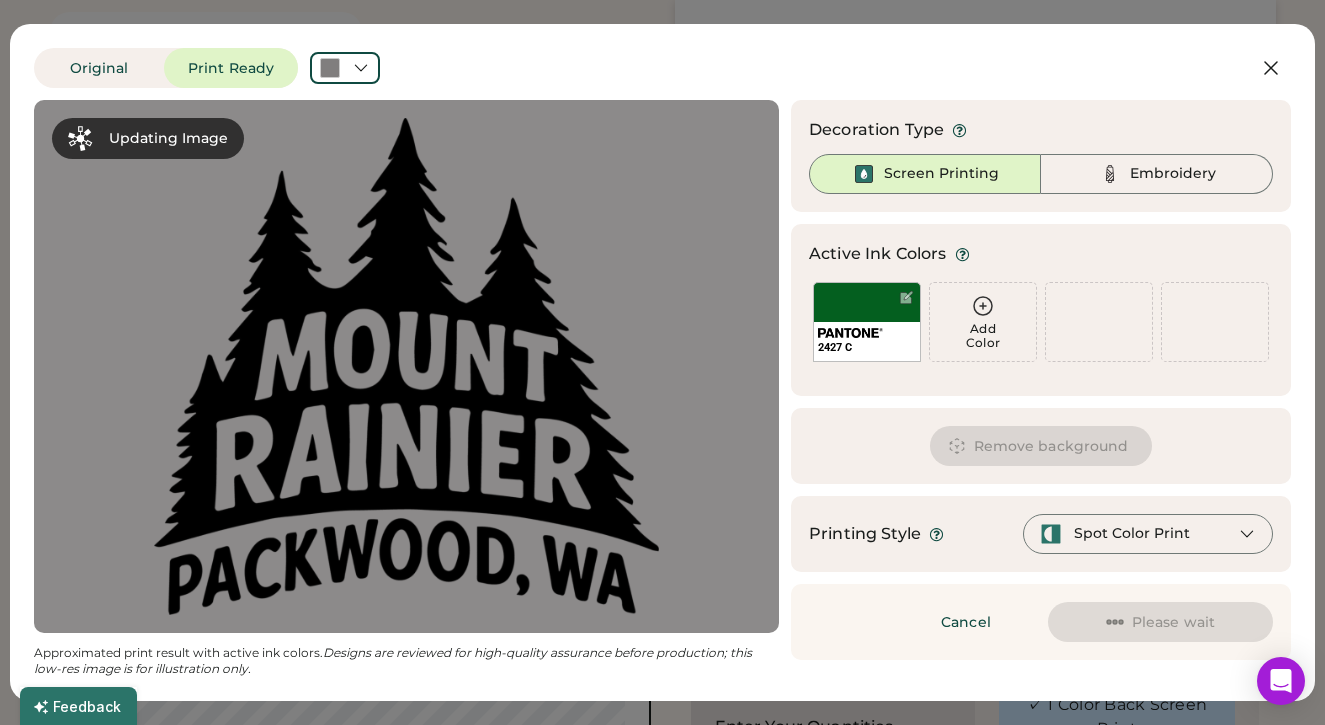 scroll, scrollTop: 0, scrollLeft: 0, axis: both 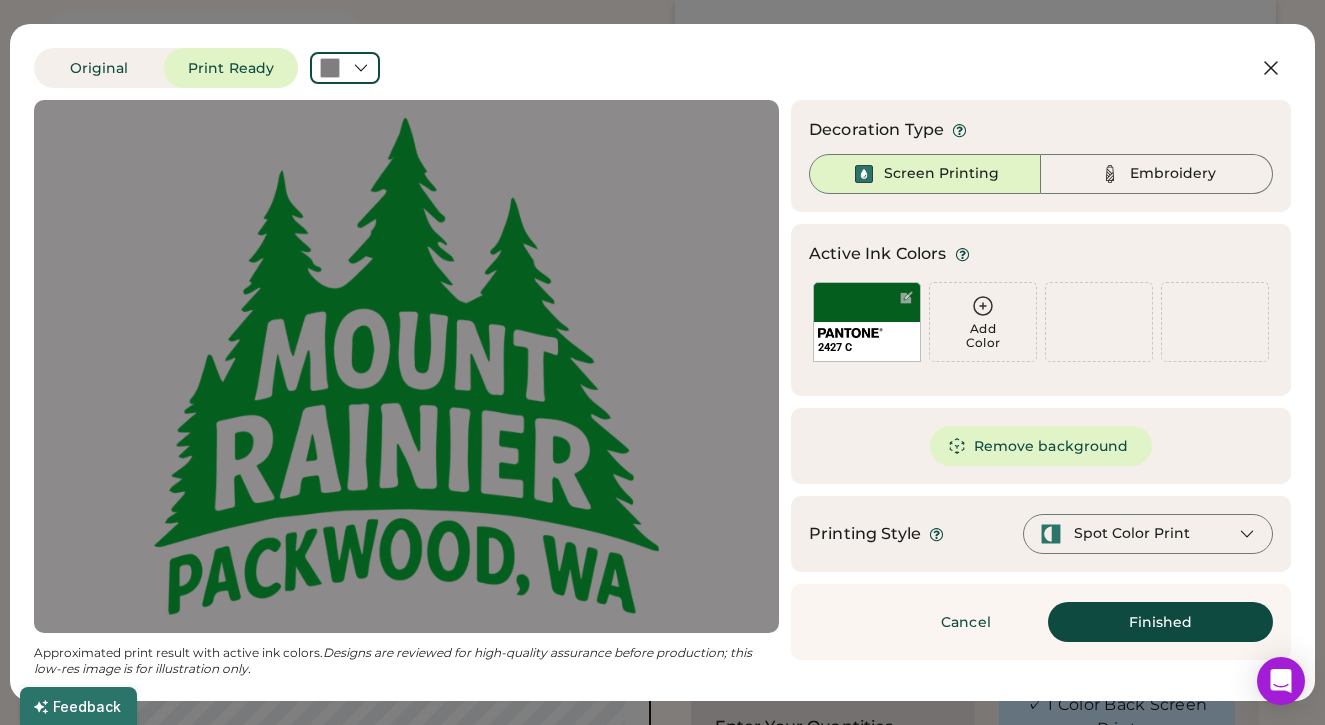 click on "Finished" at bounding box center [1160, 622] 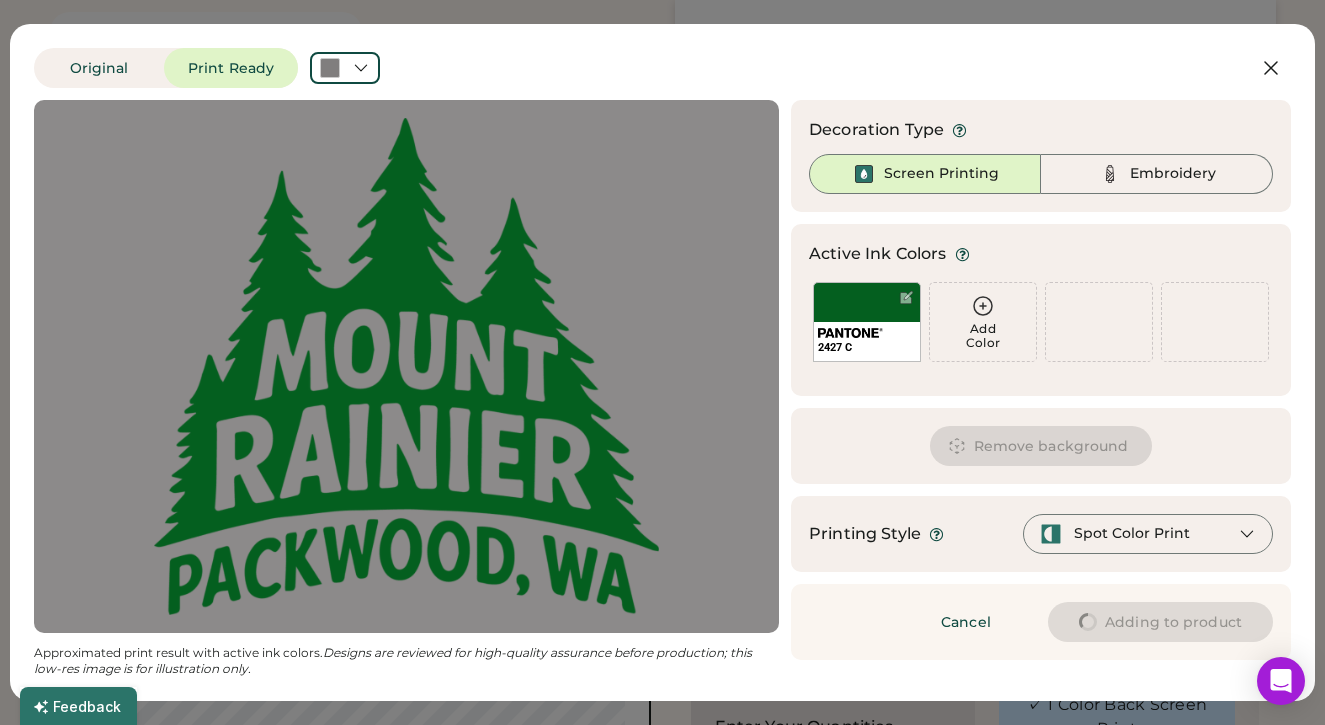 type on "****" 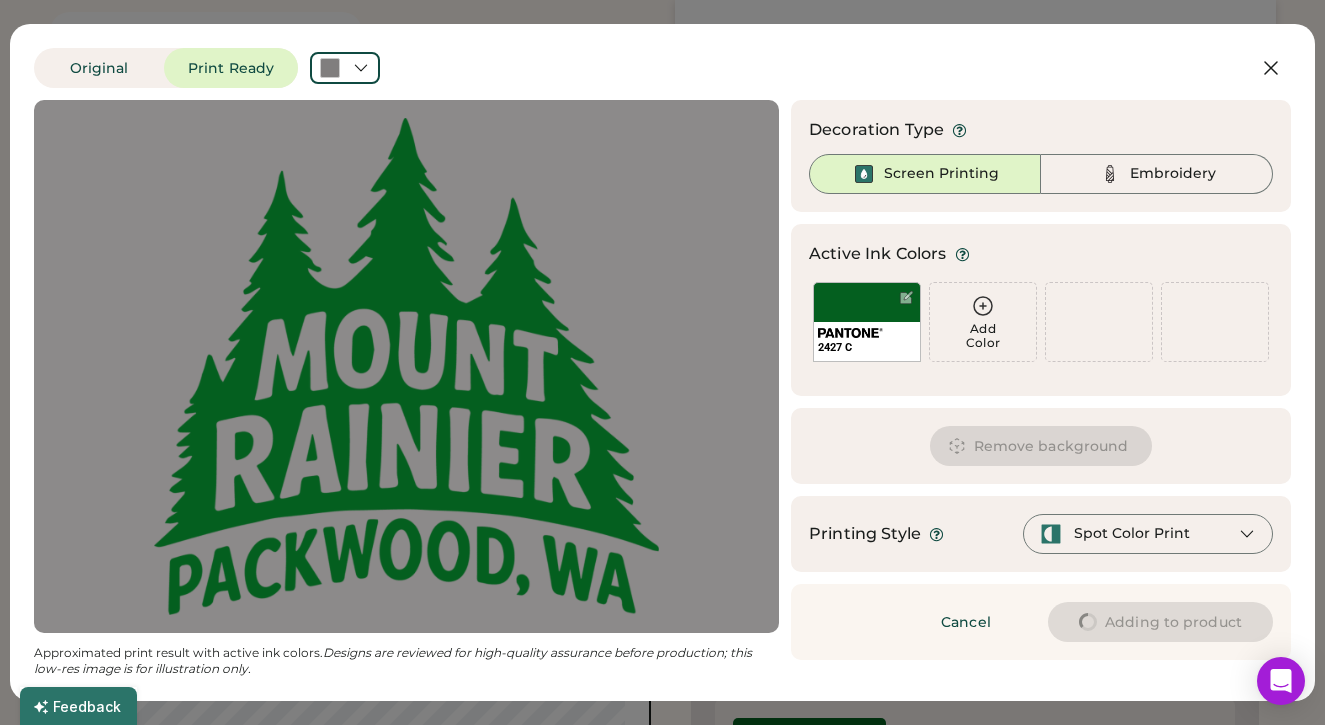 type on "****" 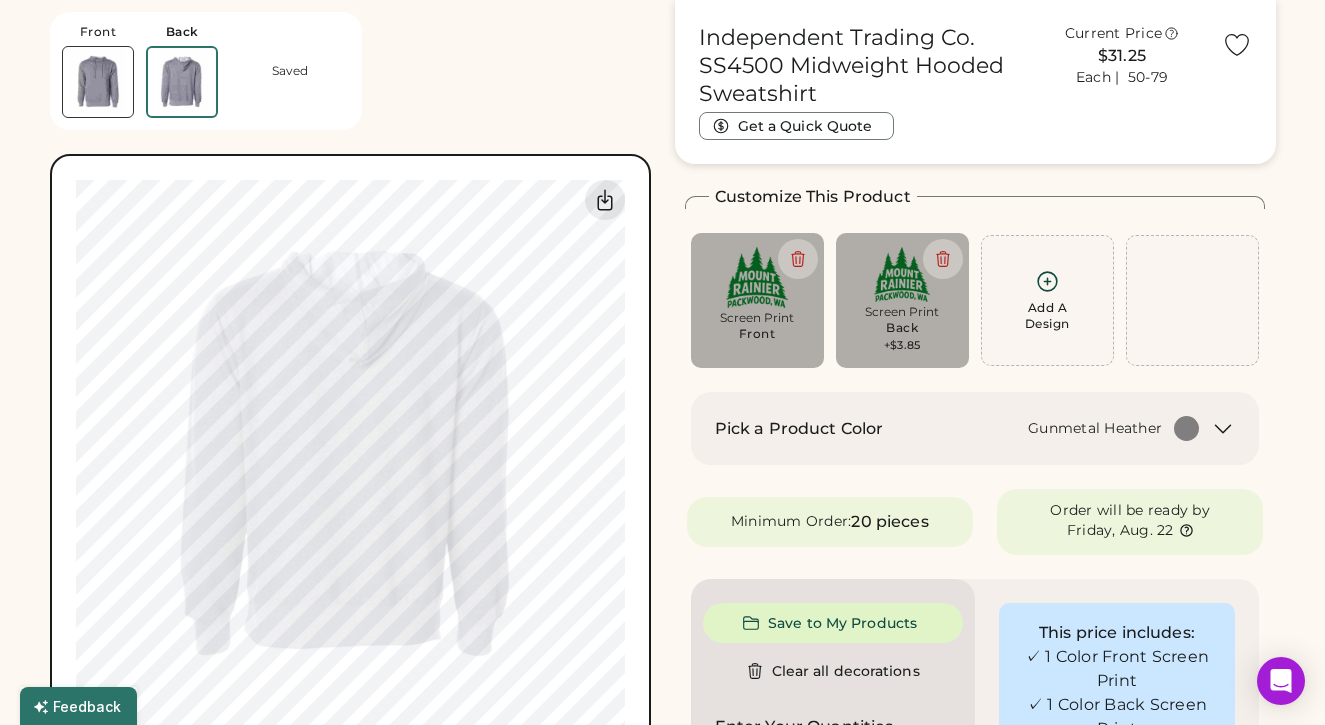 type on "****" 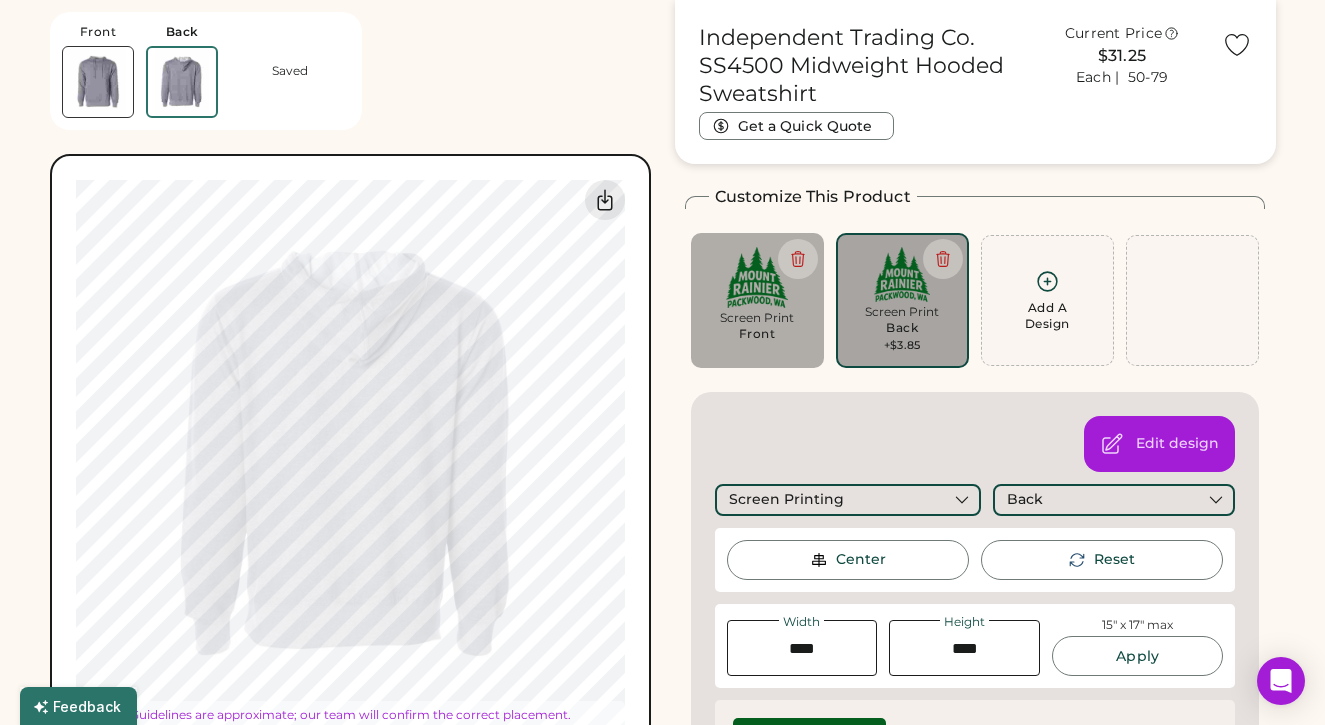 type on "*****" 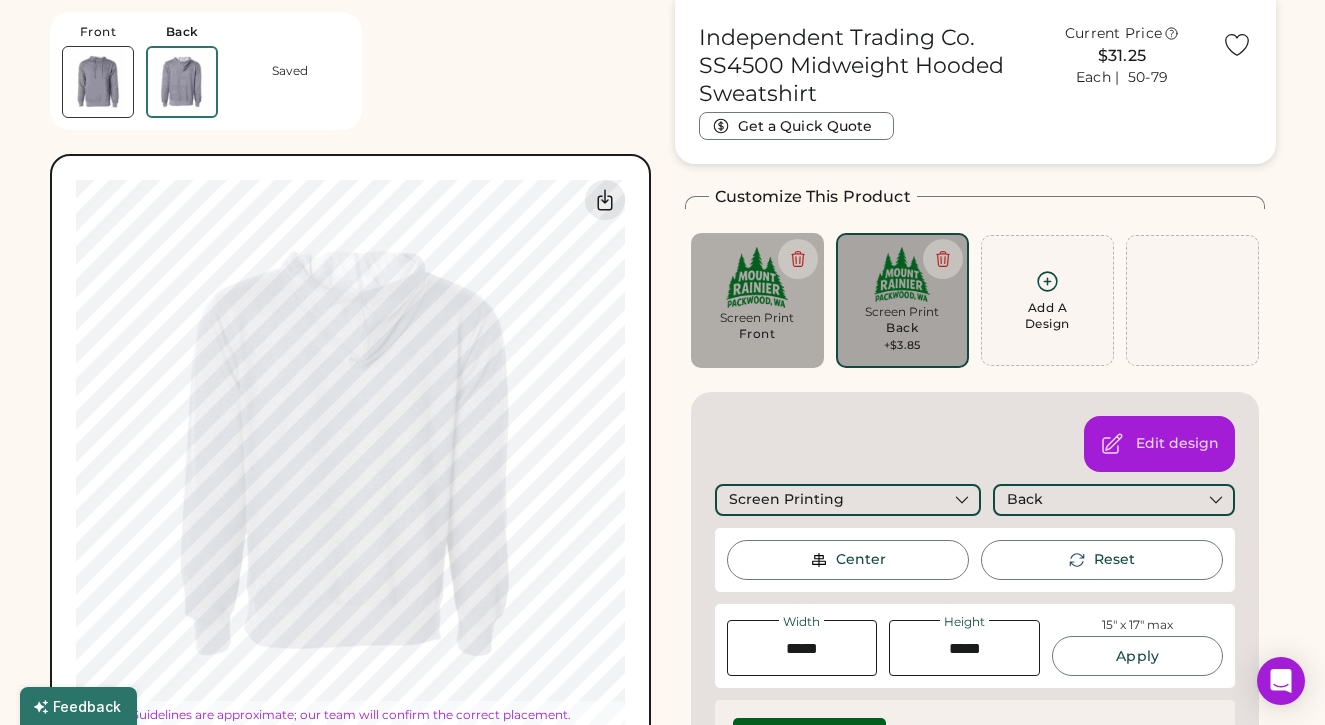 type on "*****" 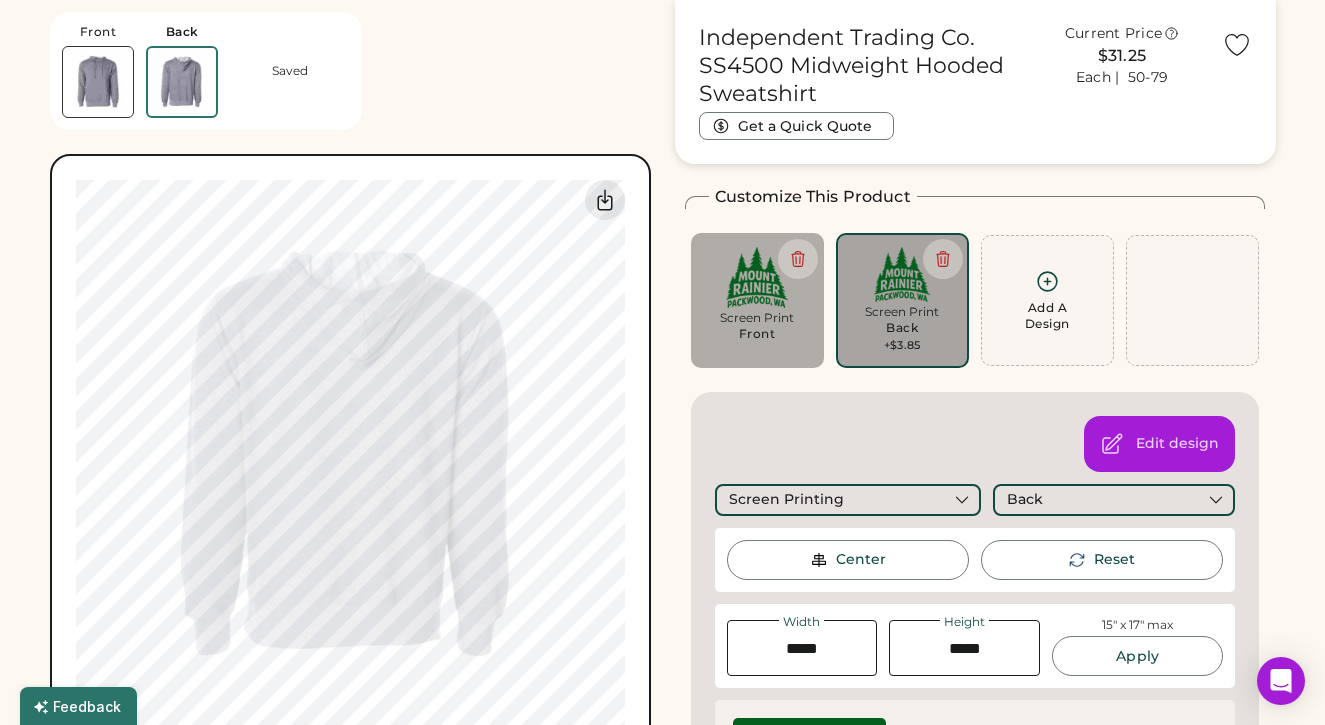 type on "****" 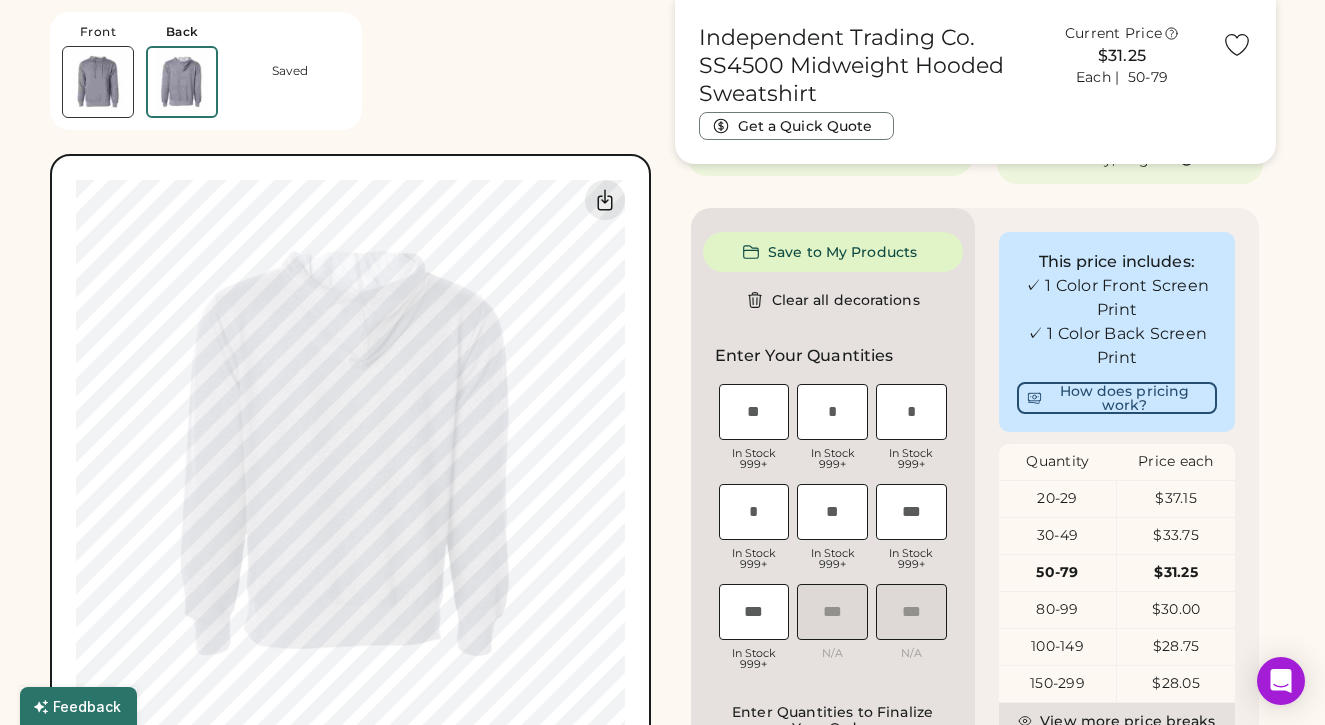 scroll, scrollTop: 448, scrollLeft: 0, axis: vertical 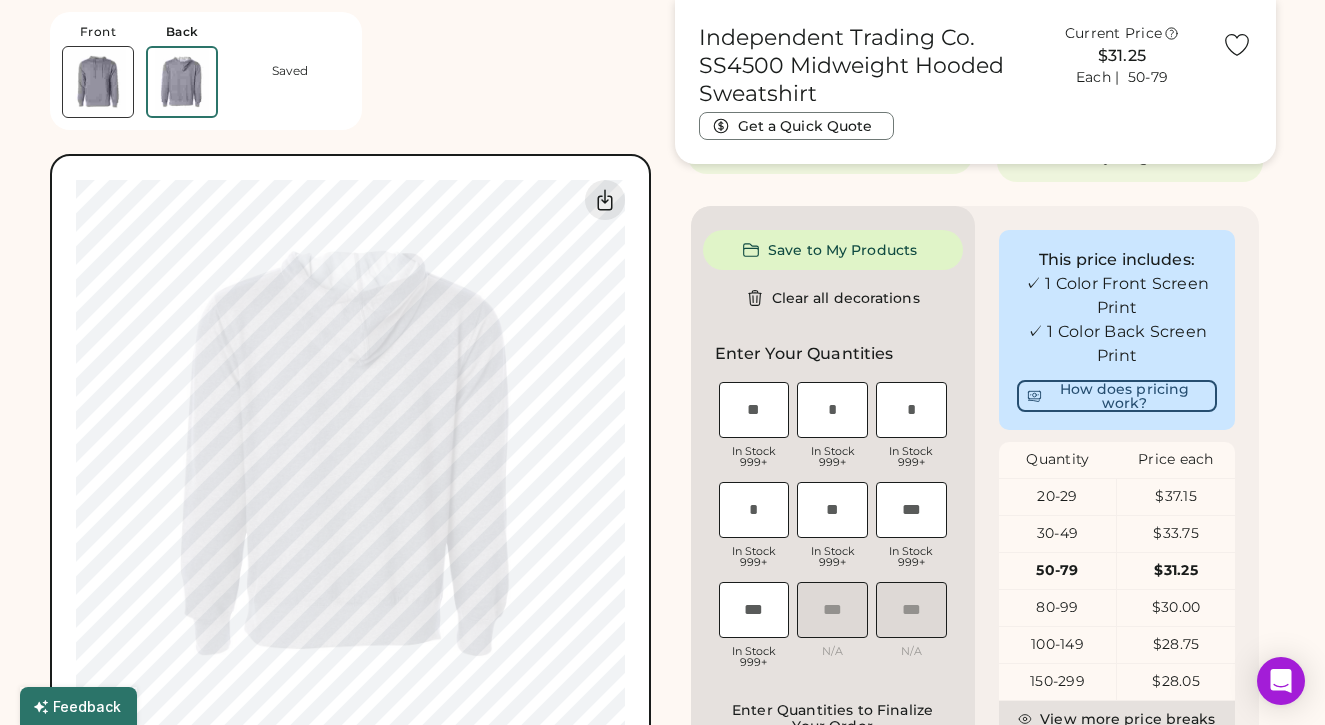 click at bounding box center (832, 410) 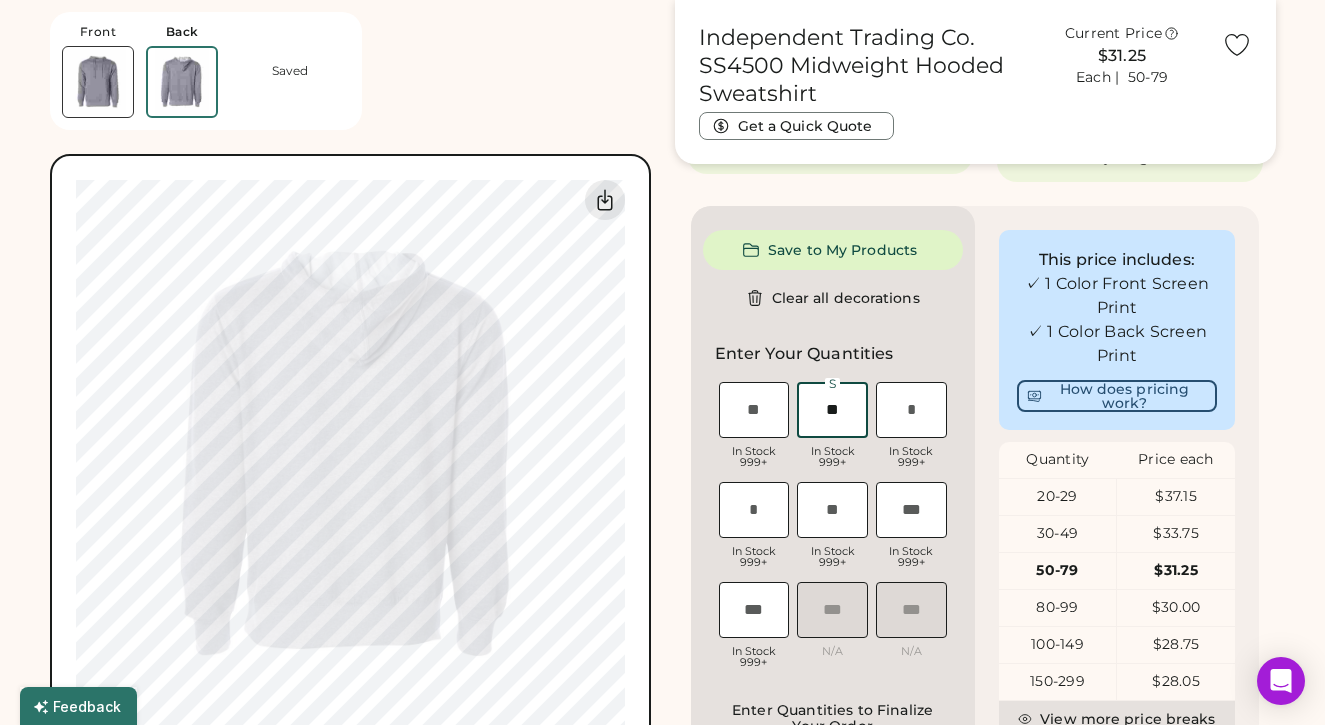 type on "**" 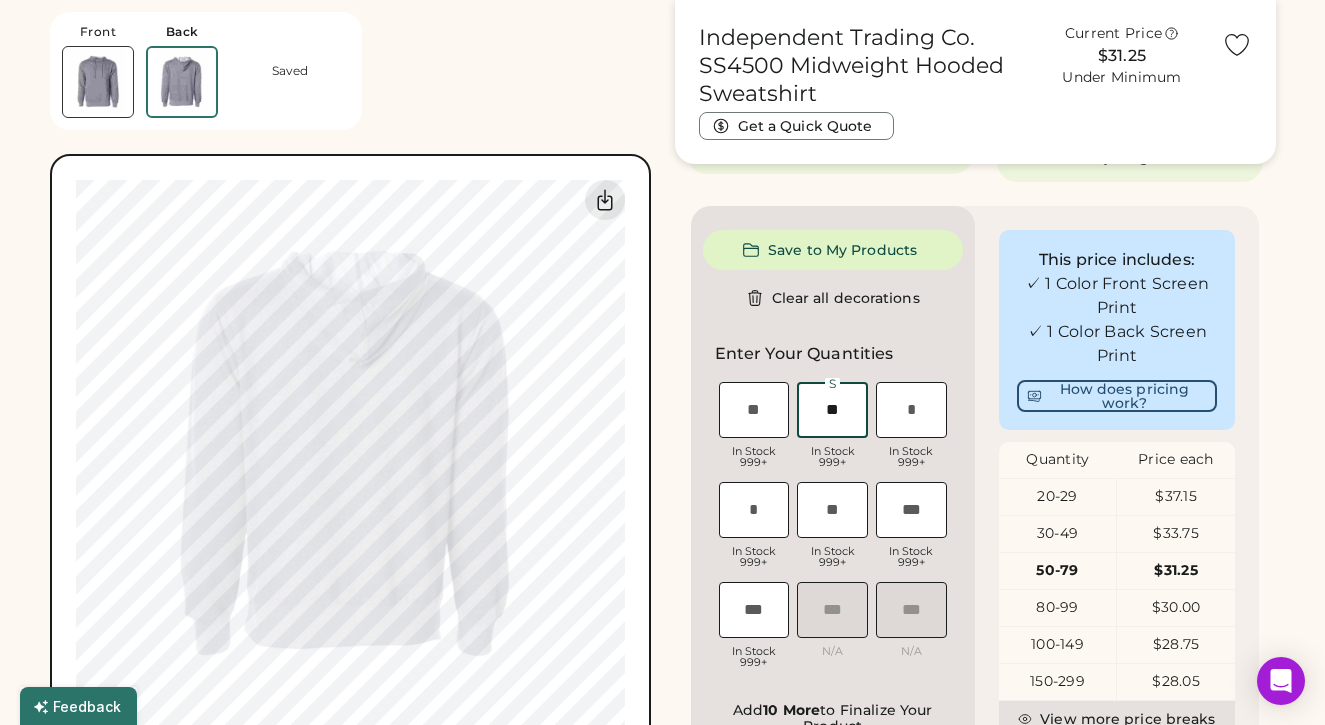 click at bounding box center [911, 410] 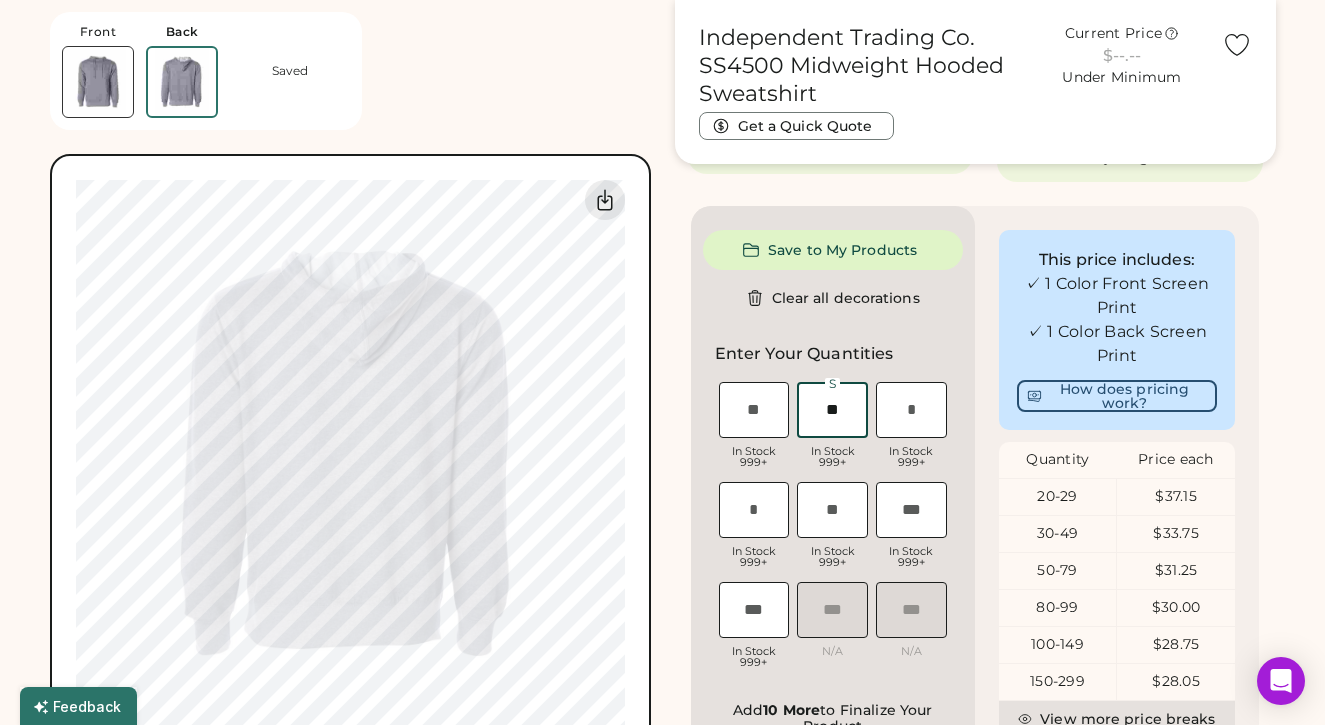 click at bounding box center [911, 410] 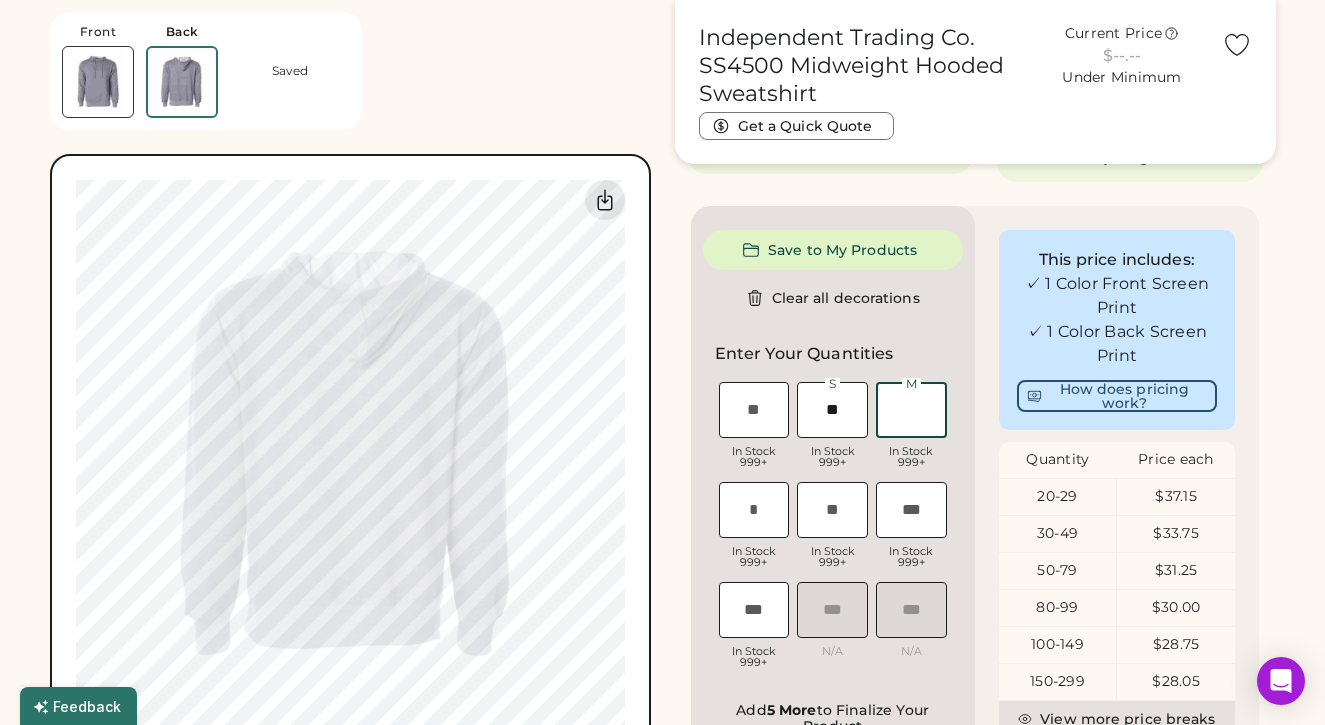 type on "*" 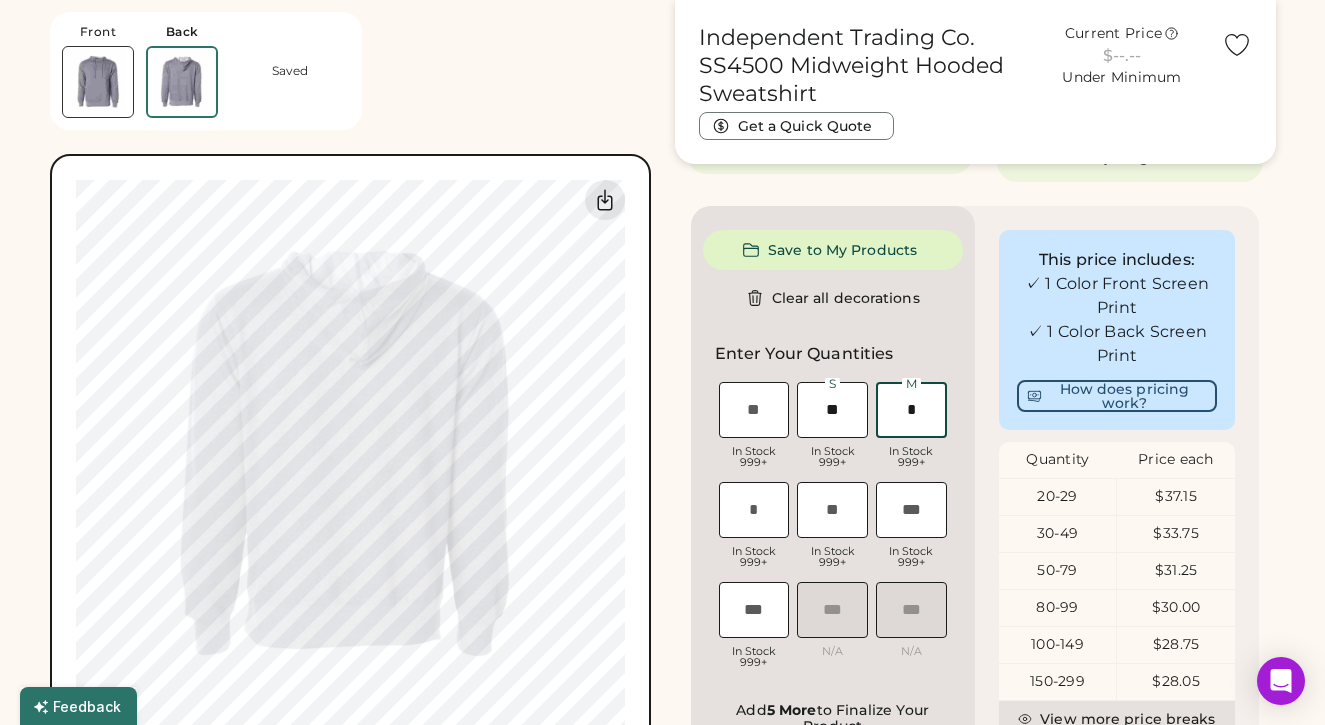 type on "**" 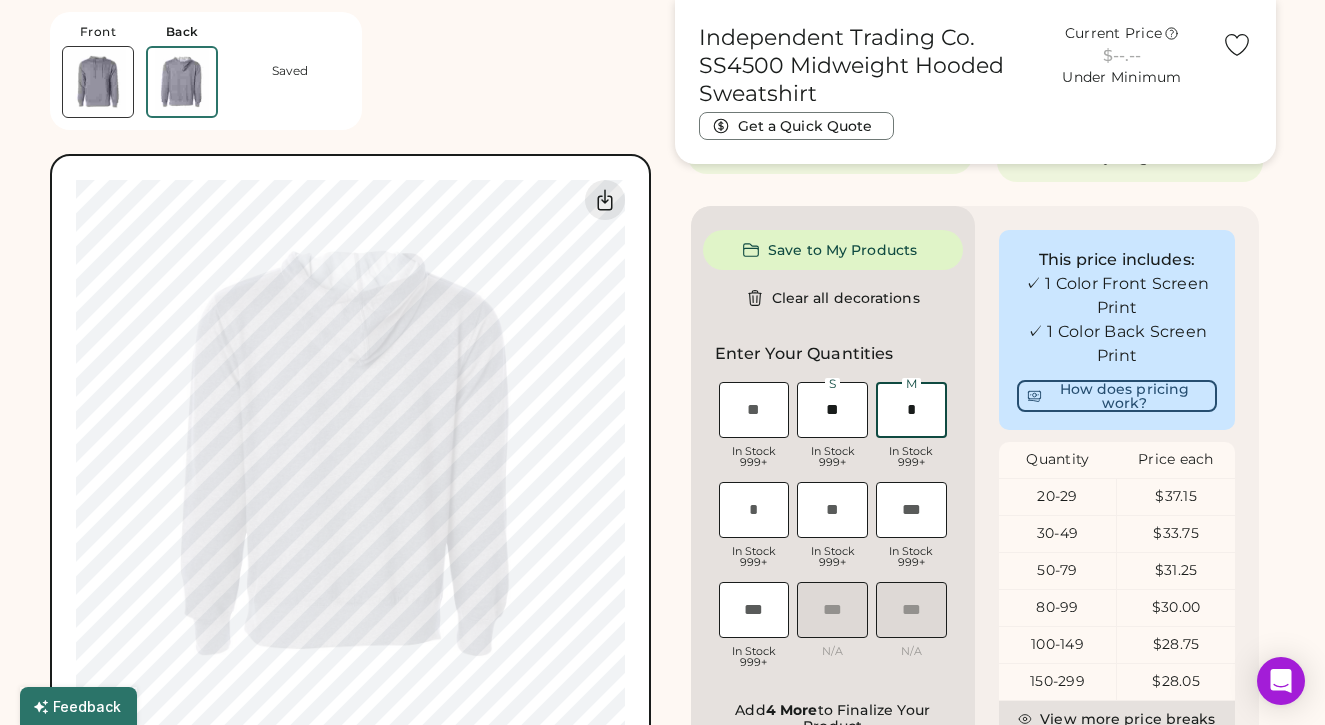 type on "**" 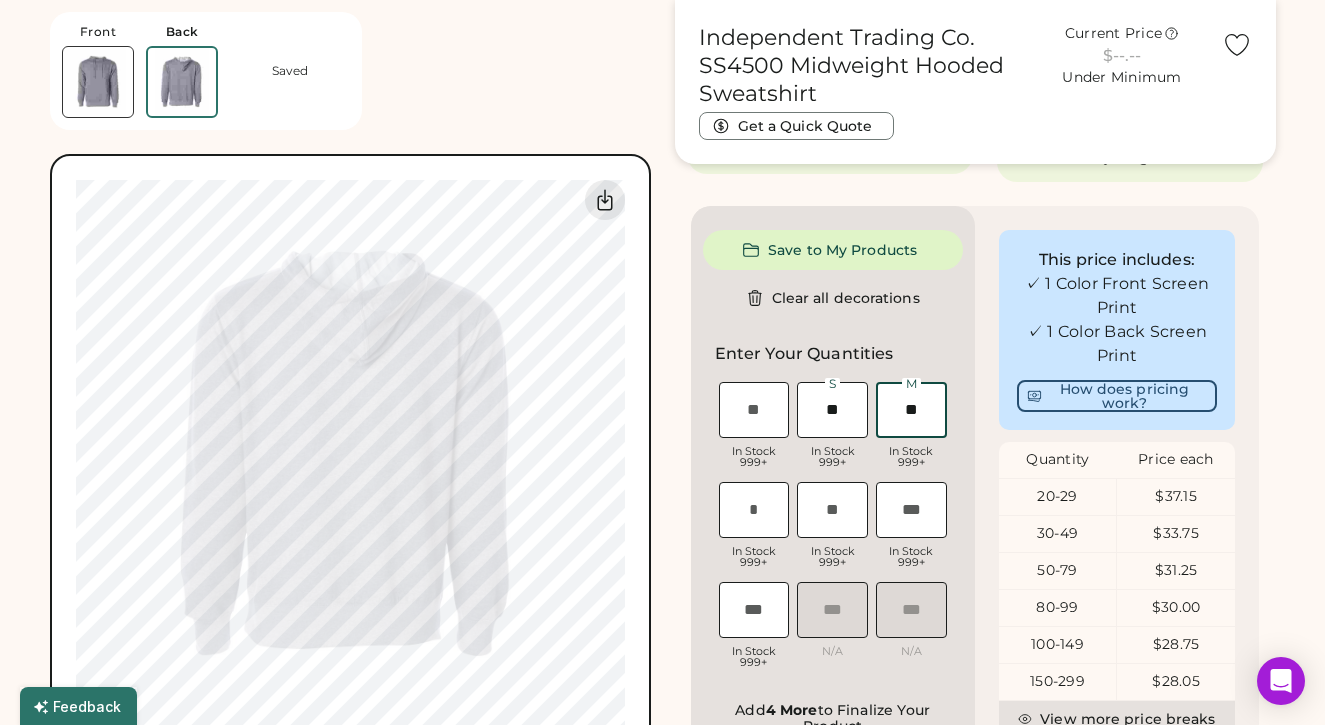 type on "**" 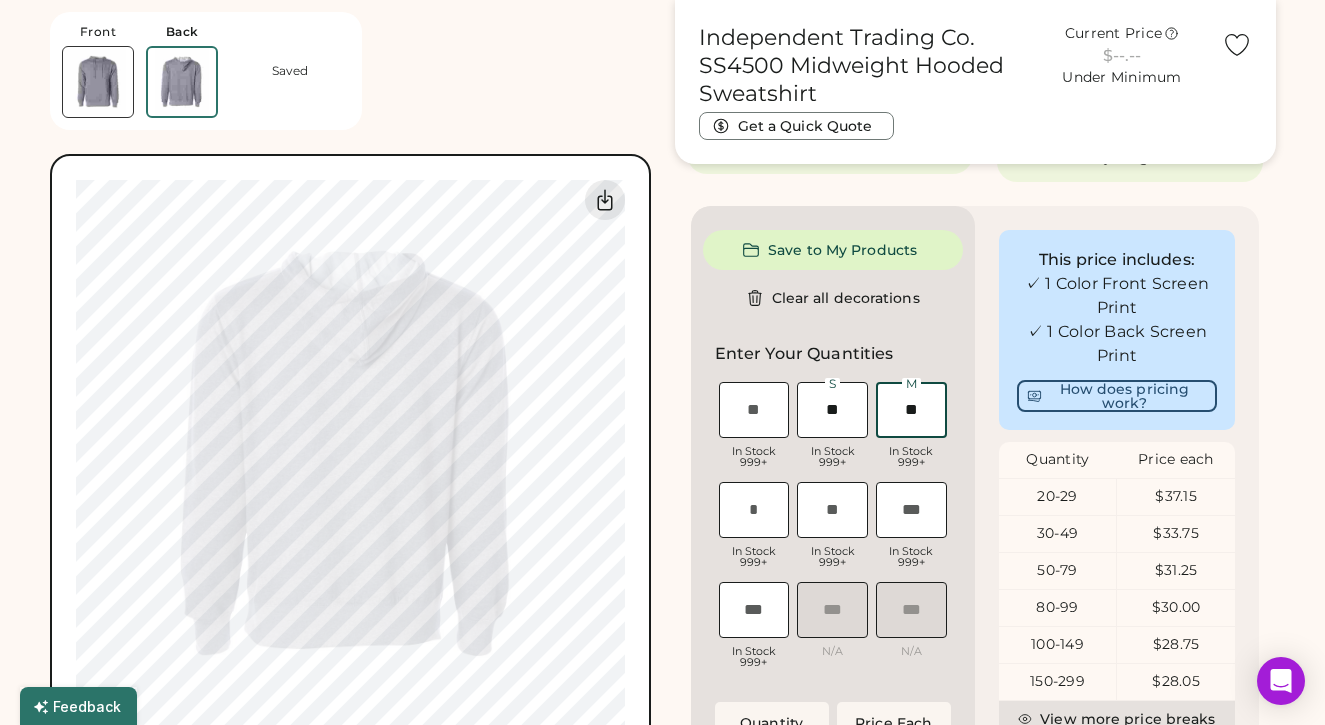 type on "**" 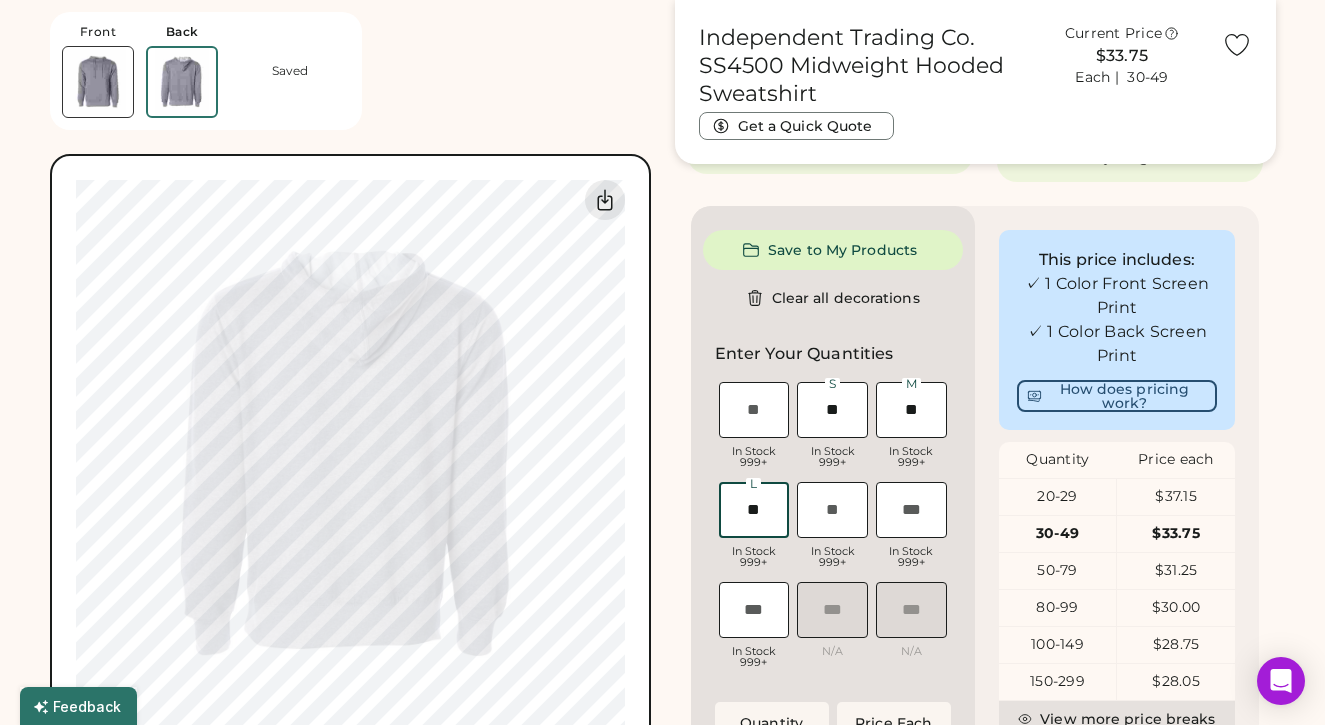 type on "**" 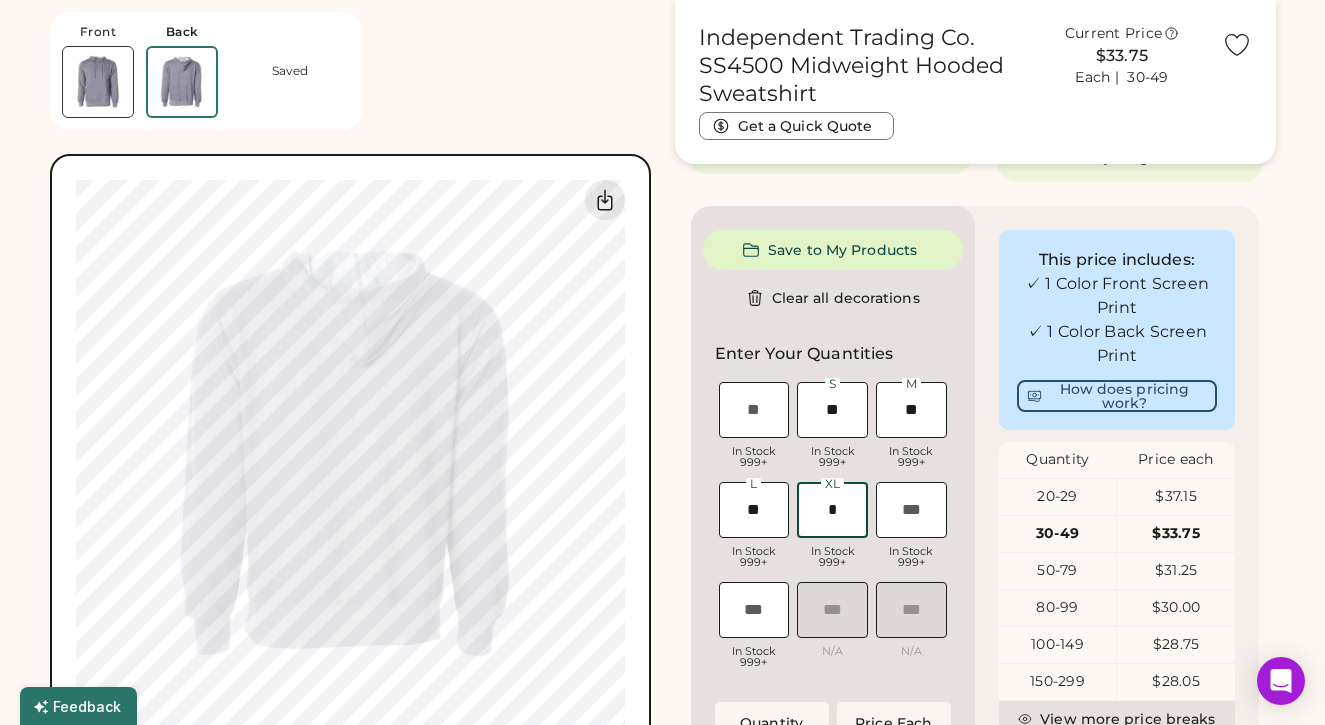 type on "**" 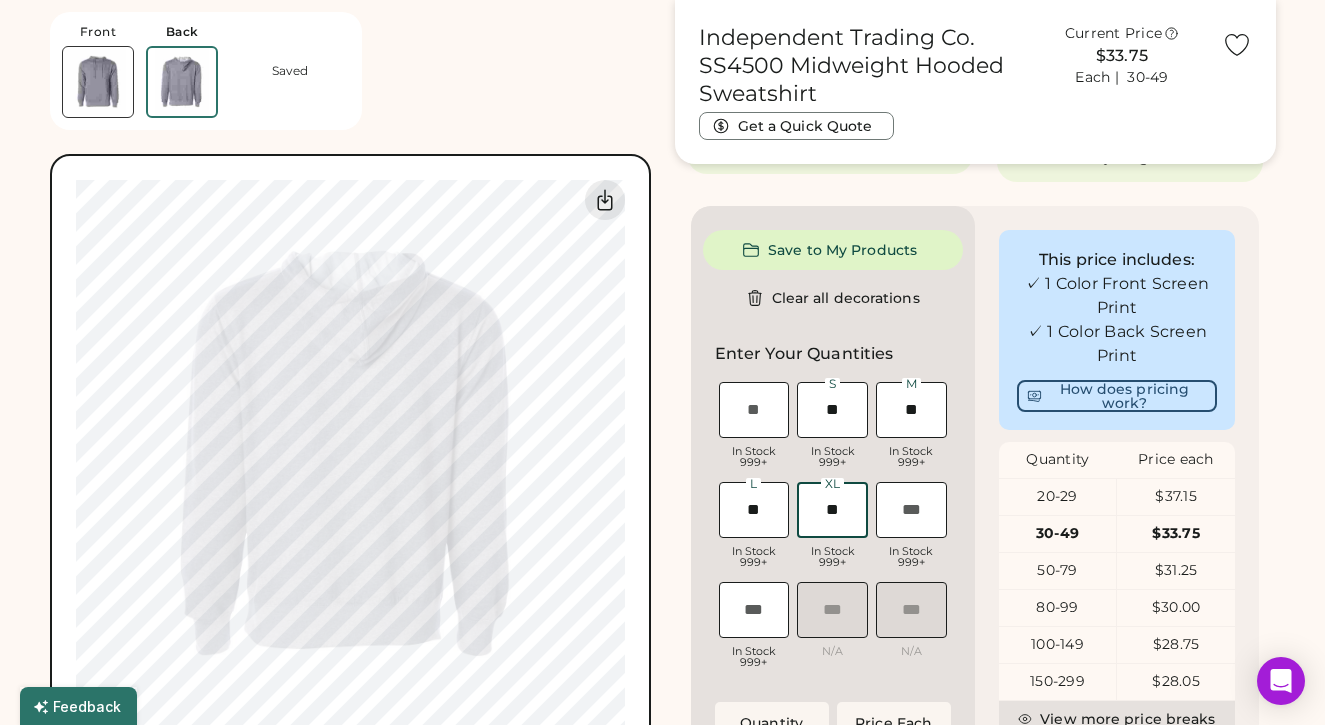 type on "**" 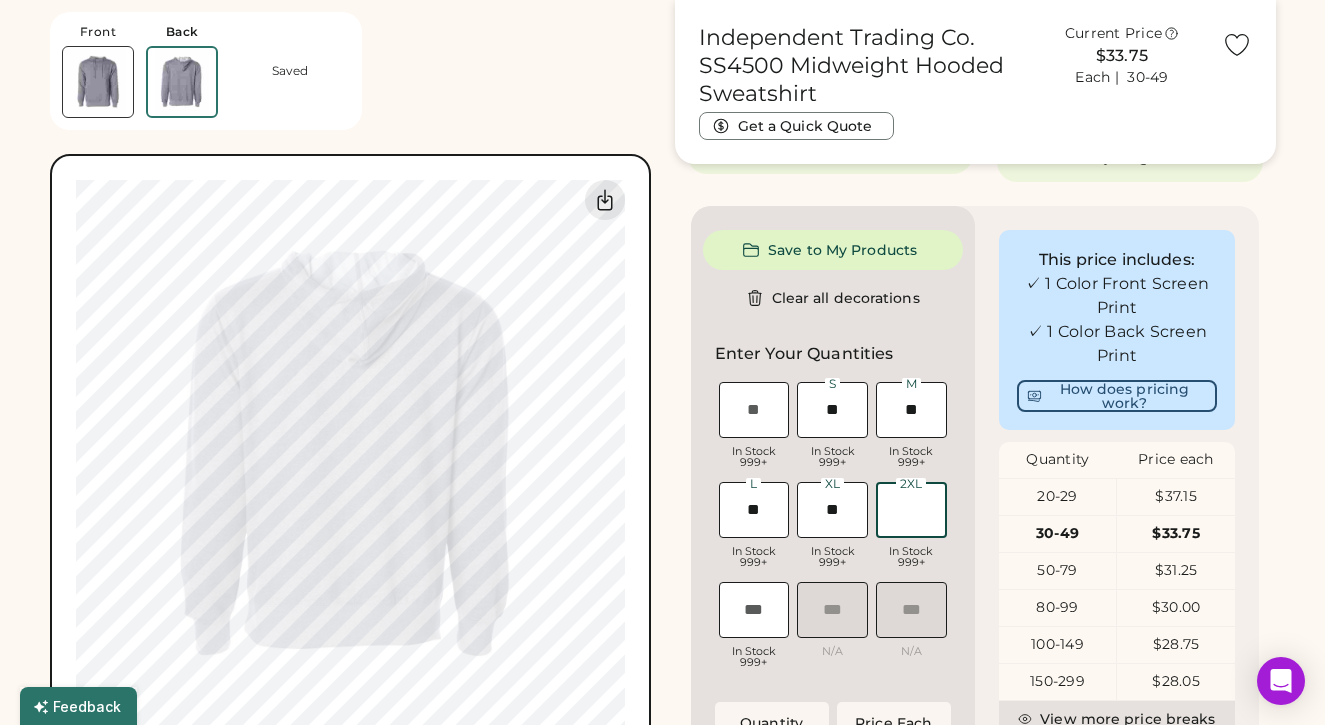 click at bounding box center [911, 510] 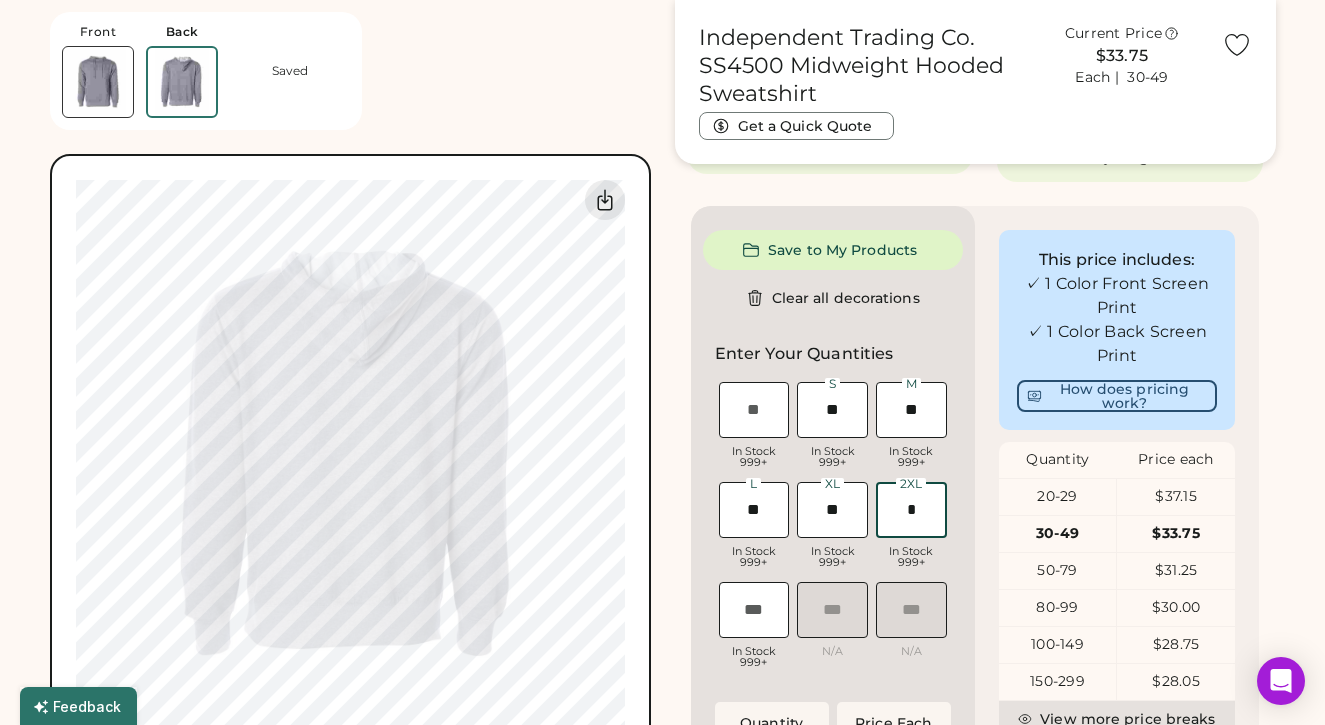 type on "**" 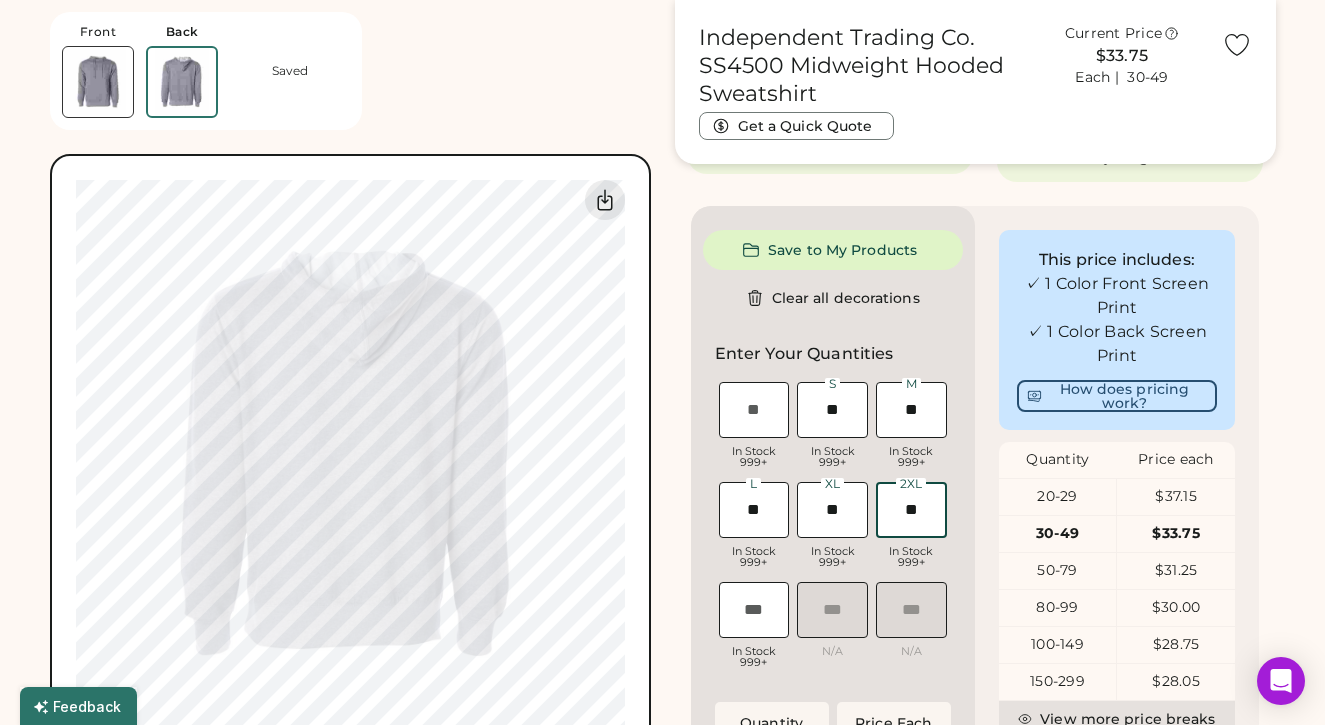 type on "**" 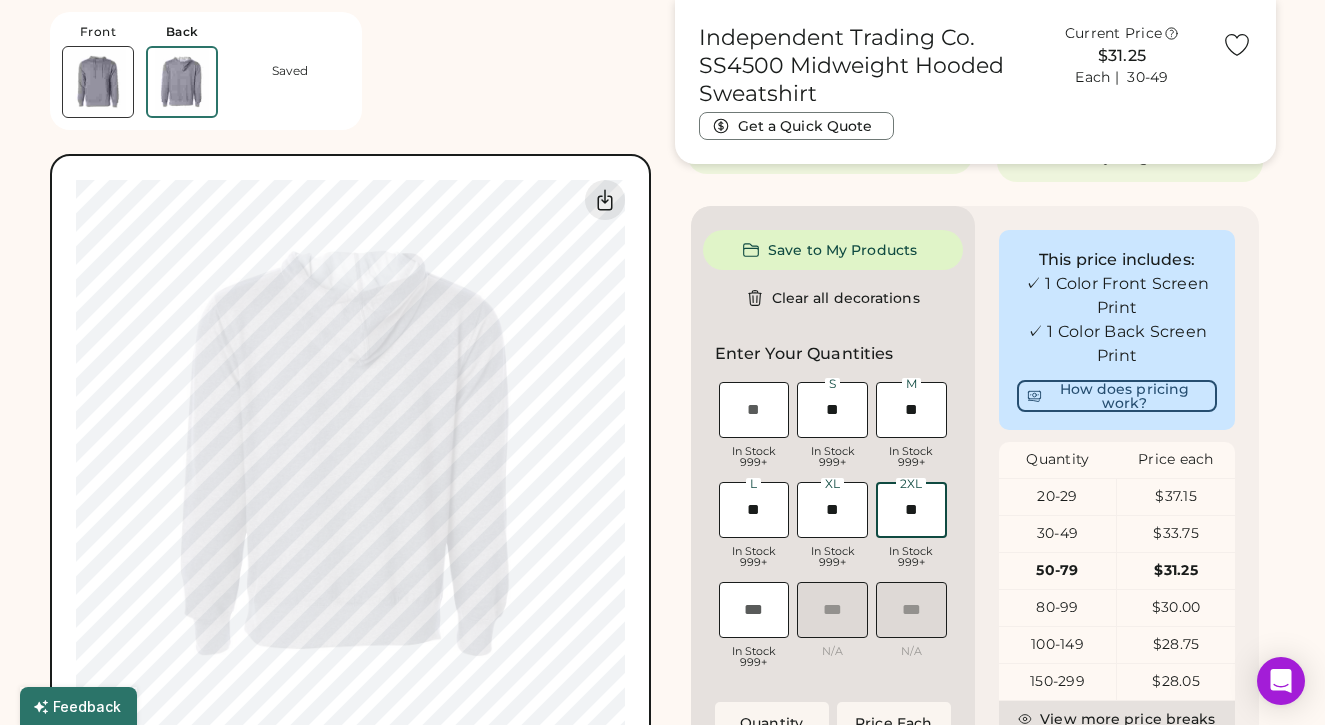 type on "**" 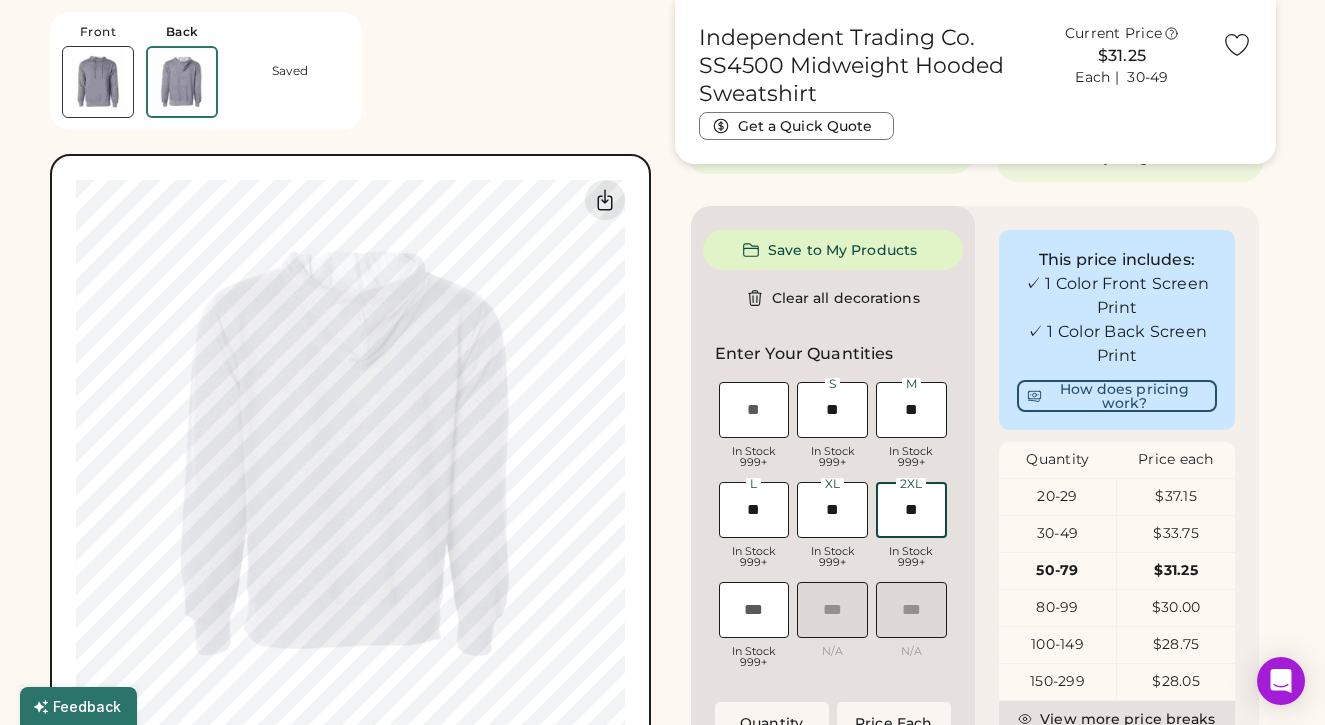 type on "**" 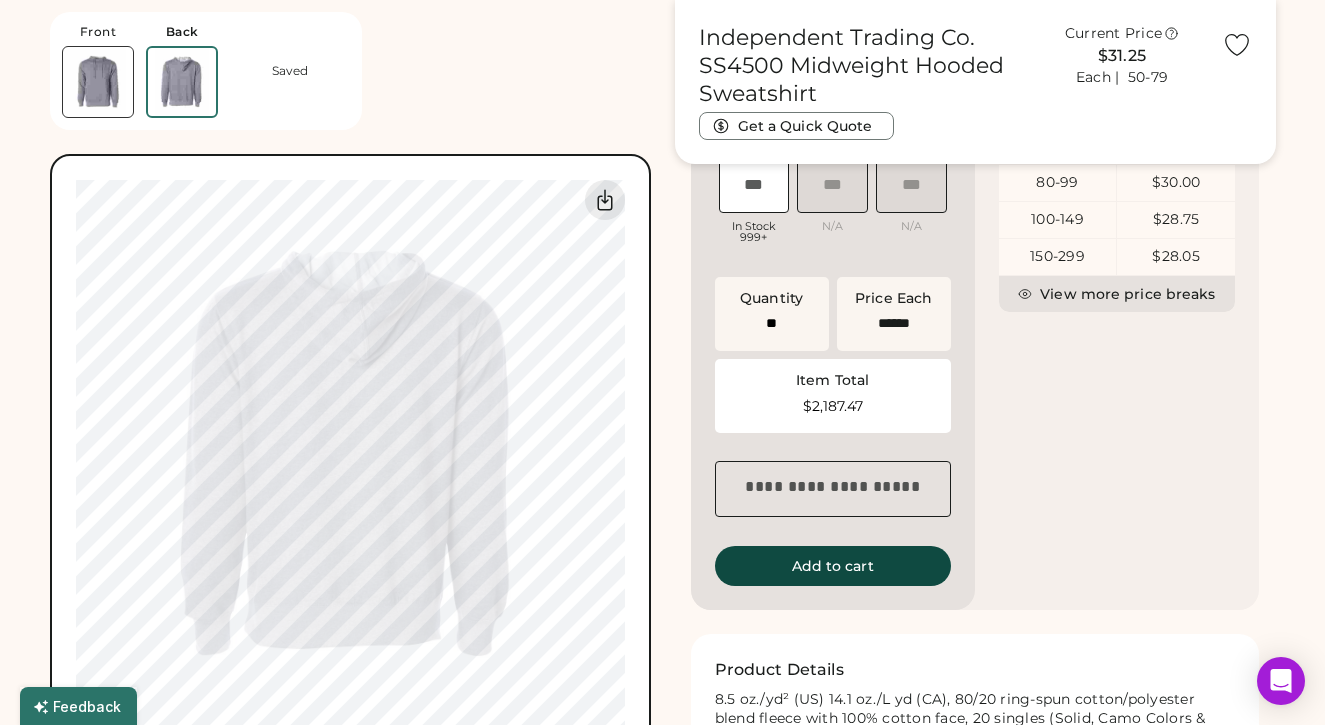 scroll, scrollTop: 875, scrollLeft: 0, axis: vertical 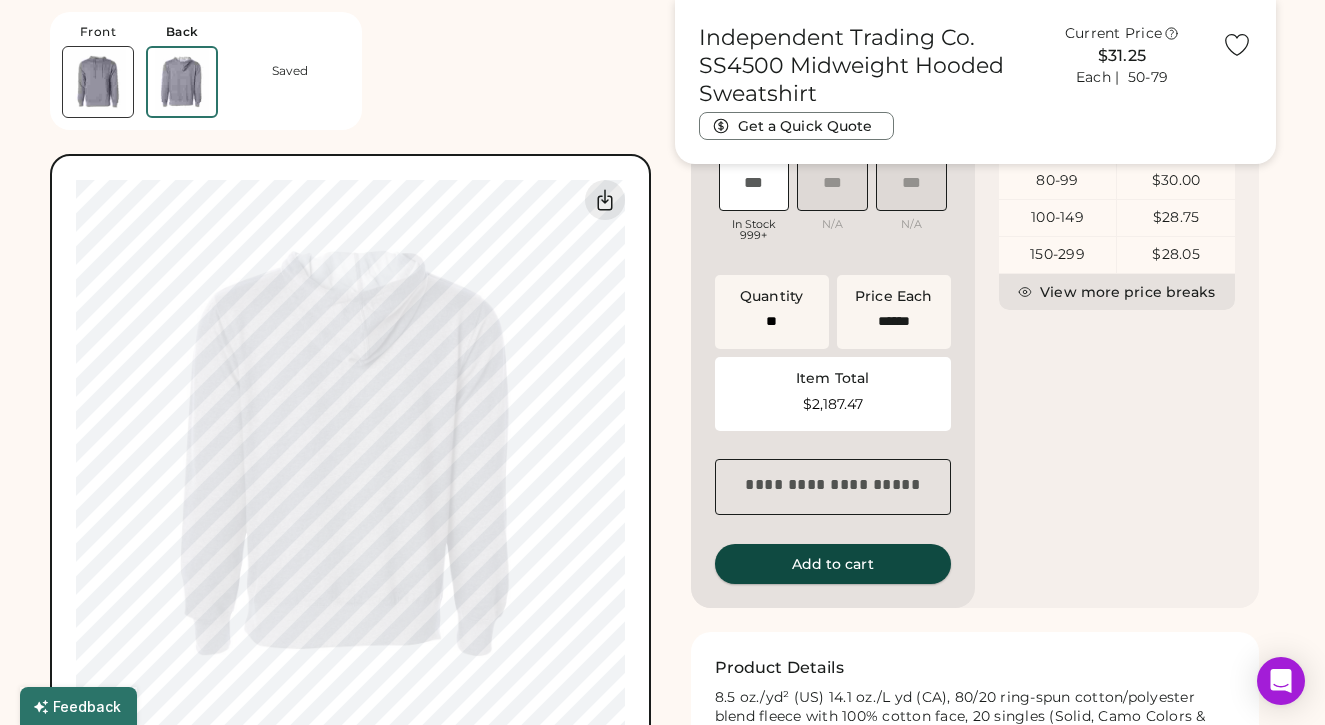 click on "Add to cart" at bounding box center (833, 564) 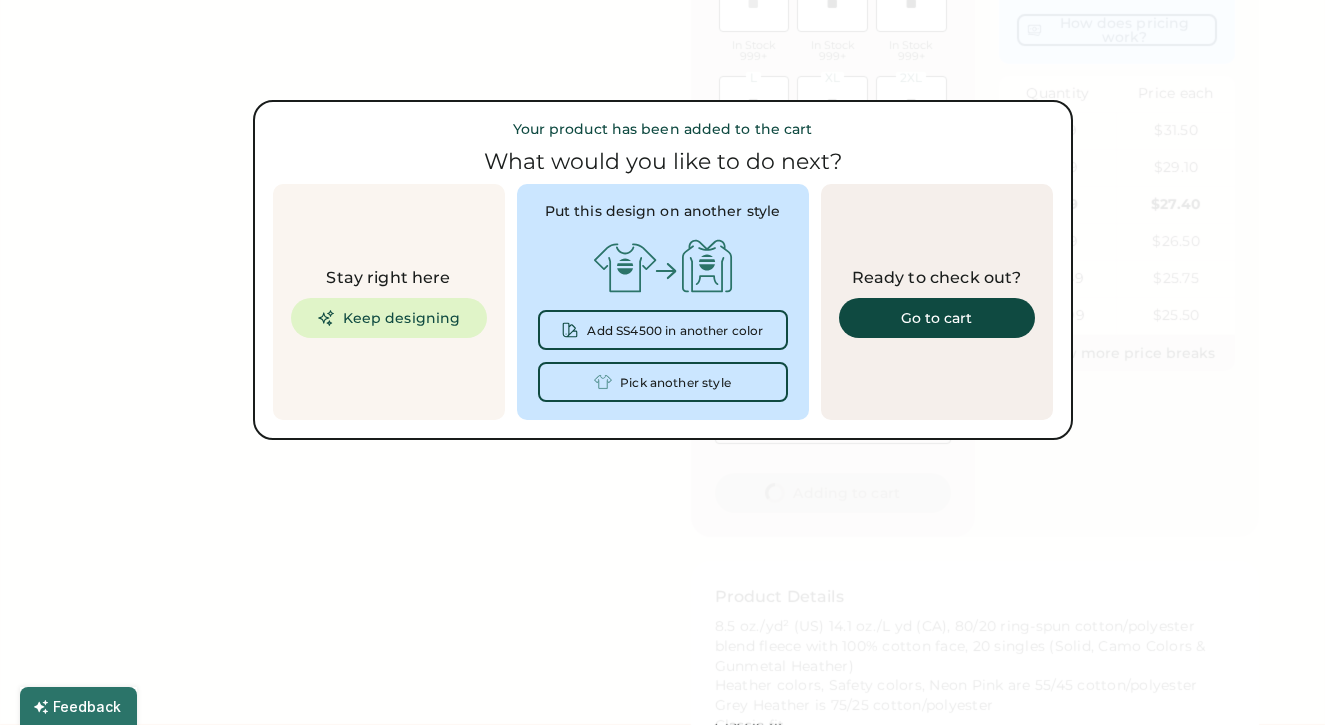 scroll, scrollTop: 0, scrollLeft: 0, axis: both 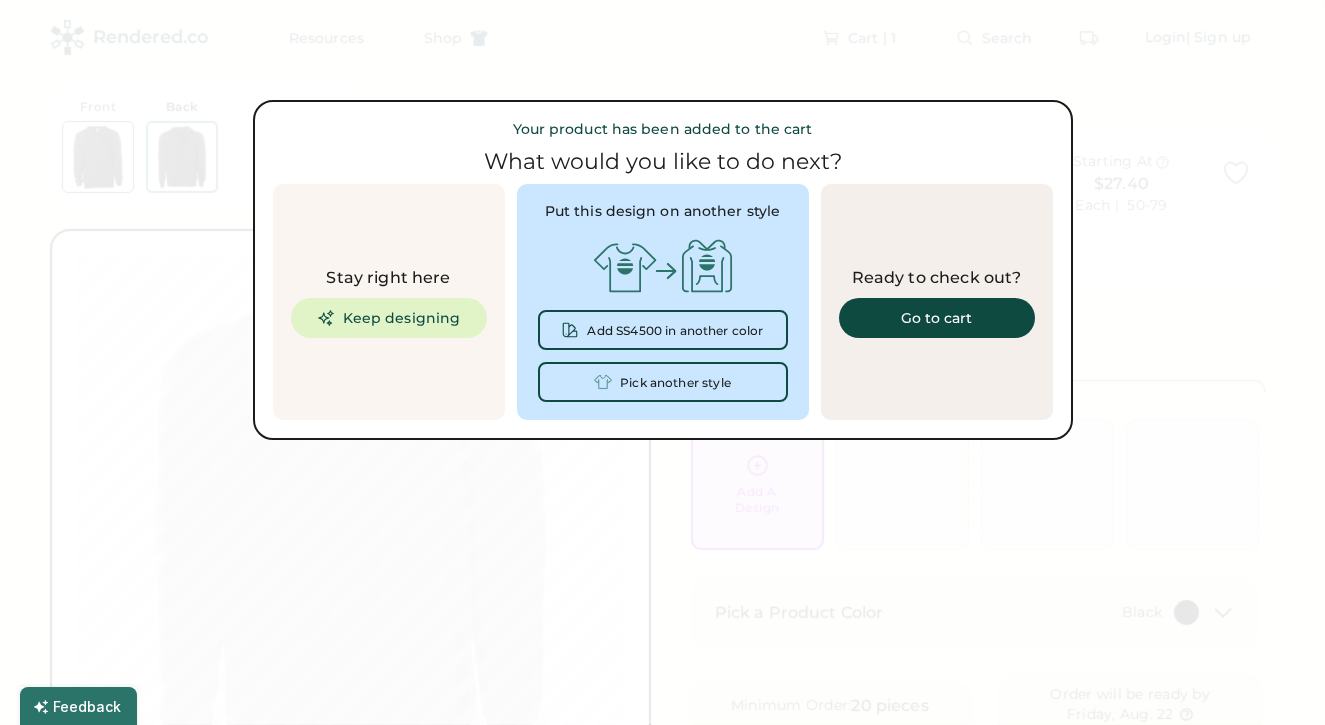 type 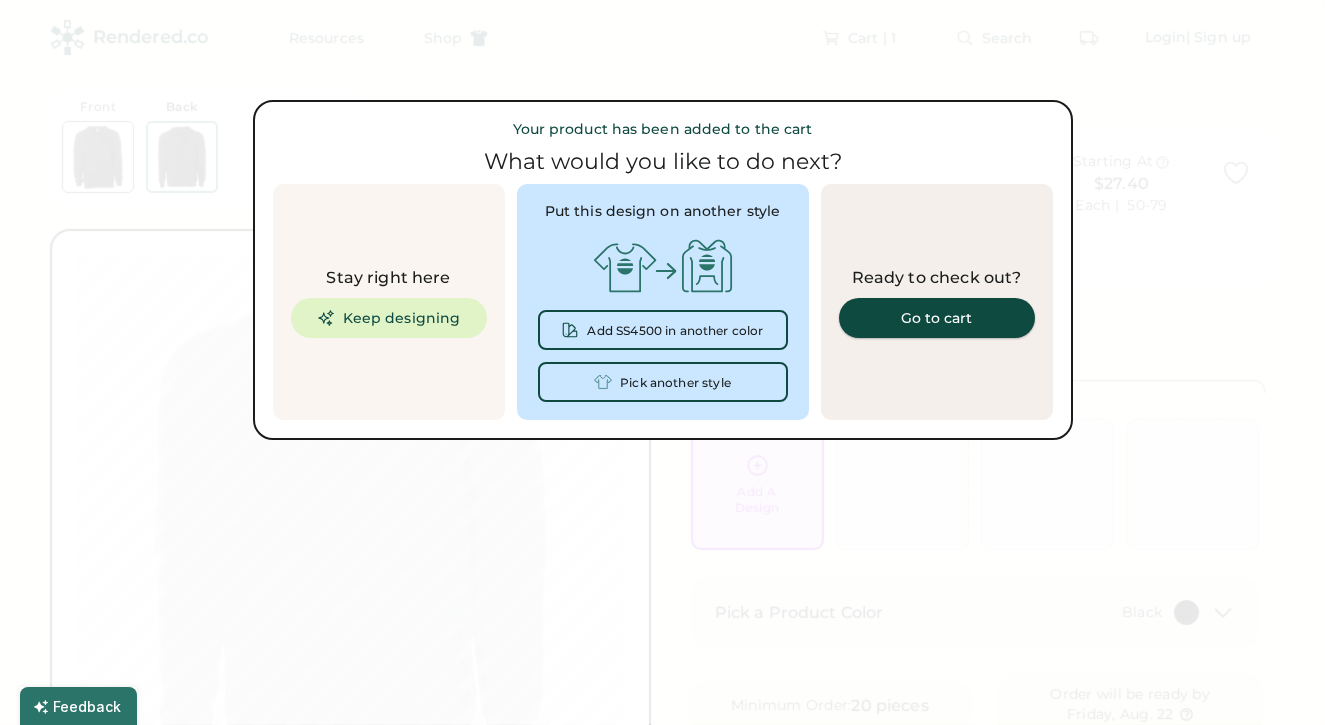 click on "Go to cart" at bounding box center (937, 318) 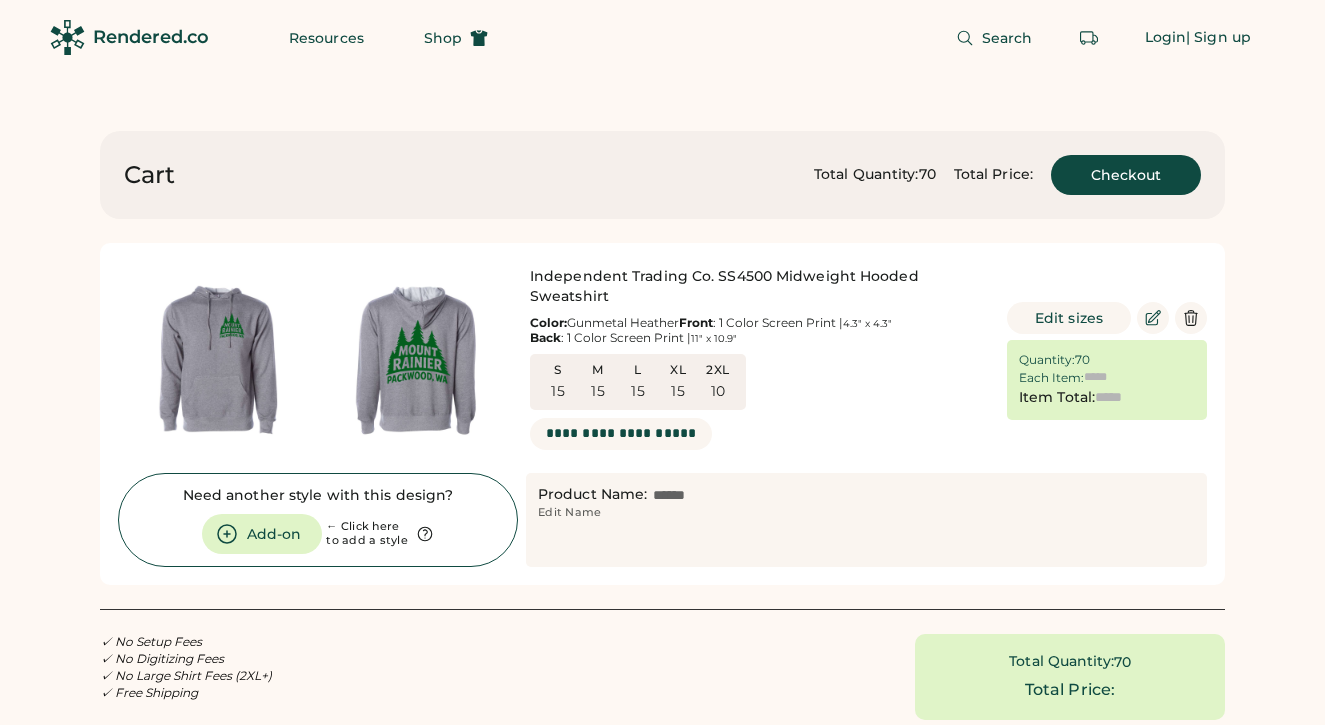 scroll, scrollTop: 0, scrollLeft: 0, axis: both 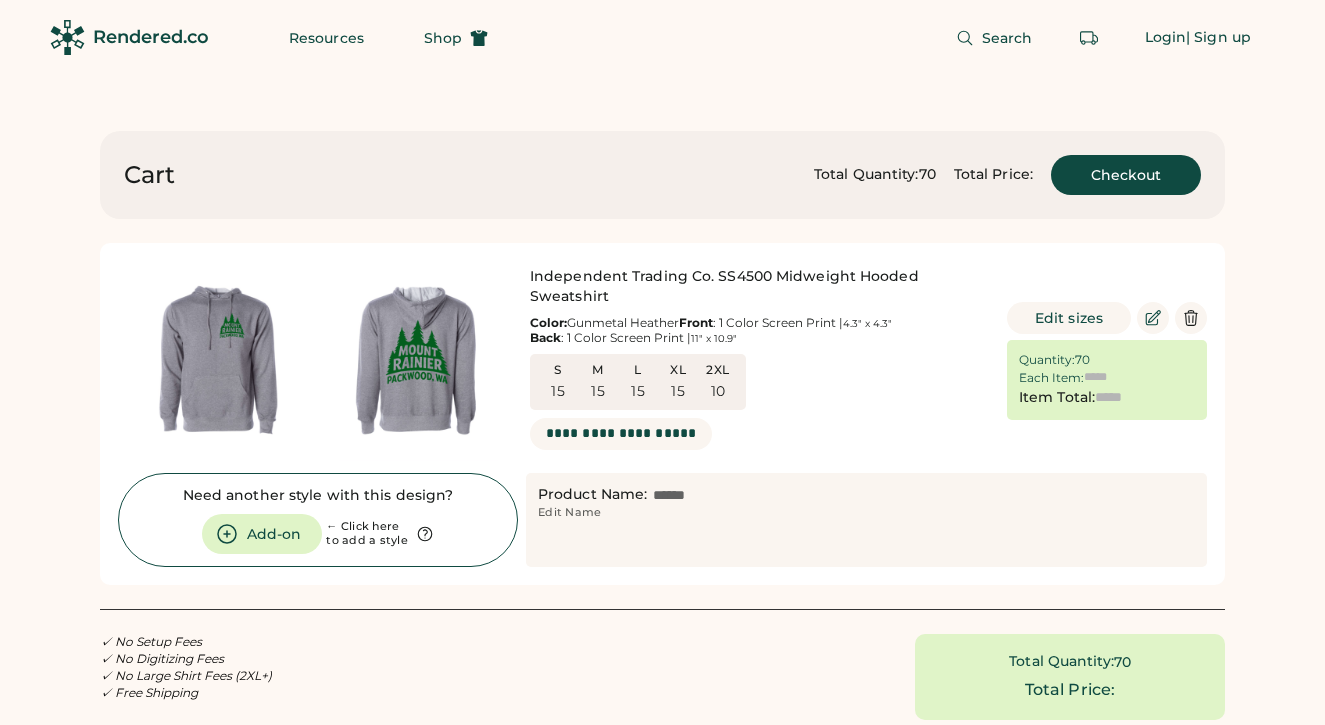 type on "******" 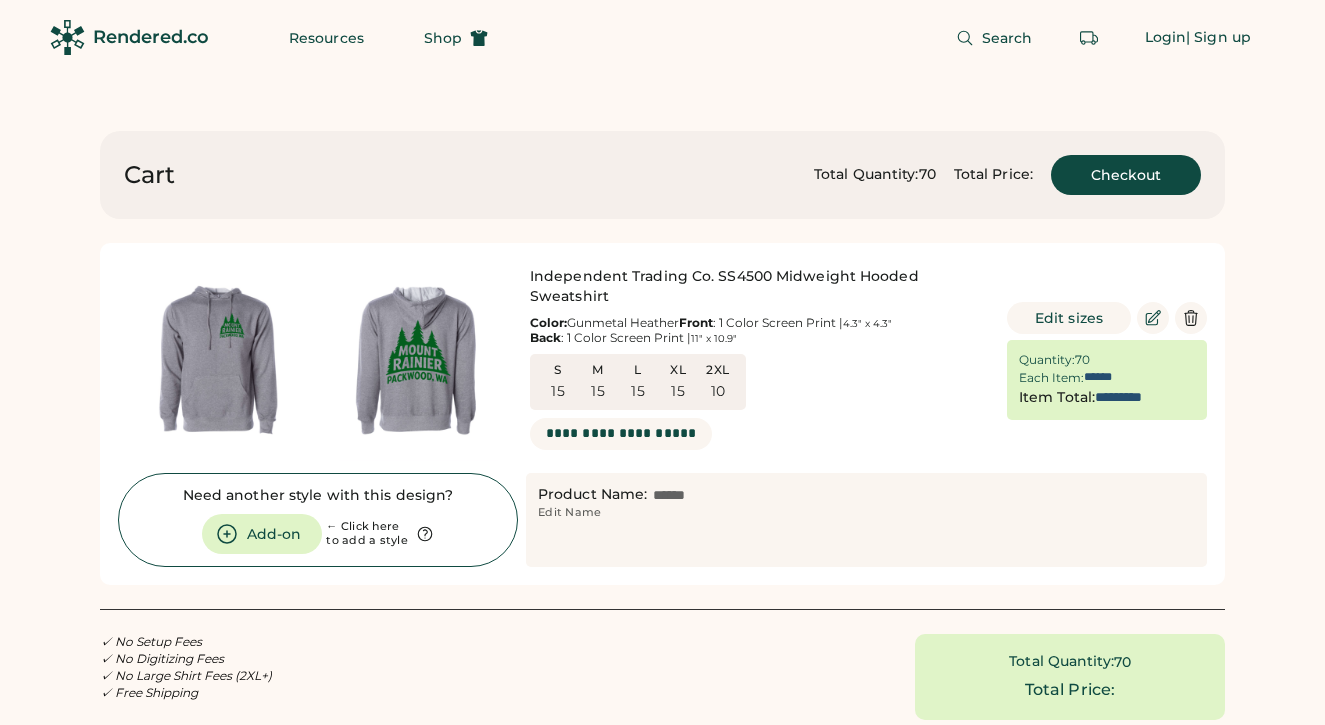 scroll, scrollTop: 0, scrollLeft: 0, axis: both 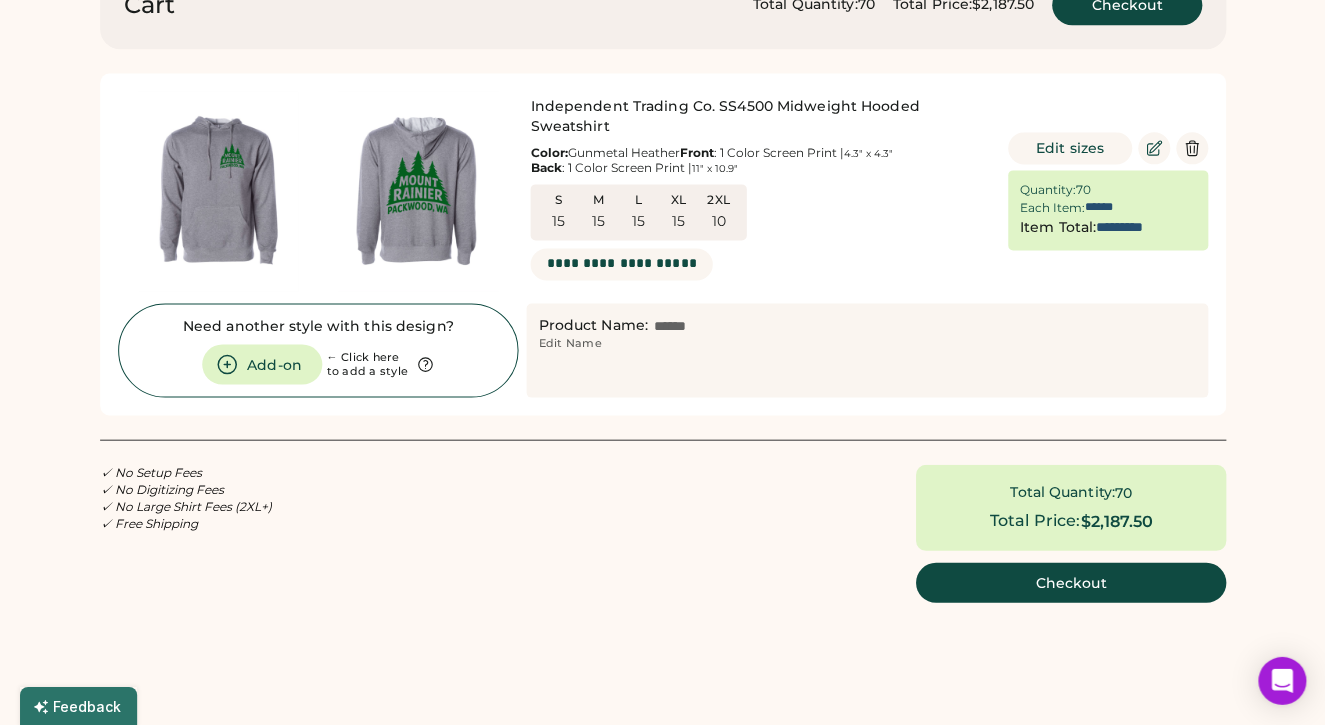 click on "Checkout" at bounding box center [1070, 583] 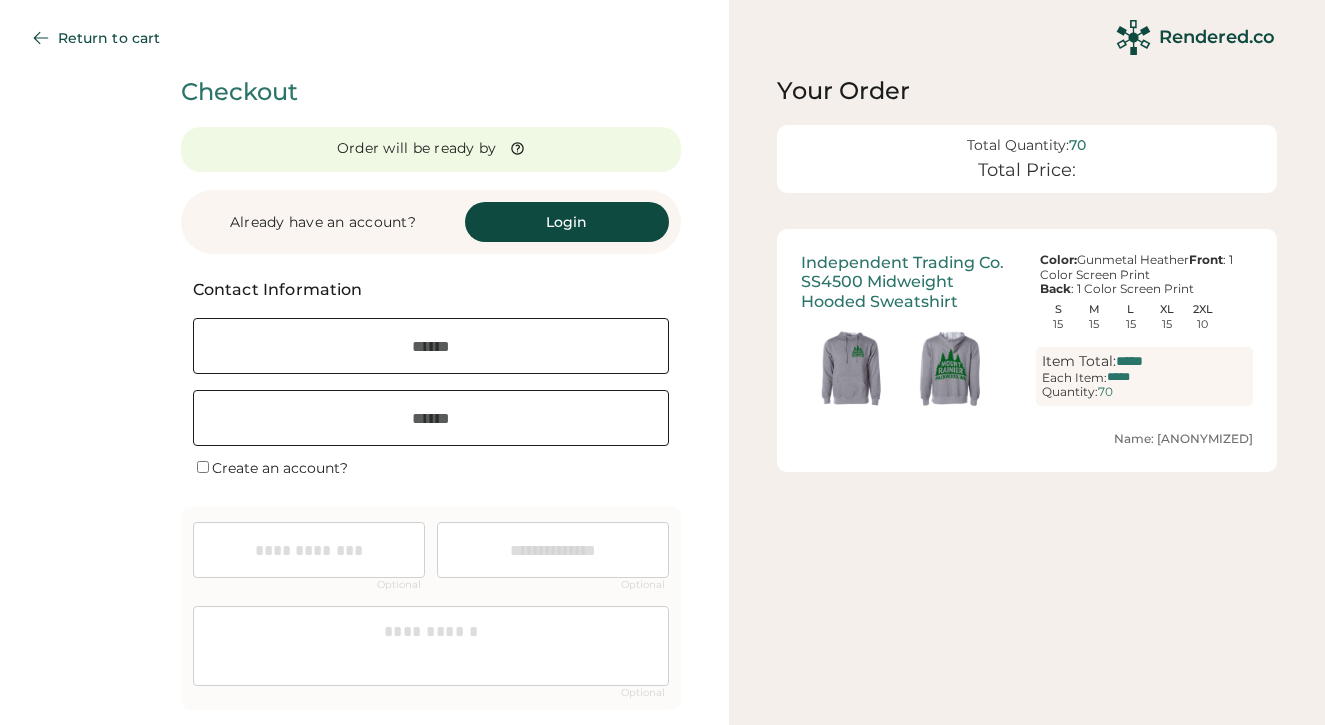 scroll, scrollTop: 0, scrollLeft: 0, axis: both 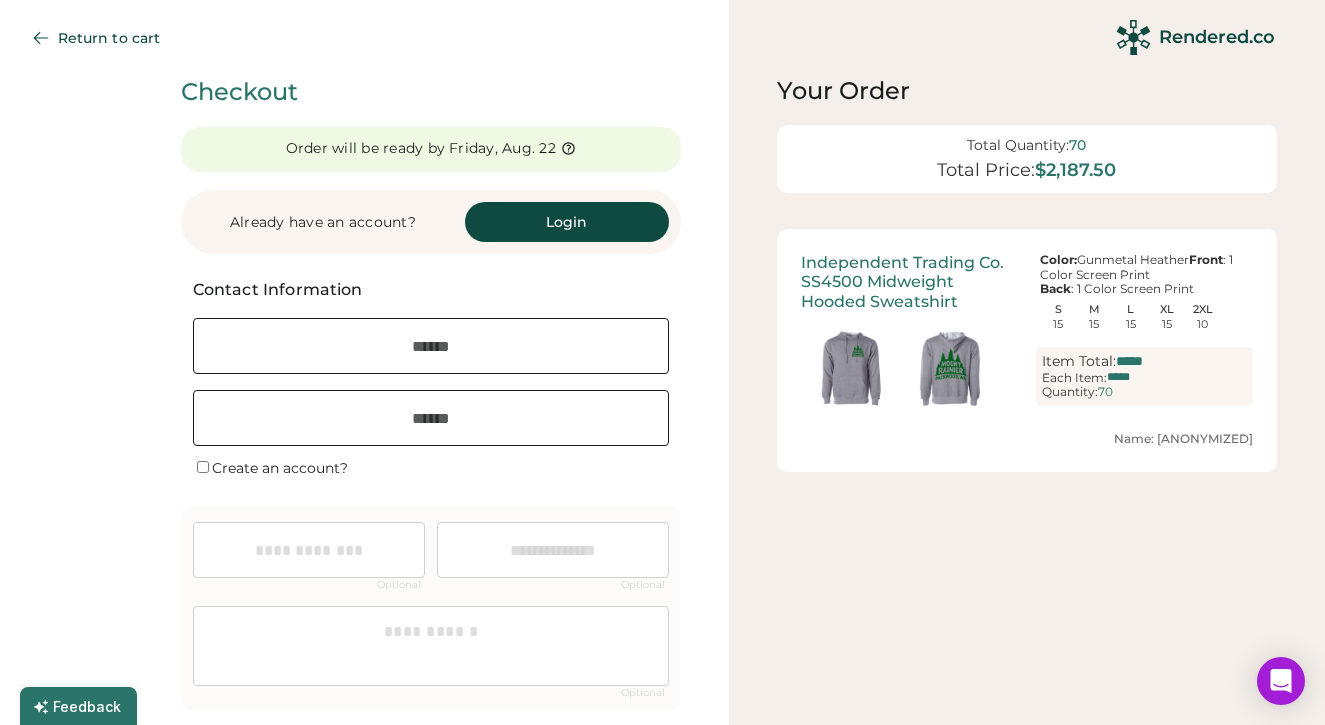 click at bounding box center [431, 346] 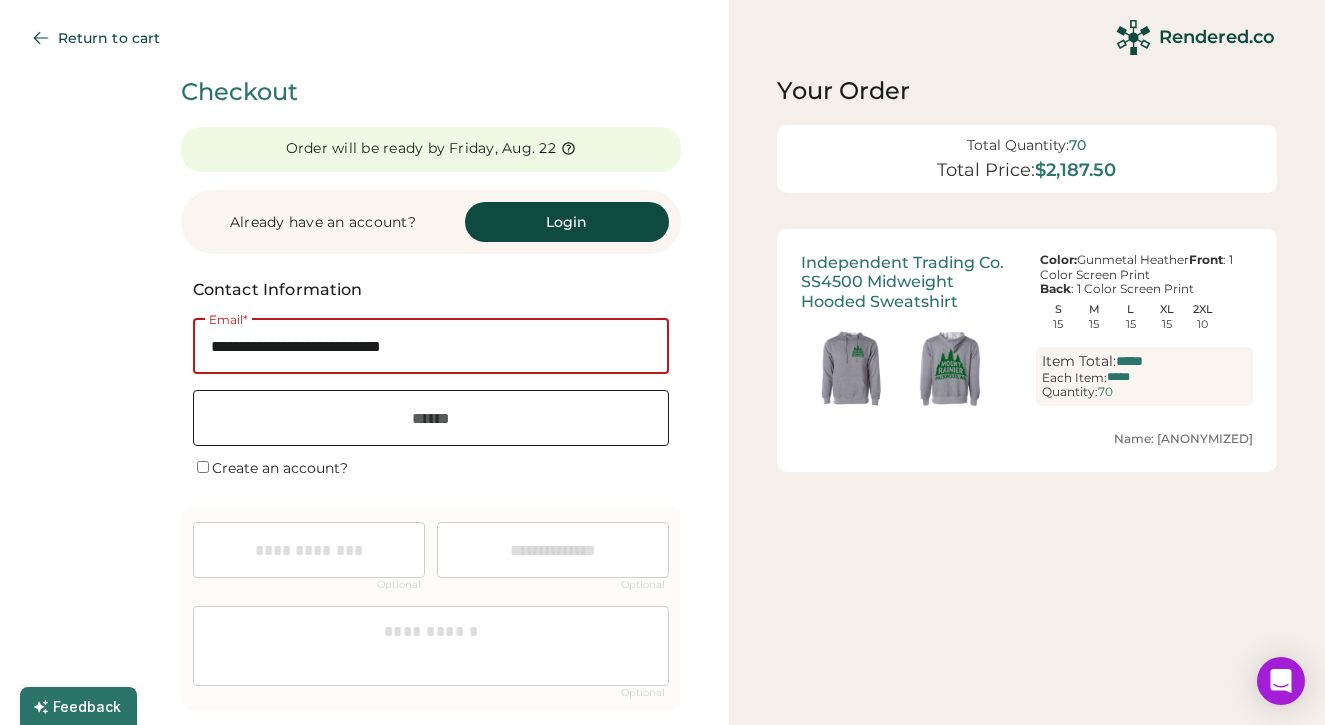 type on "**********" 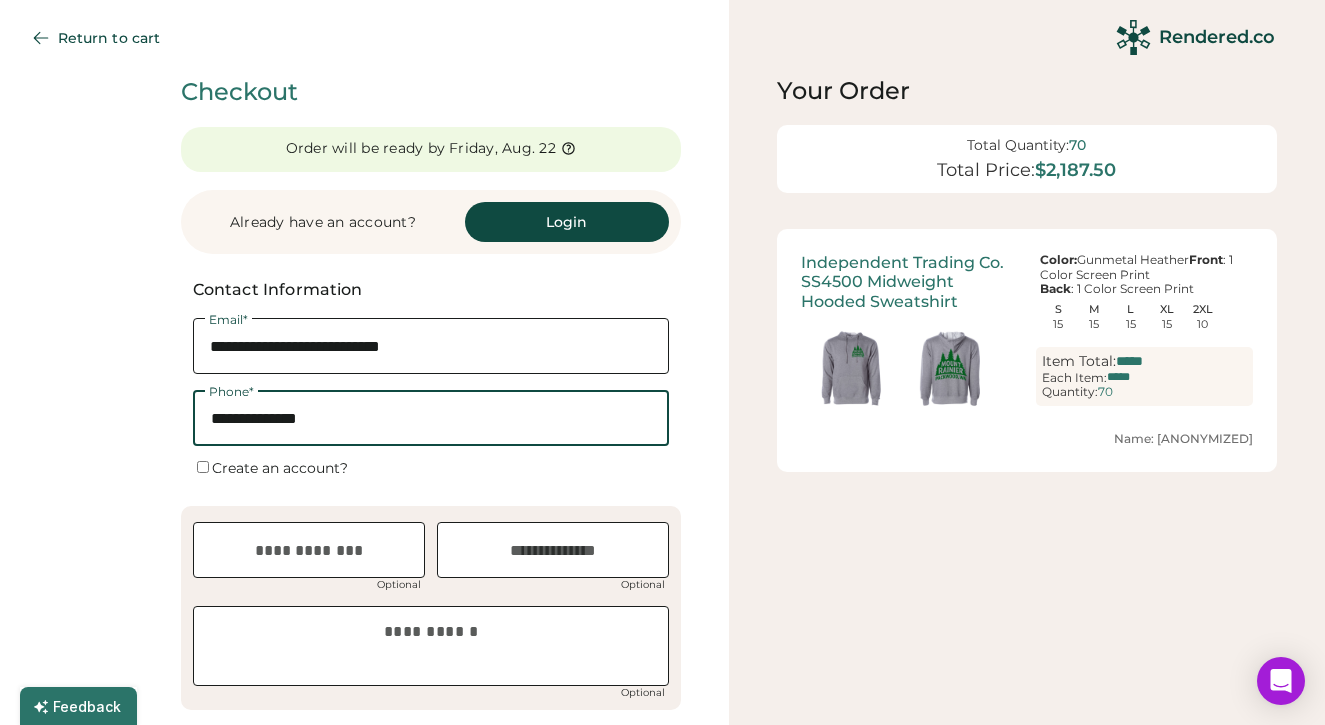 type on "**********" 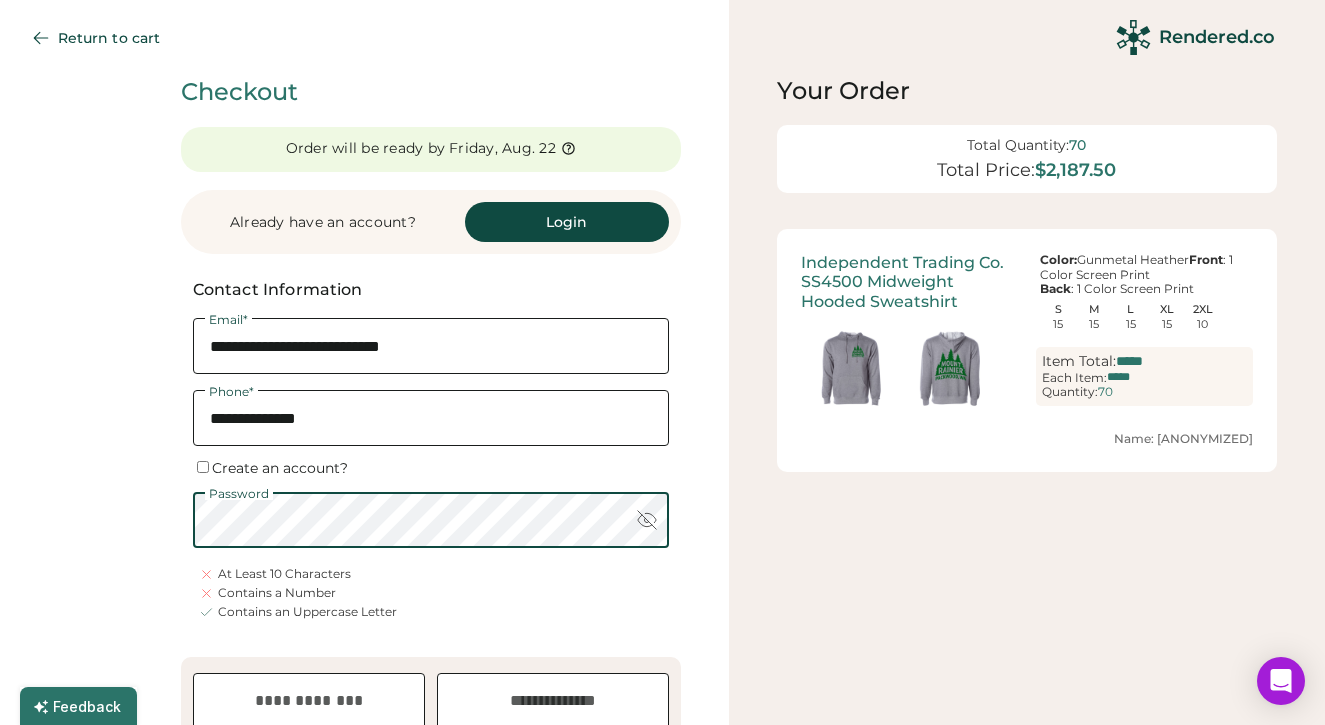 click at bounding box center [647, 520] 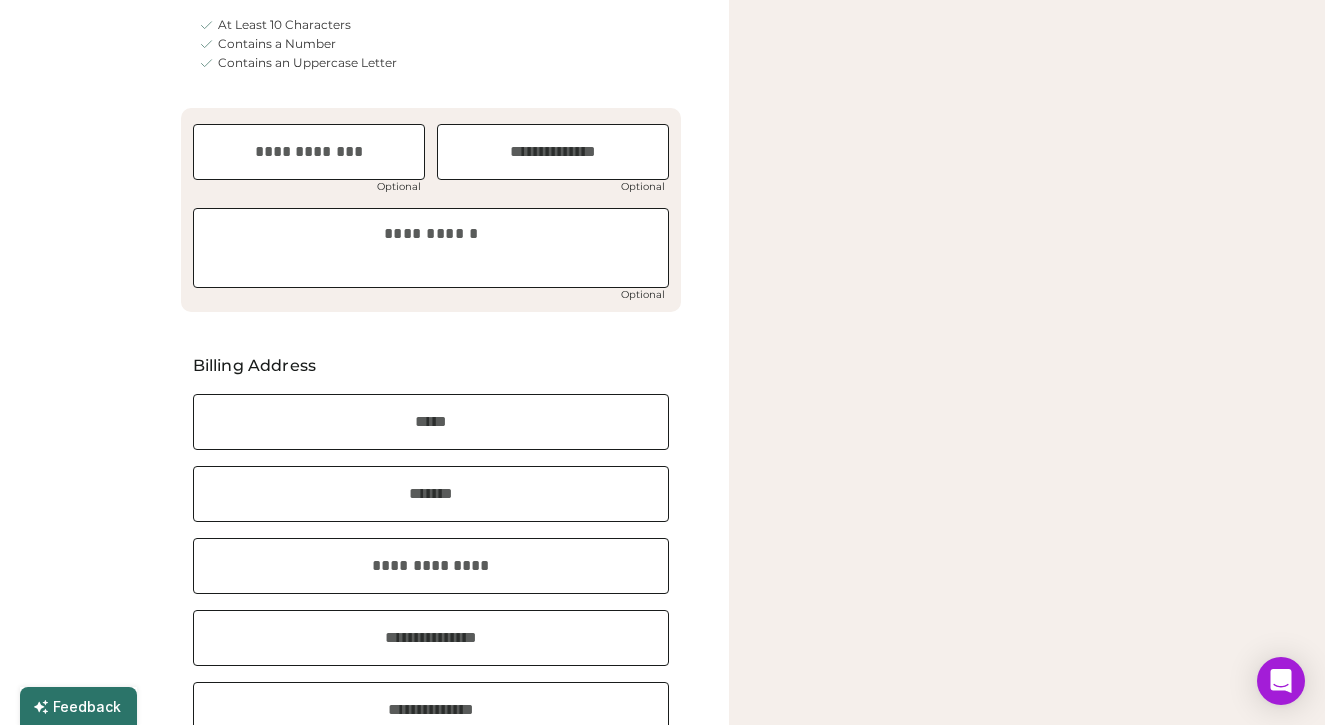 scroll, scrollTop: 569, scrollLeft: 0, axis: vertical 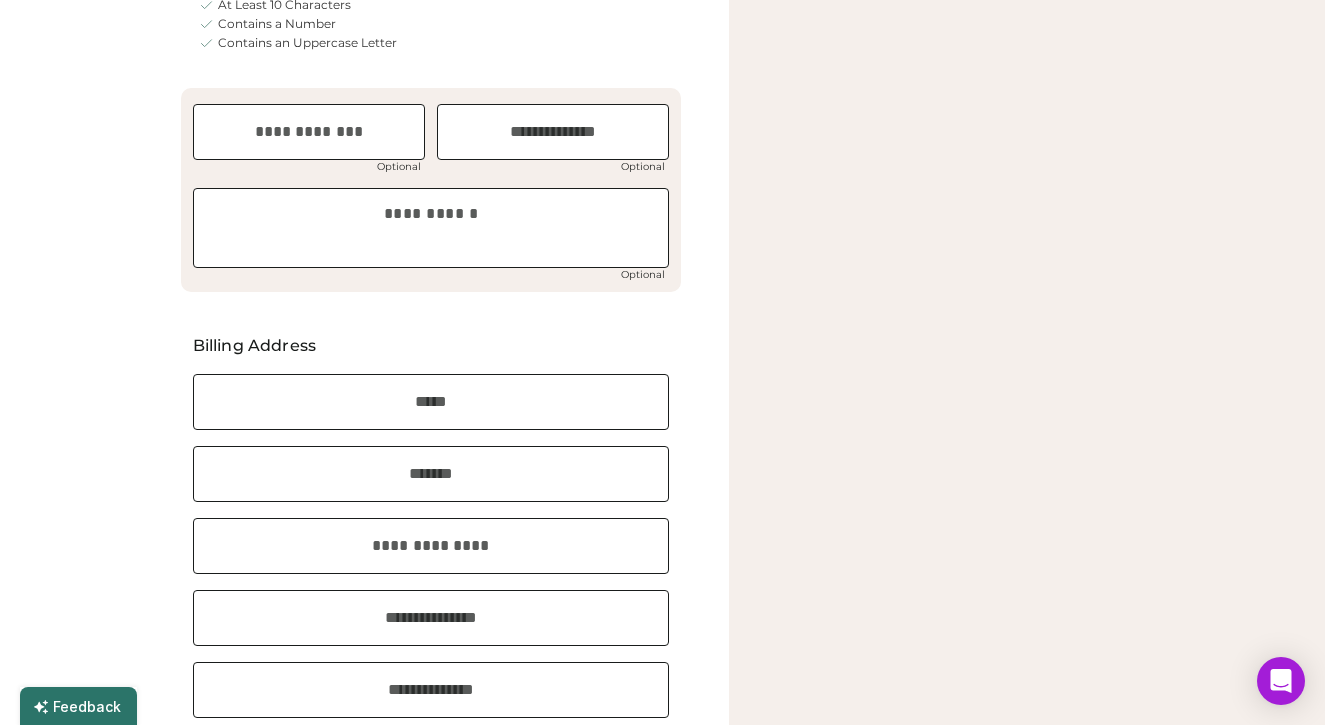 click at bounding box center (431, 402) 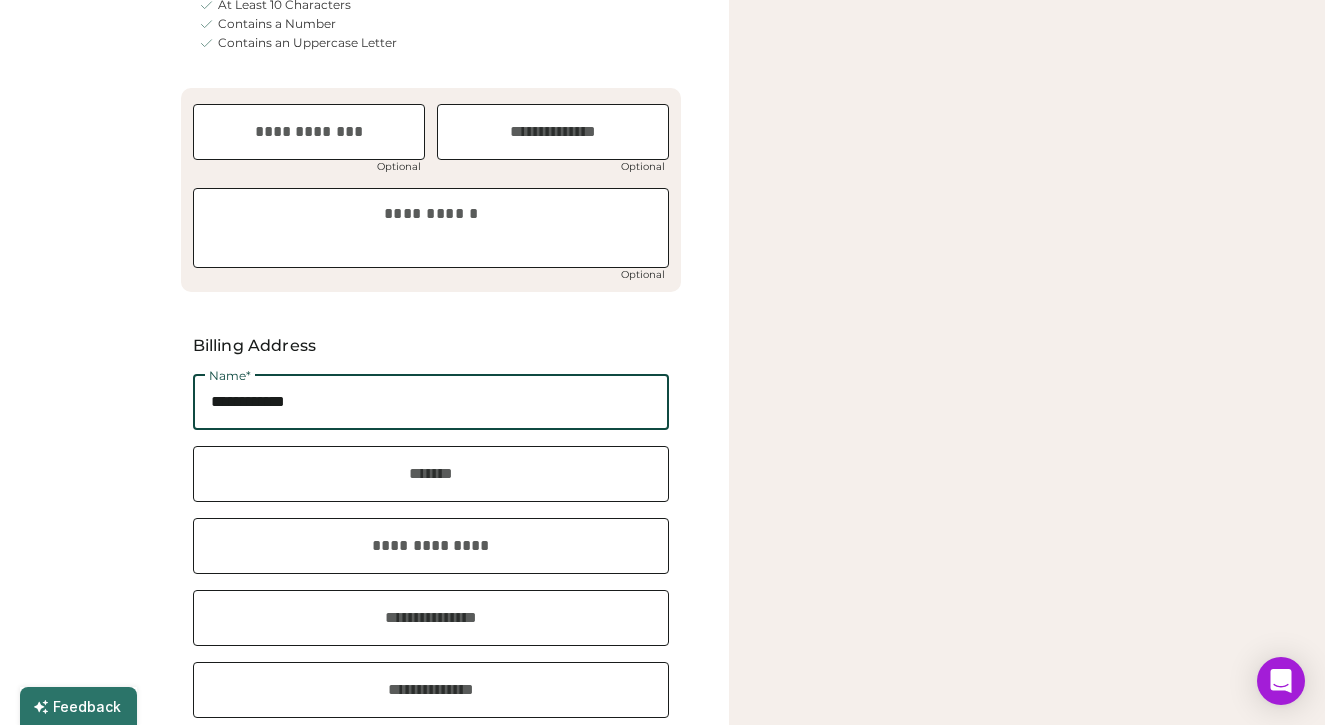type on "**********" 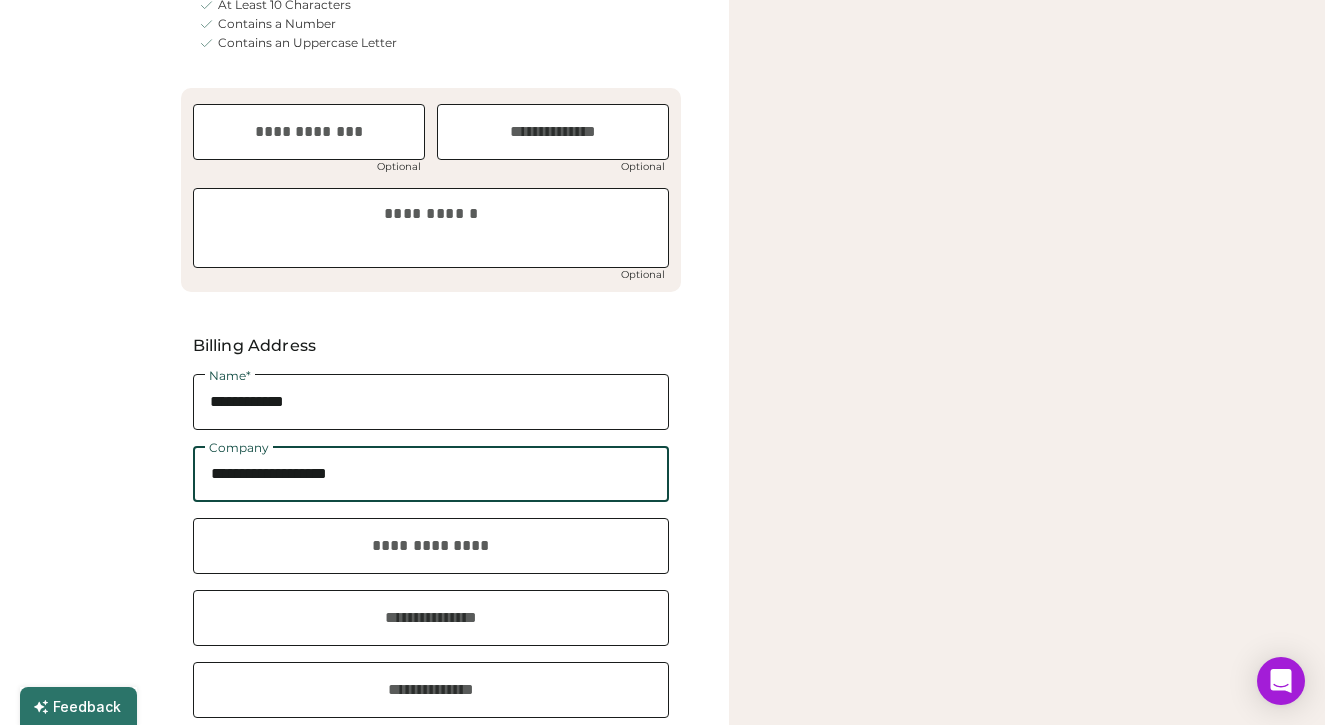 type on "**********" 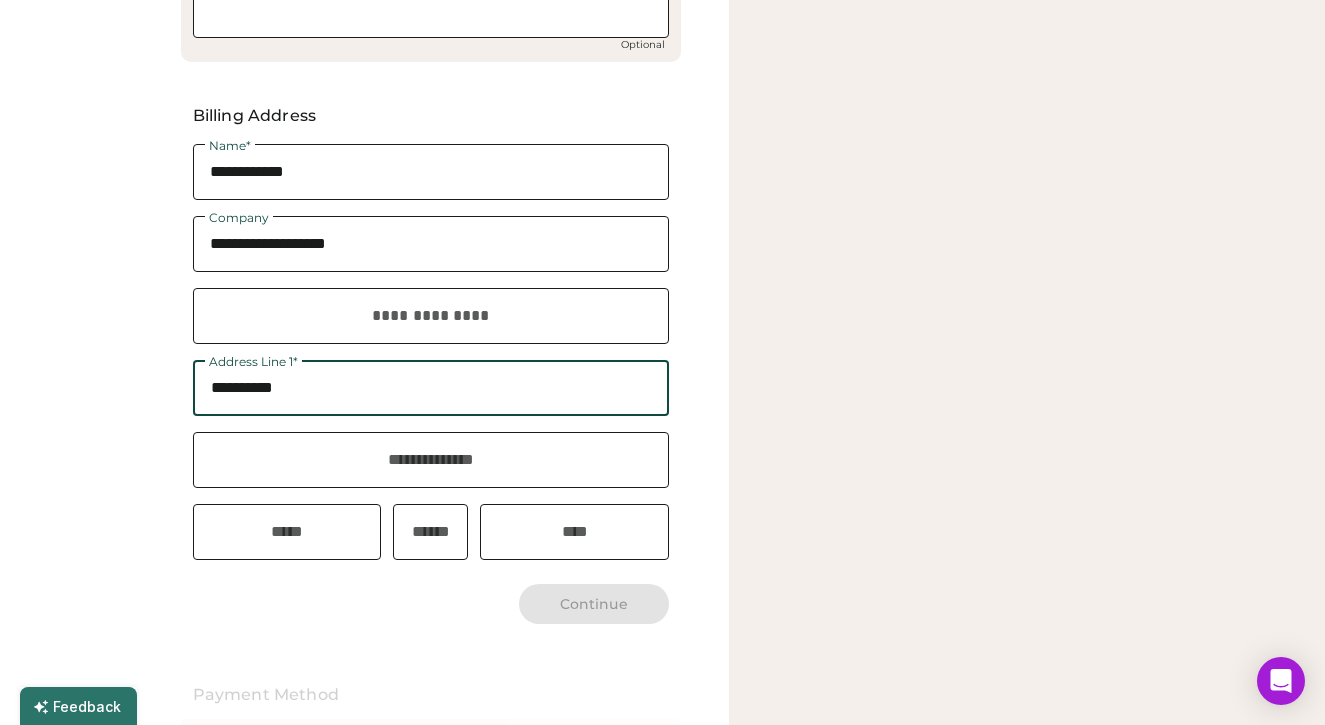 scroll, scrollTop: 809, scrollLeft: 0, axis: vertical 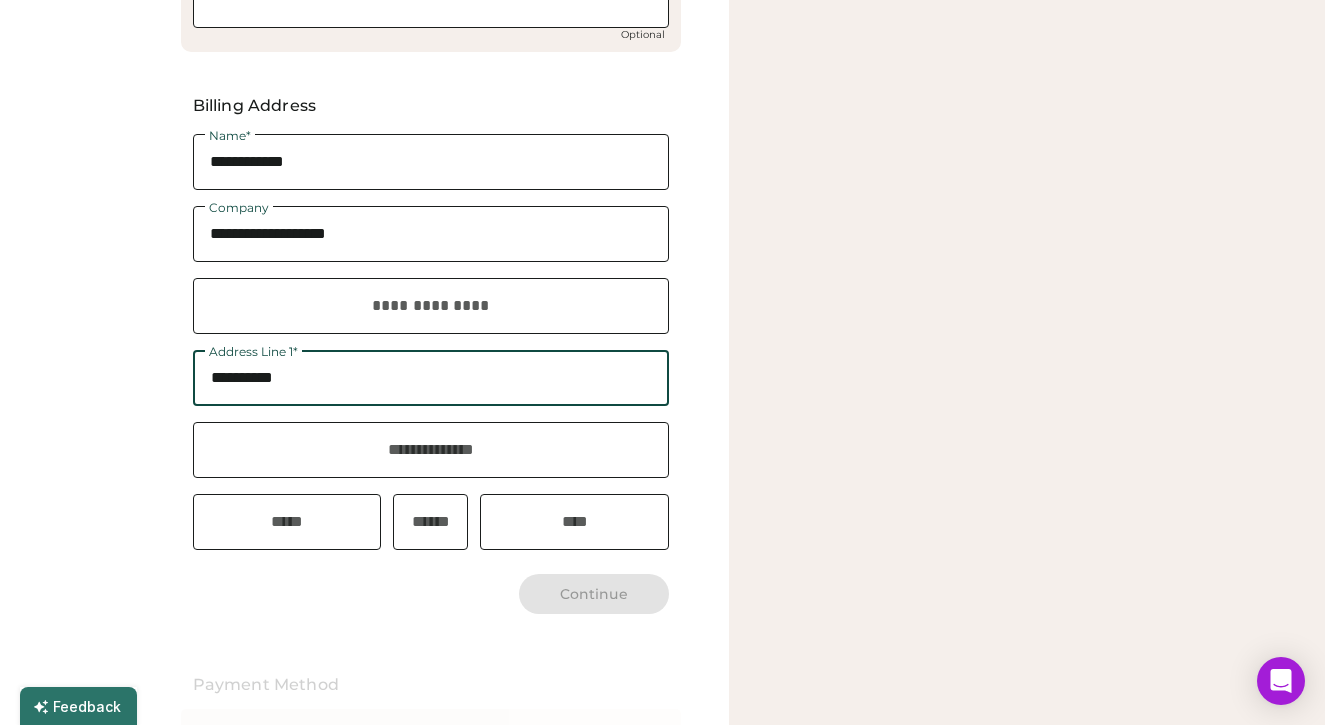 type on "**********" 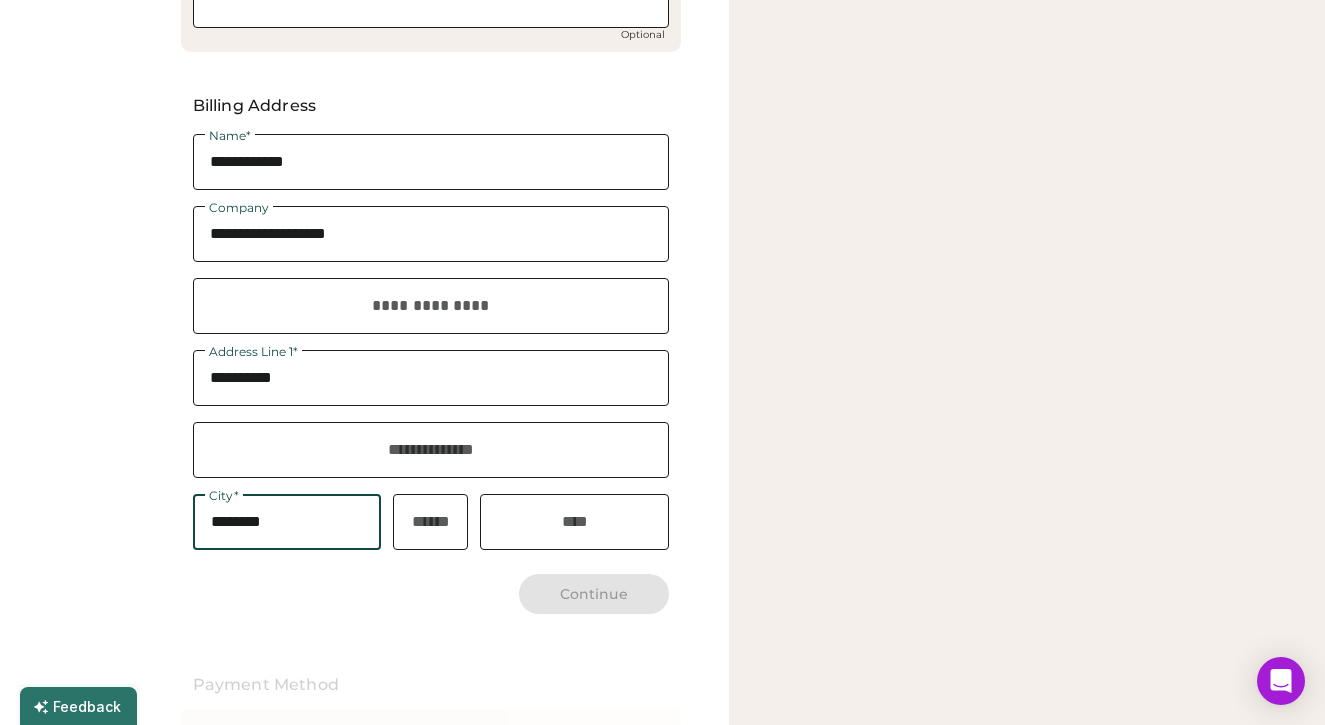 type on "********" 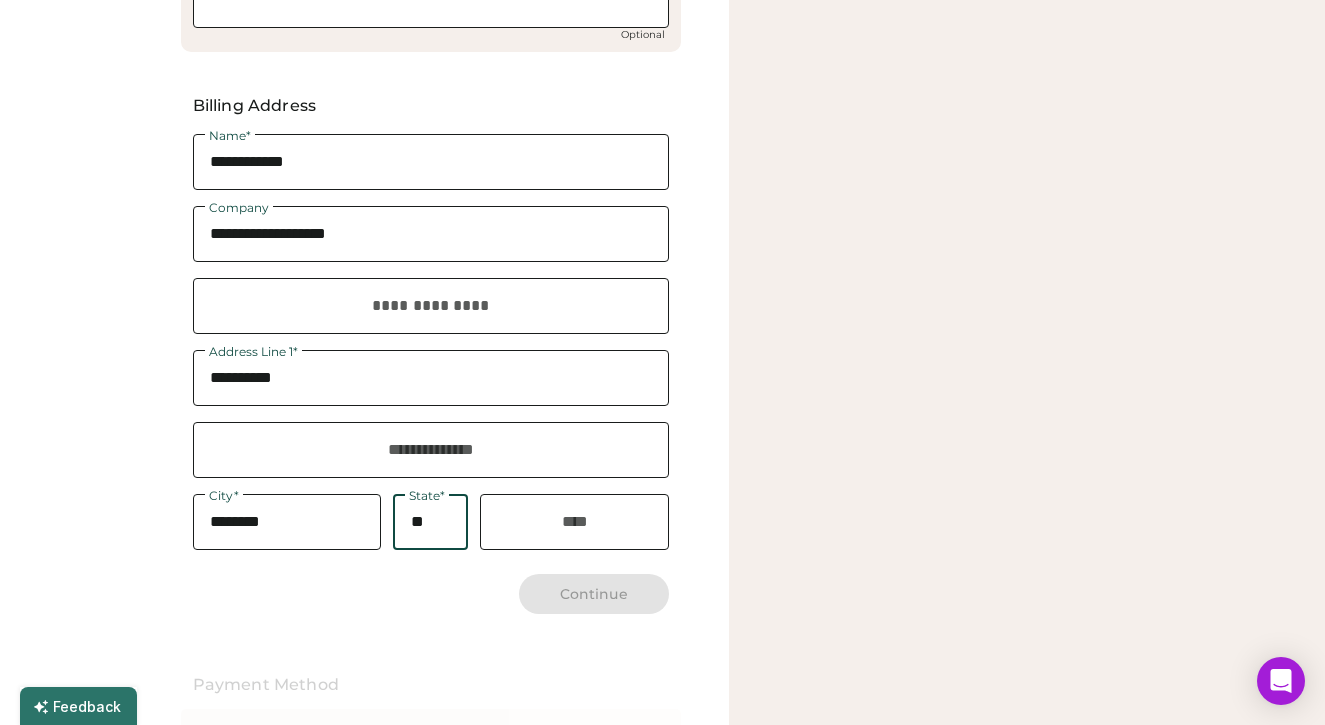 type on "**" 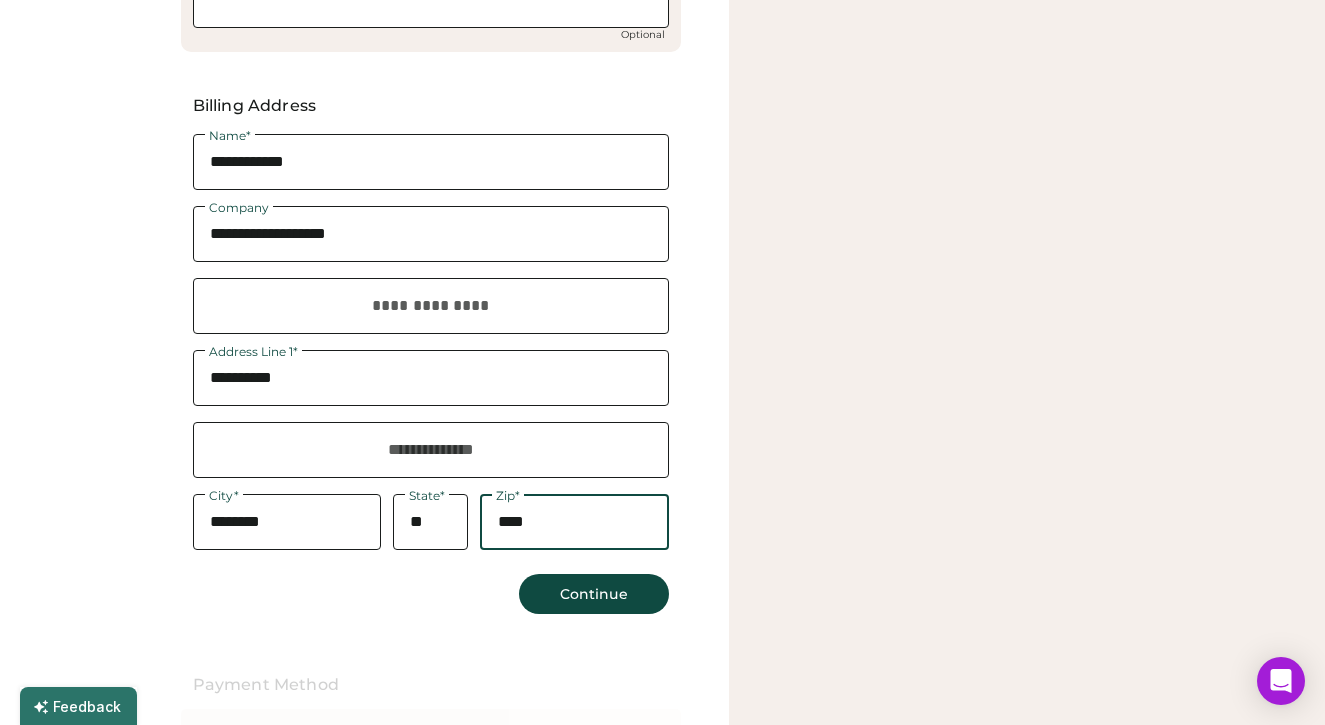 type on "*****" 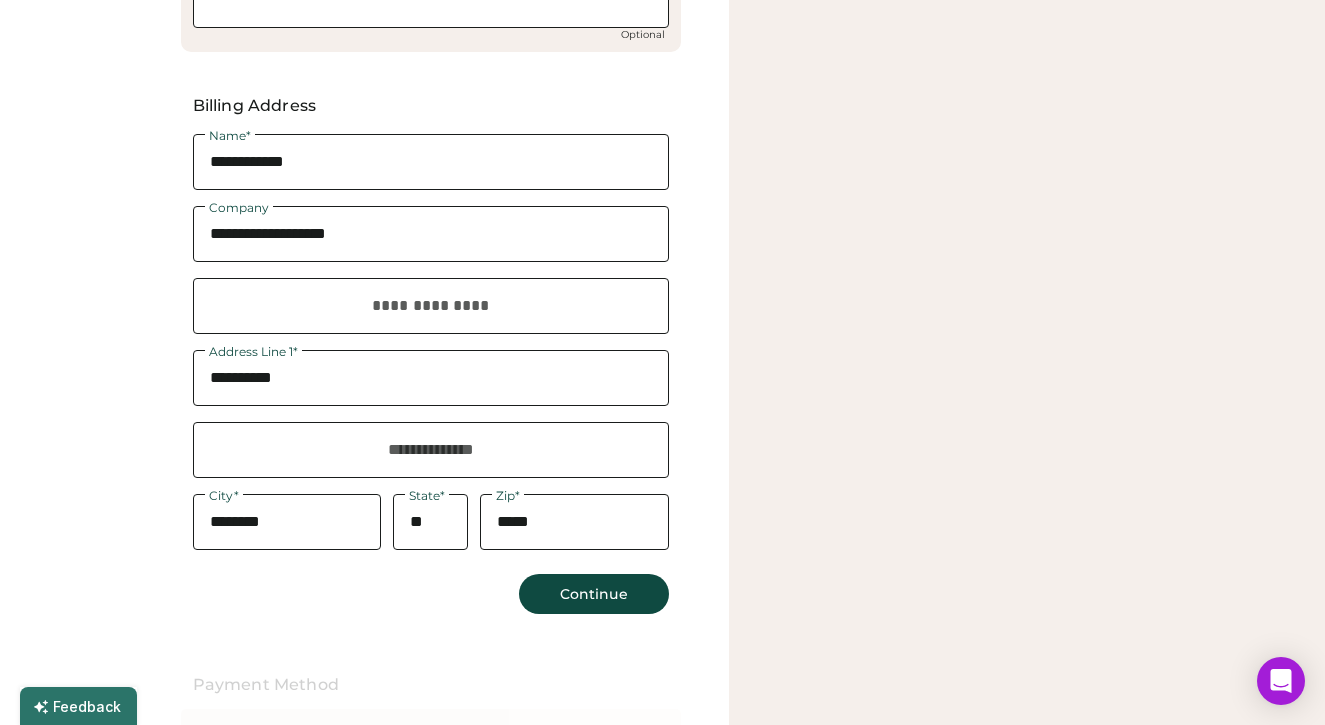 click on "Continue" at bounding box center (594, 594) 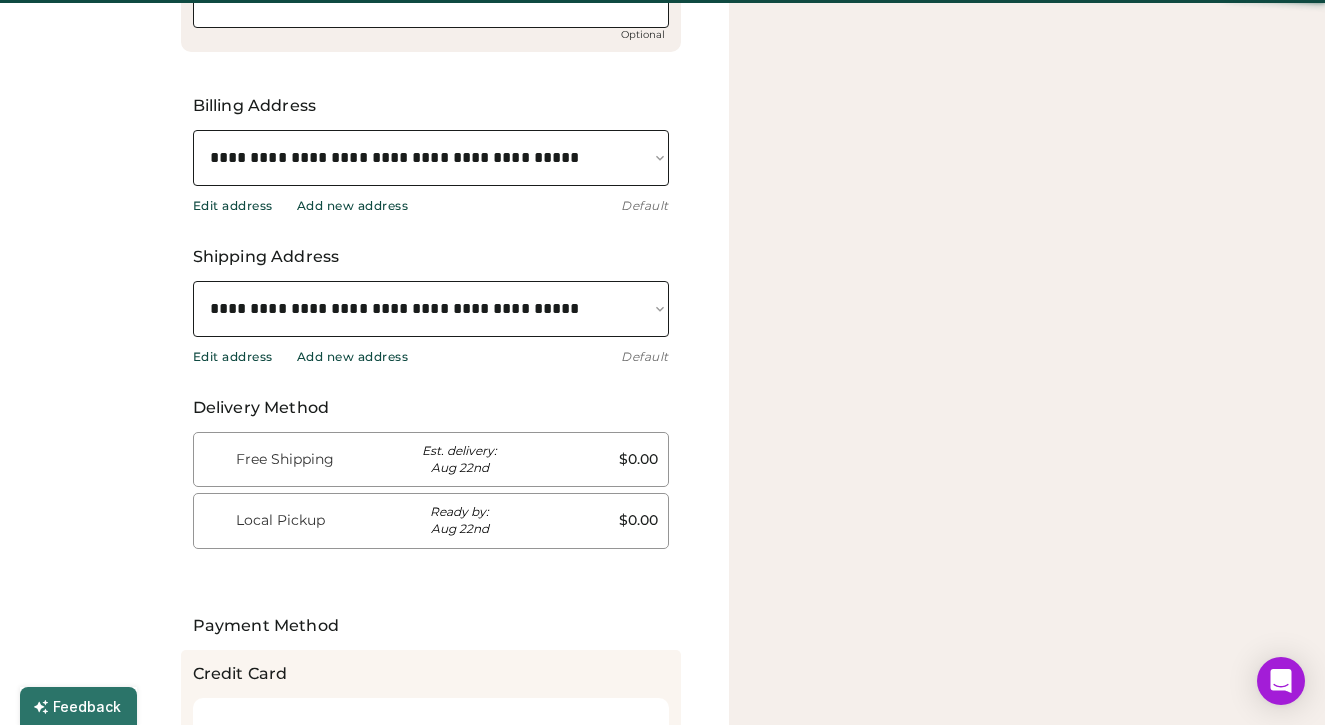 scroll, scrollTop: 0, scrollLeft: 39, axis: horizontal 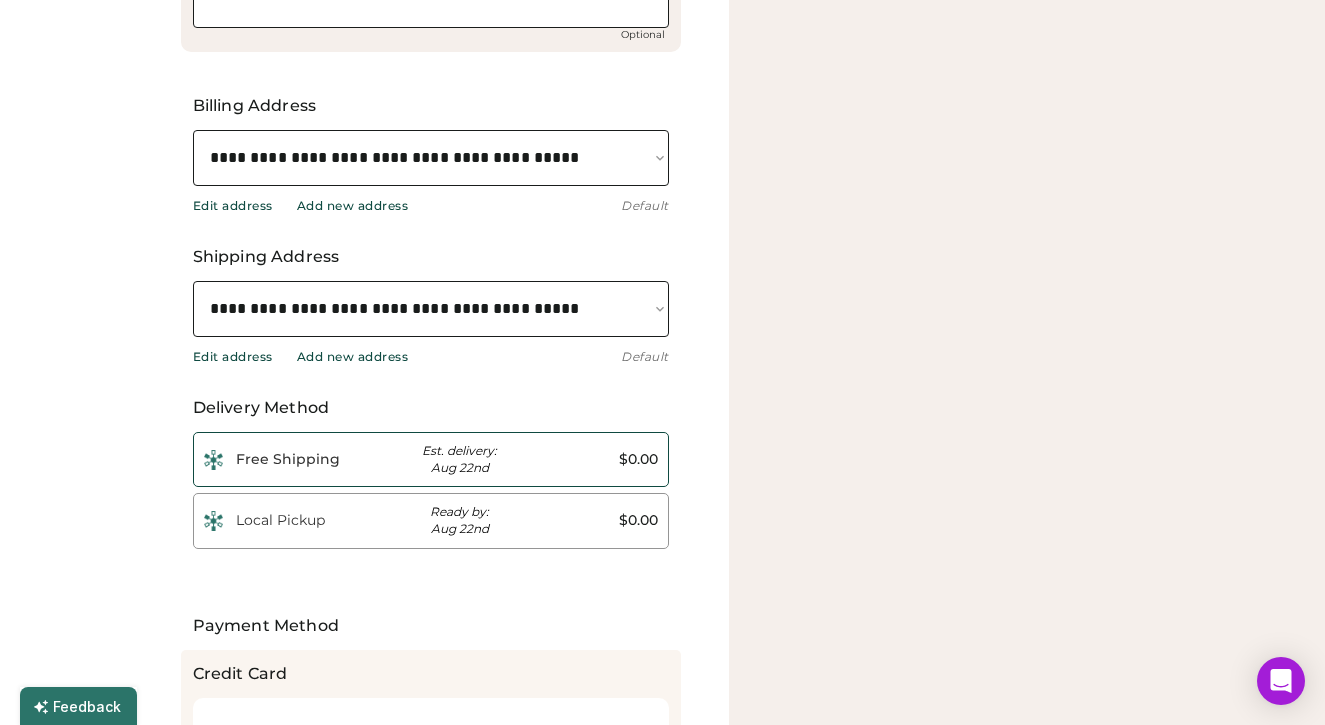 click on "Free Shipping Est. delivery:
Aug 22nd $0.00" at bounding box center [431, 460] 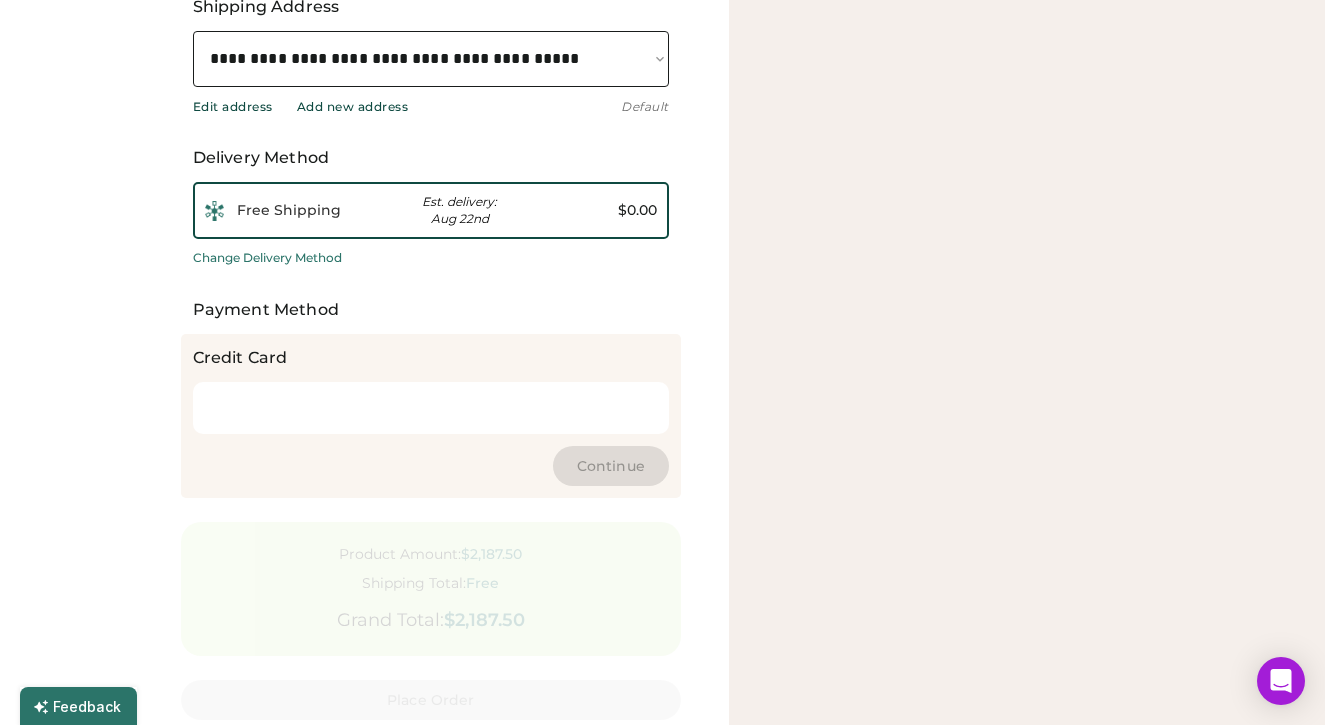 scroll, scrollTop: 1063, scrollLeft: 0, axis: vertical 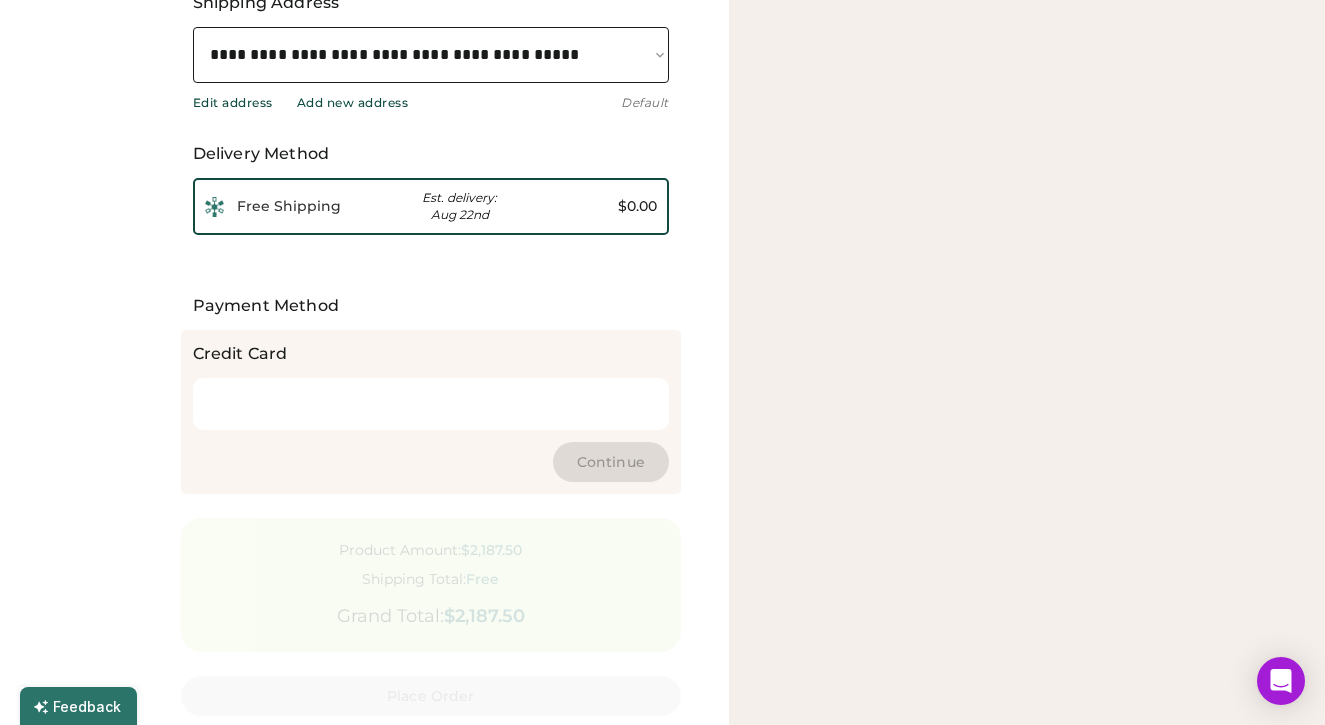 click at bounding box center (431, 404) 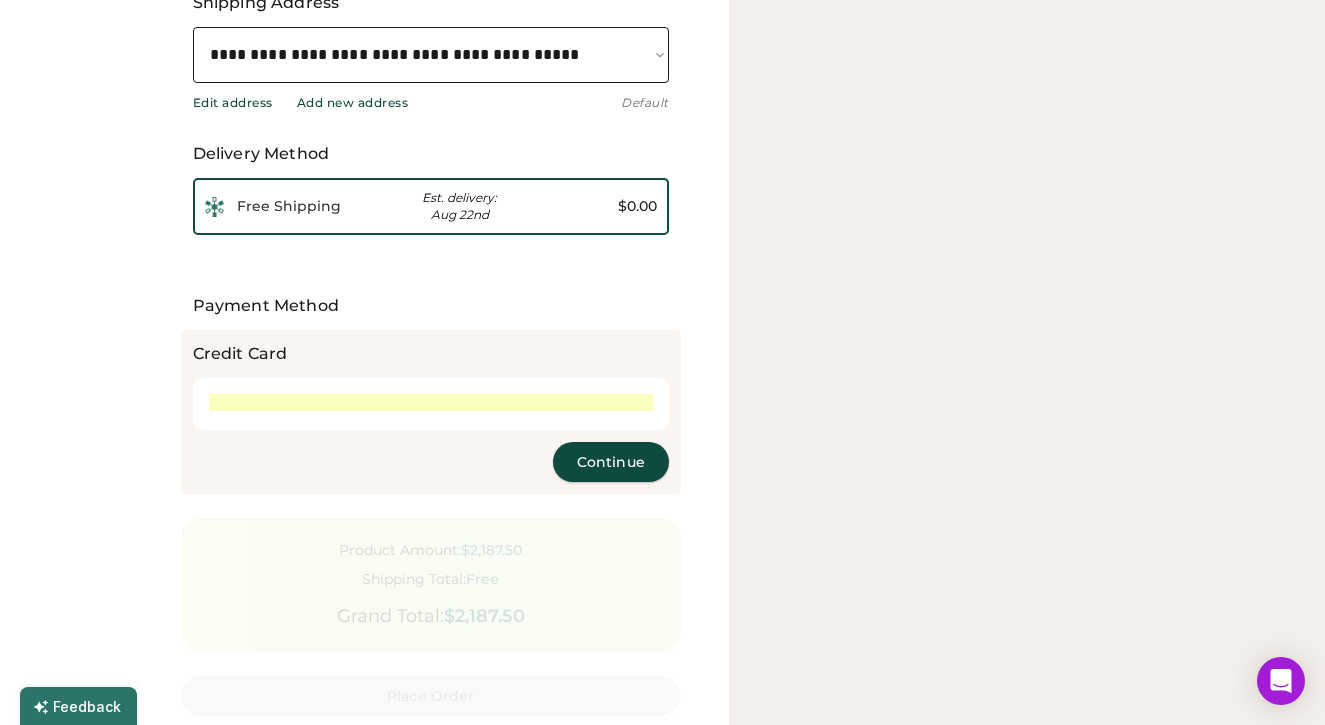 click on "Continue" at bounding box center (611, 462) 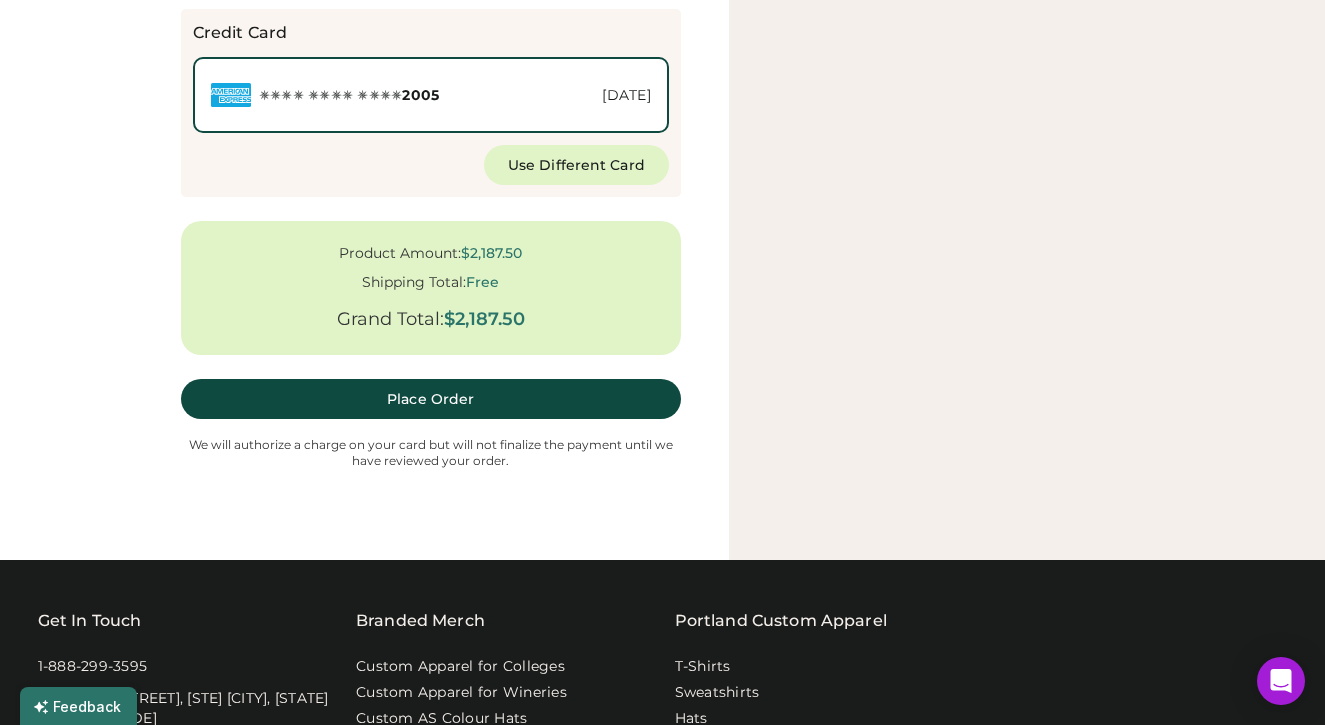 scroll, scrollTop: 1338, scrollLeft: 0, axis: vertical 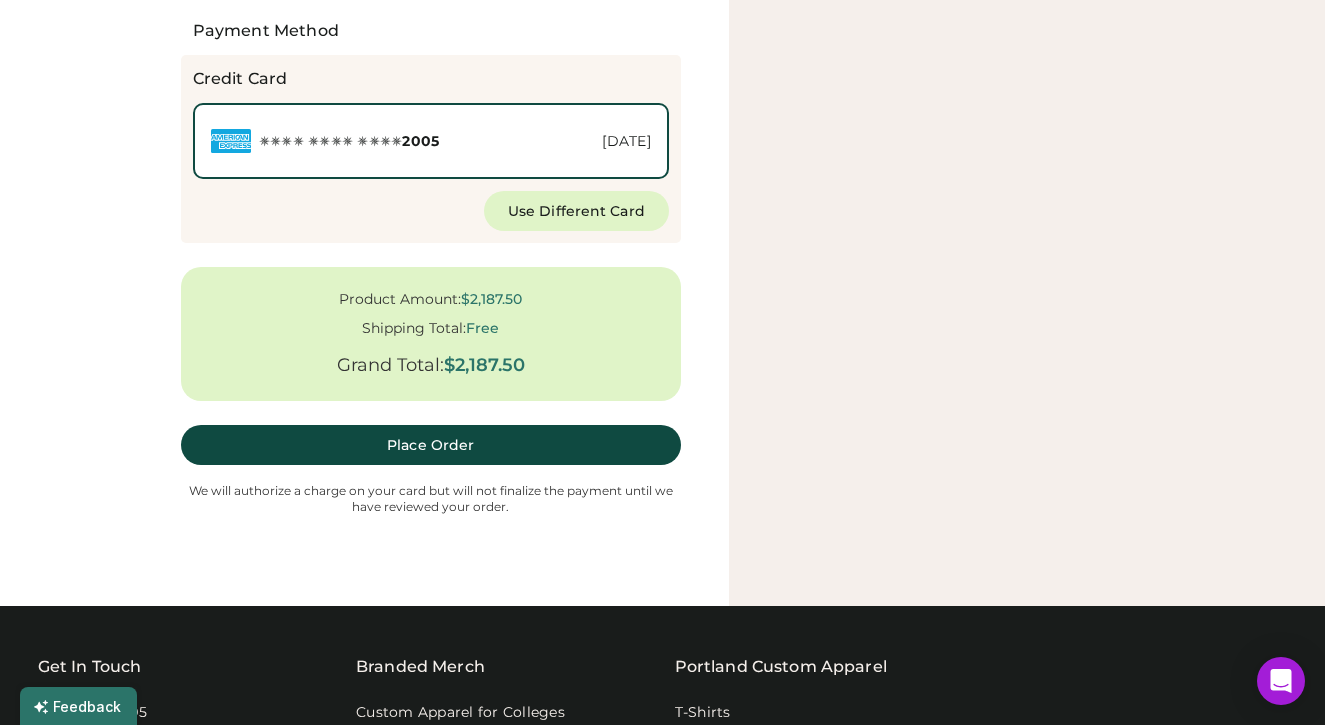 click on "Place Order" at bounding box center [431, 445] 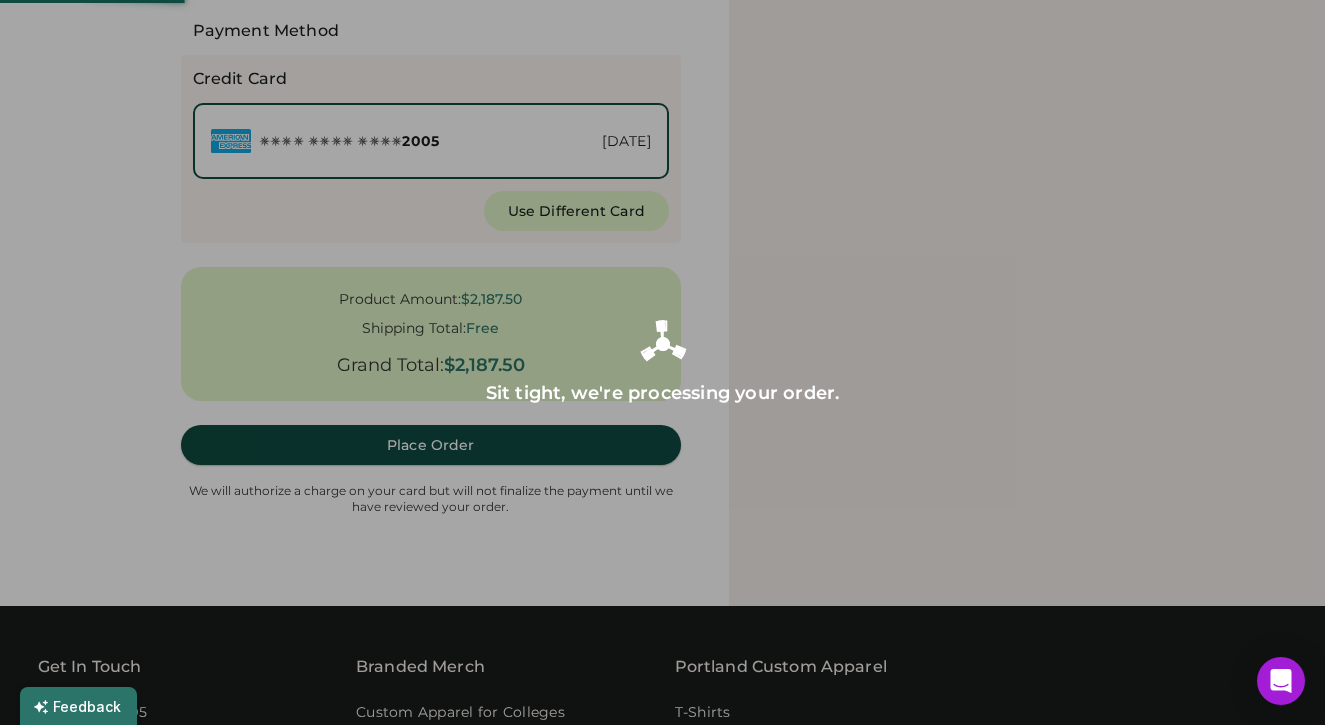 select on "**********" 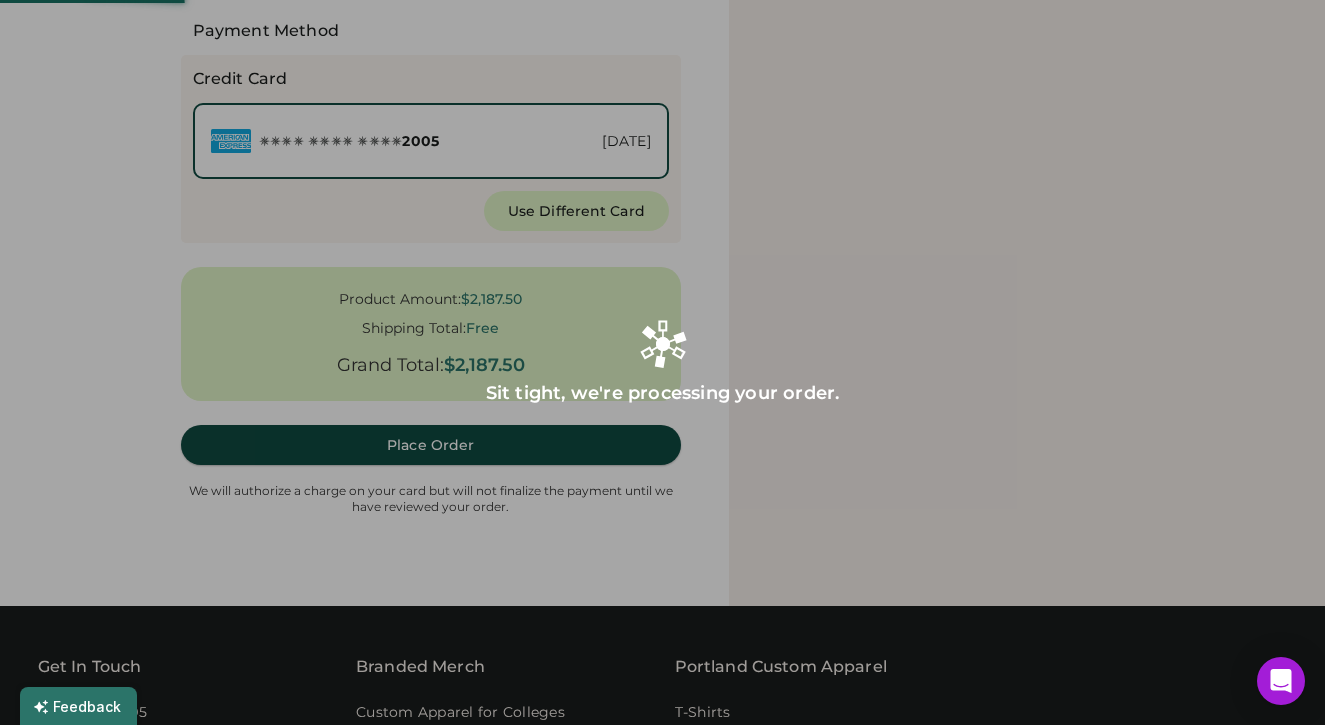 select on "**********" 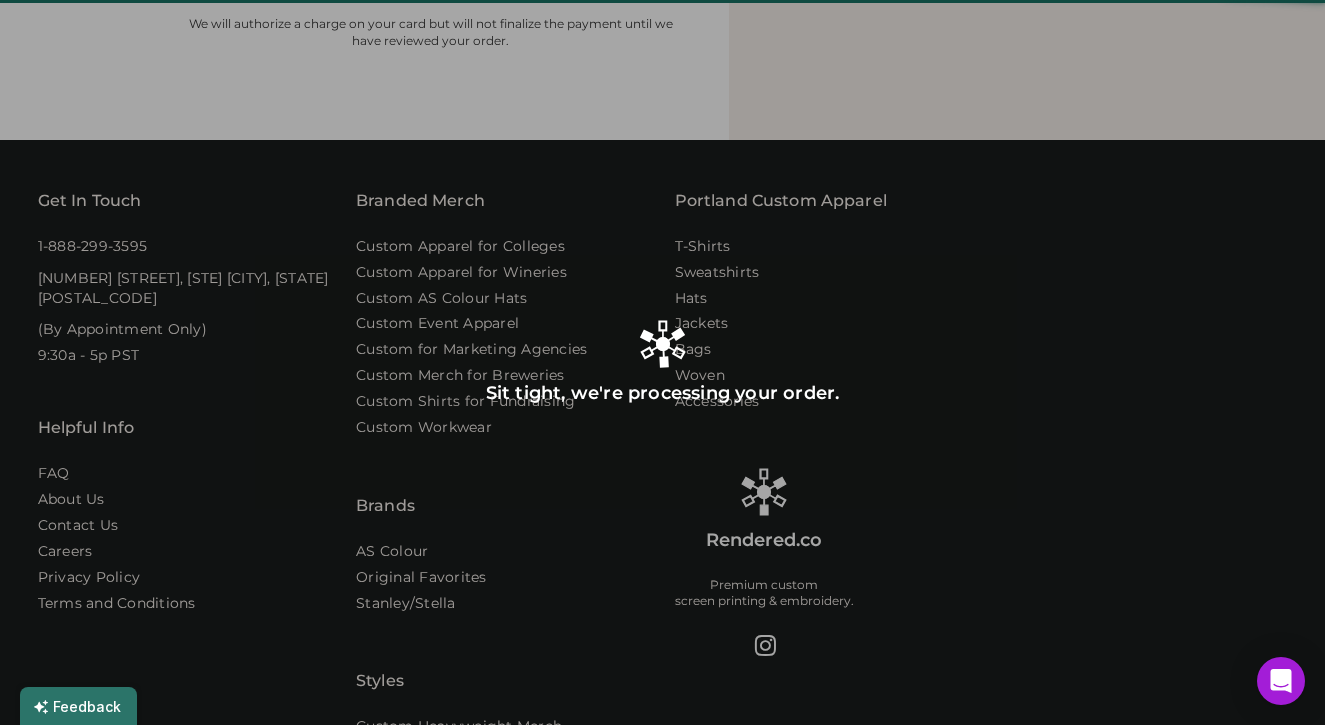 select on "**********" 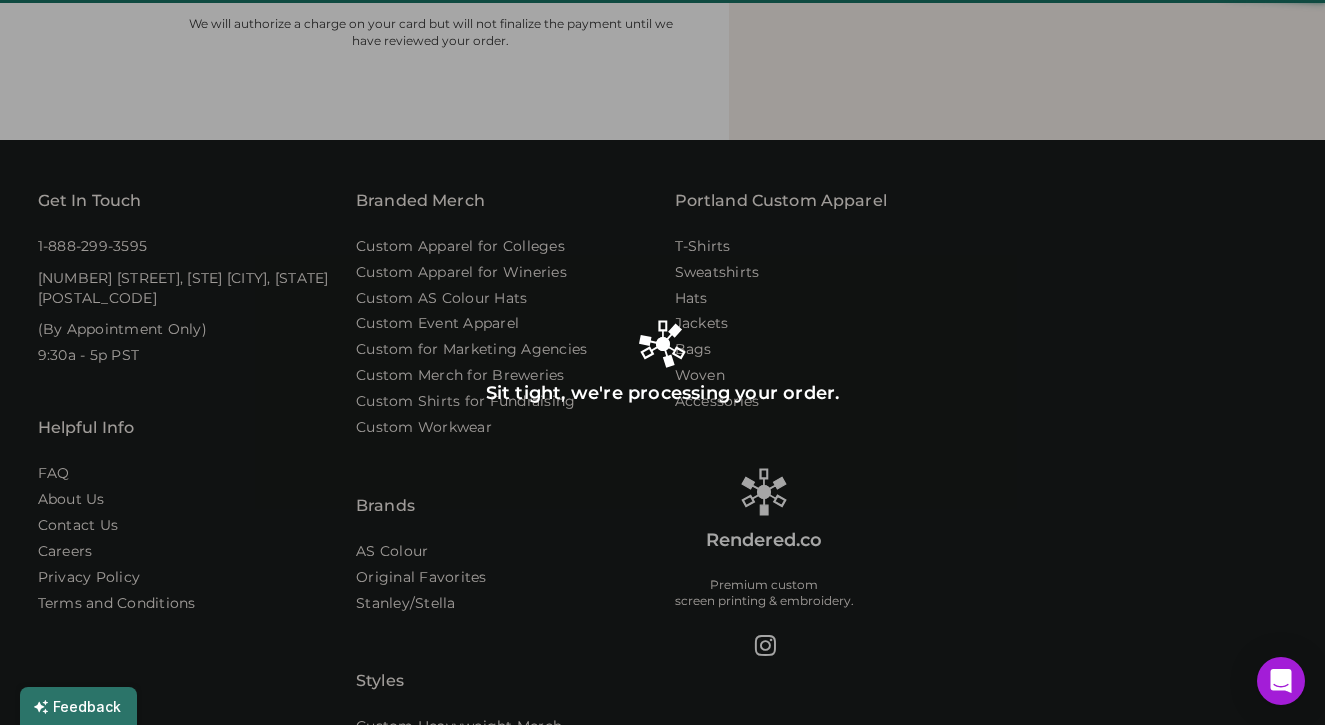 select on "**********" 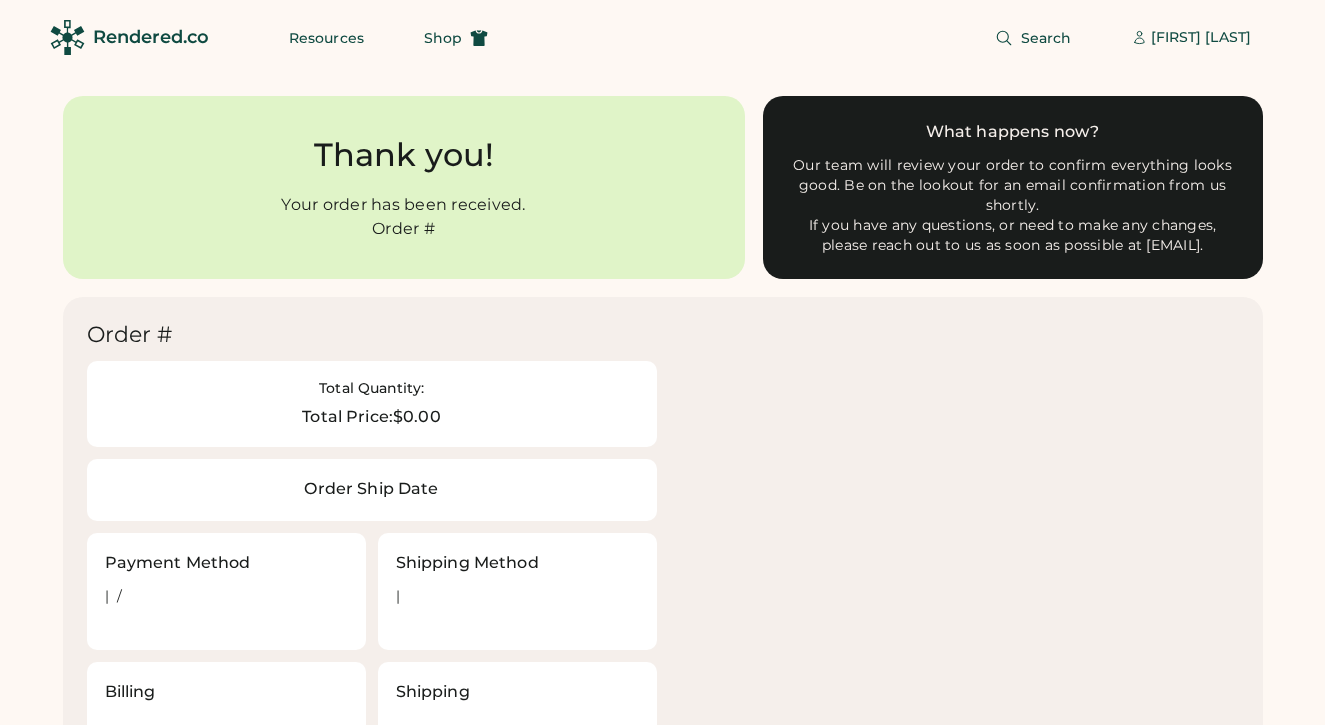 scroll, scrollTop: 0, scrollLeft: 0, axis: both 